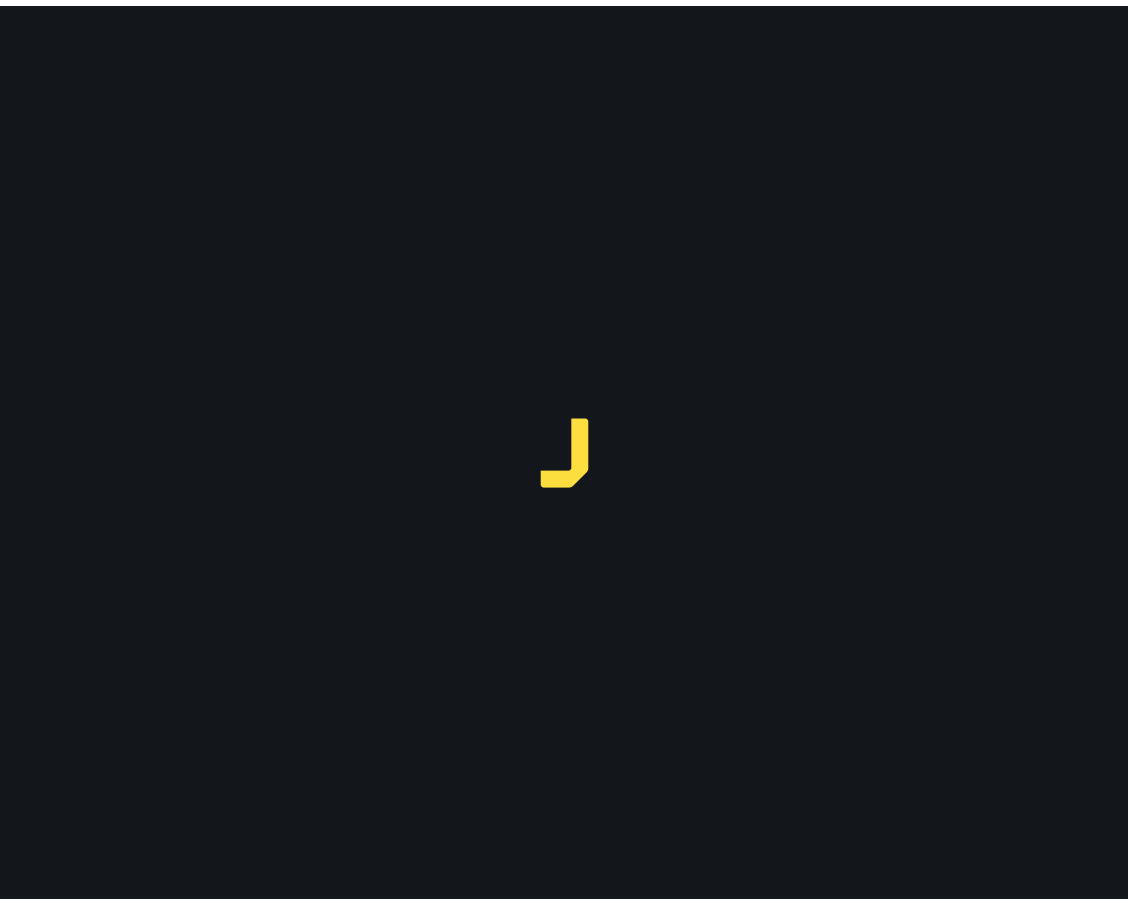 scroll, scrollTop: 0, scrollLeft: 0, axis: both 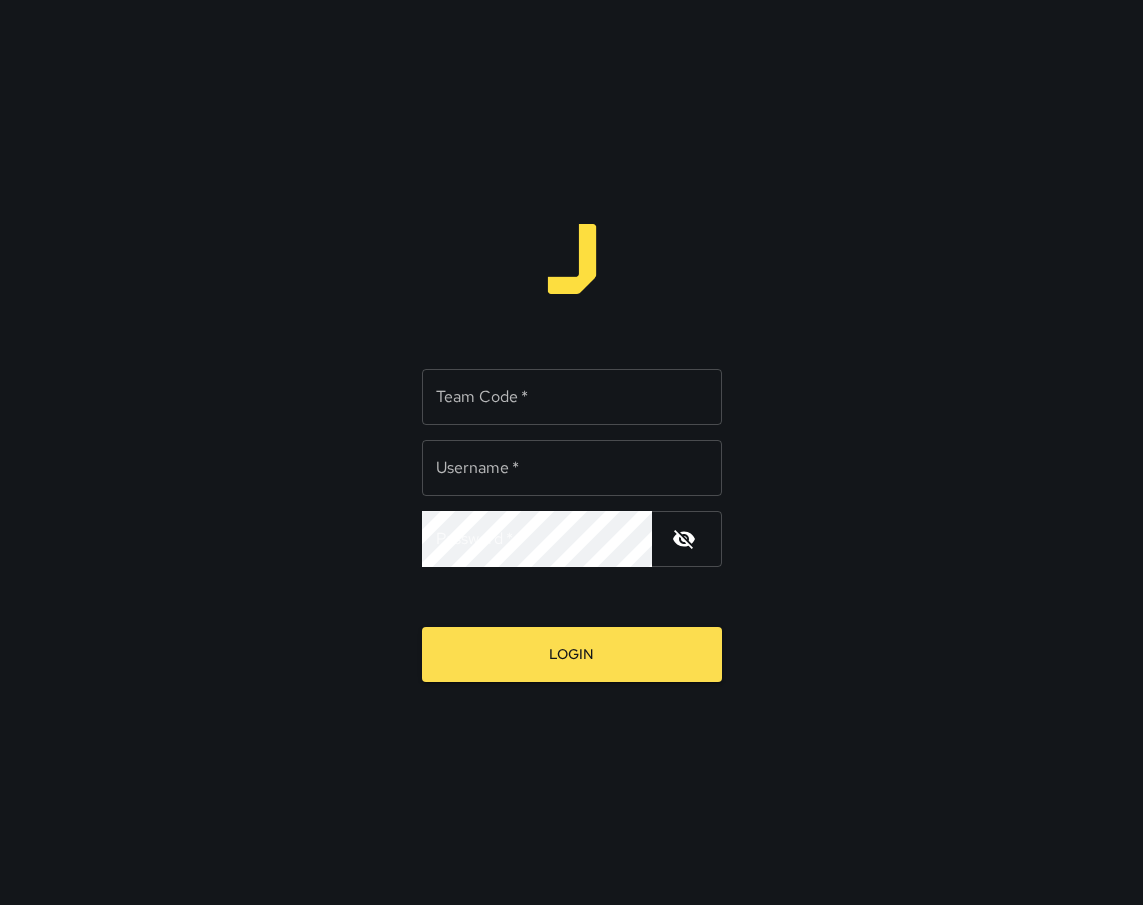 type on "**********" 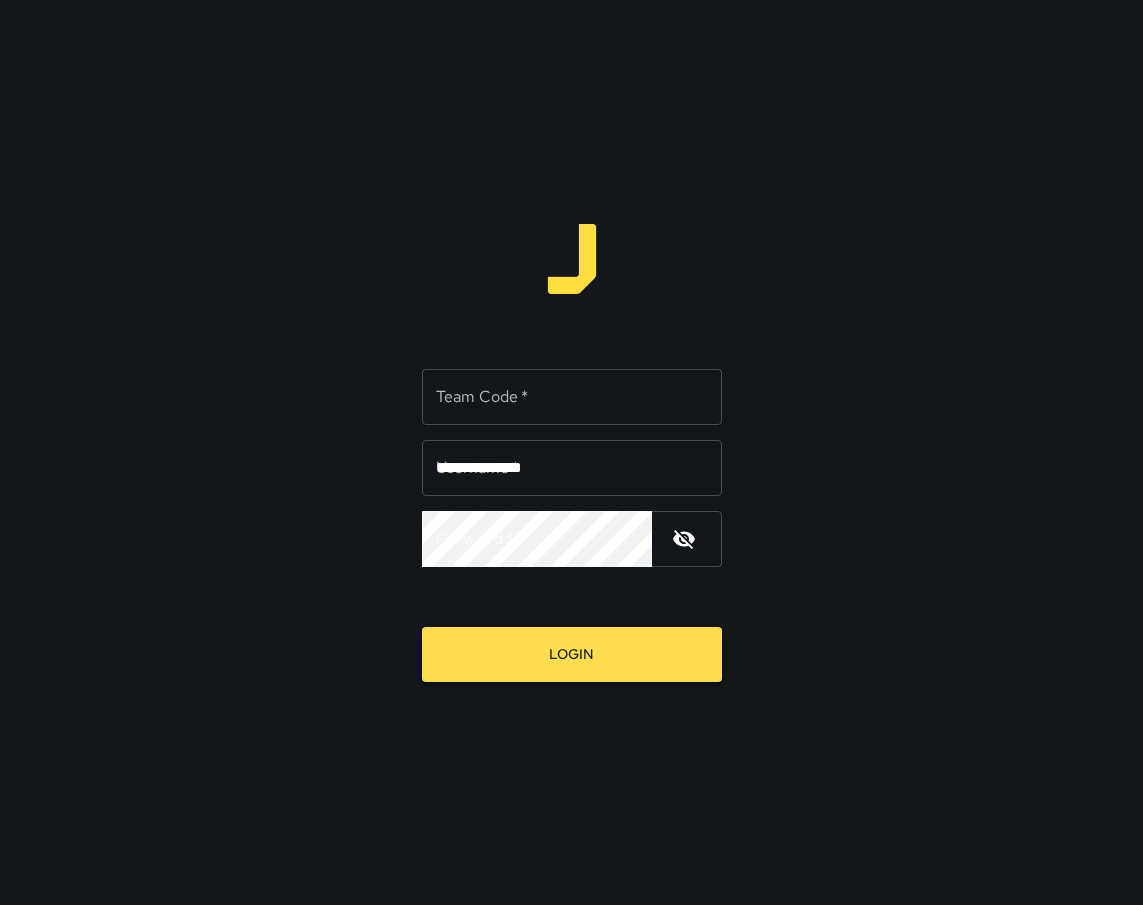 click on "Team Code   *" at bounding box center (572, 397) 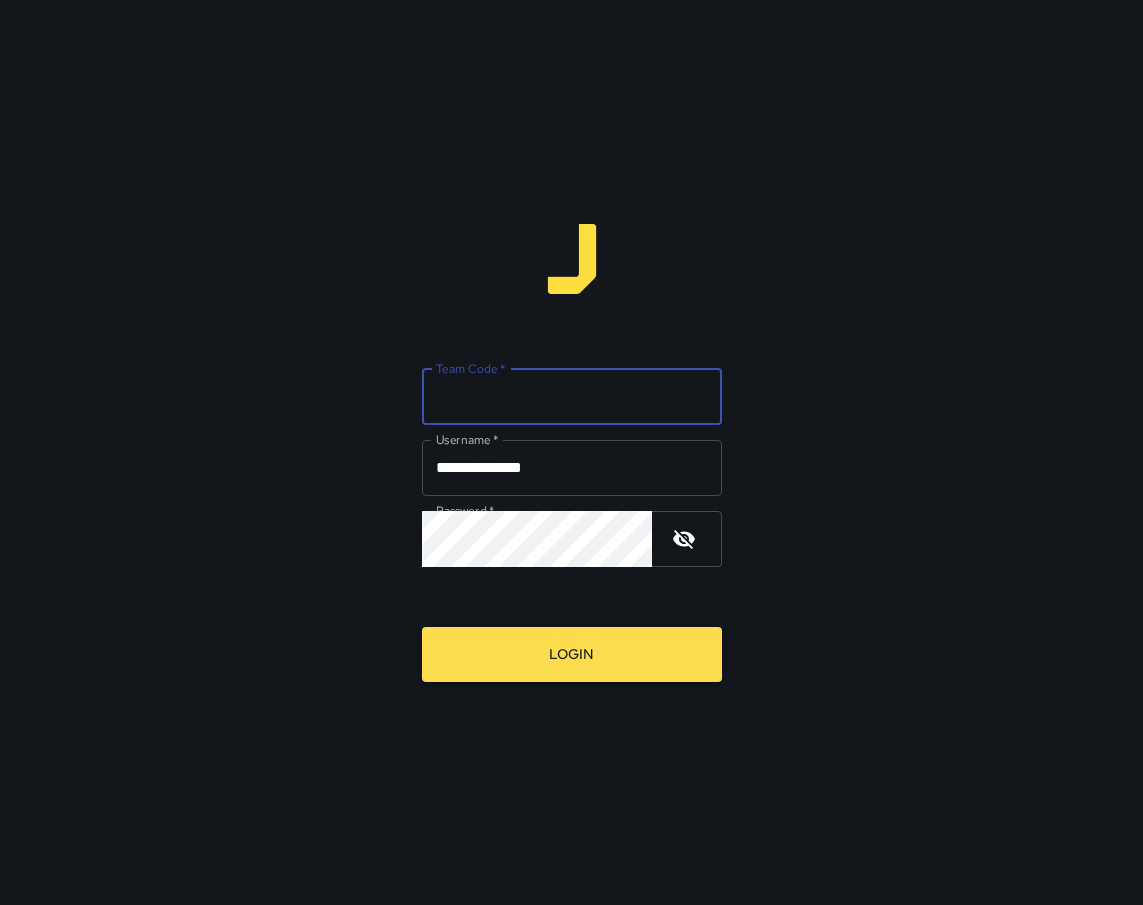 type on "****" 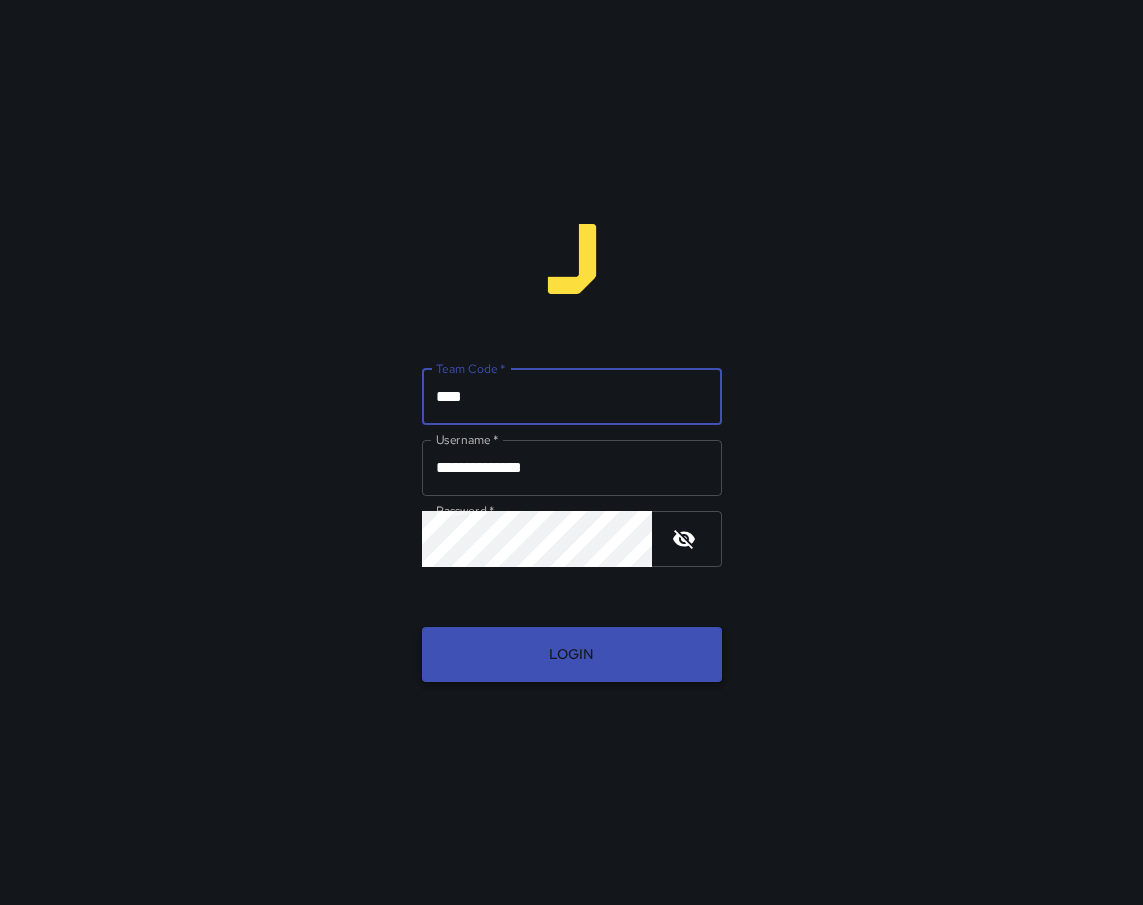 click on "Login" at bounding box center [572, 654] 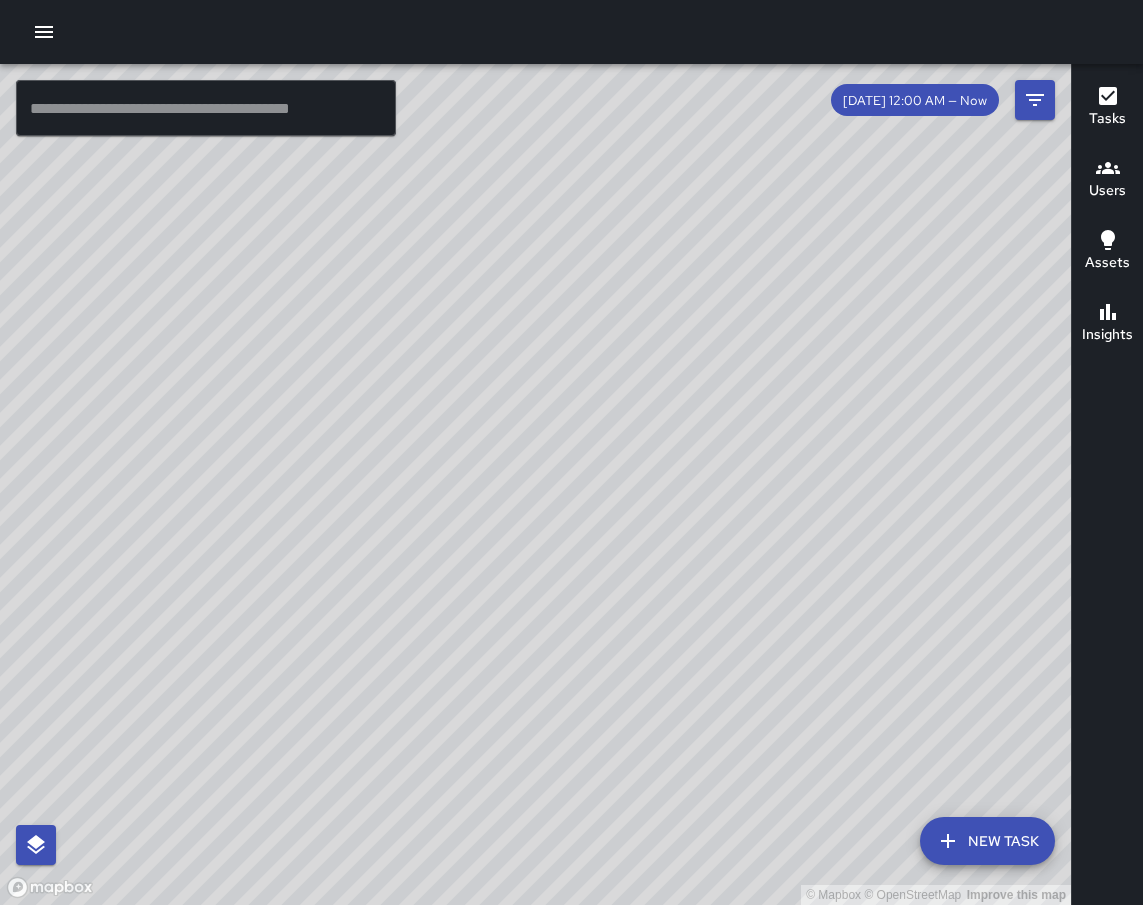 click 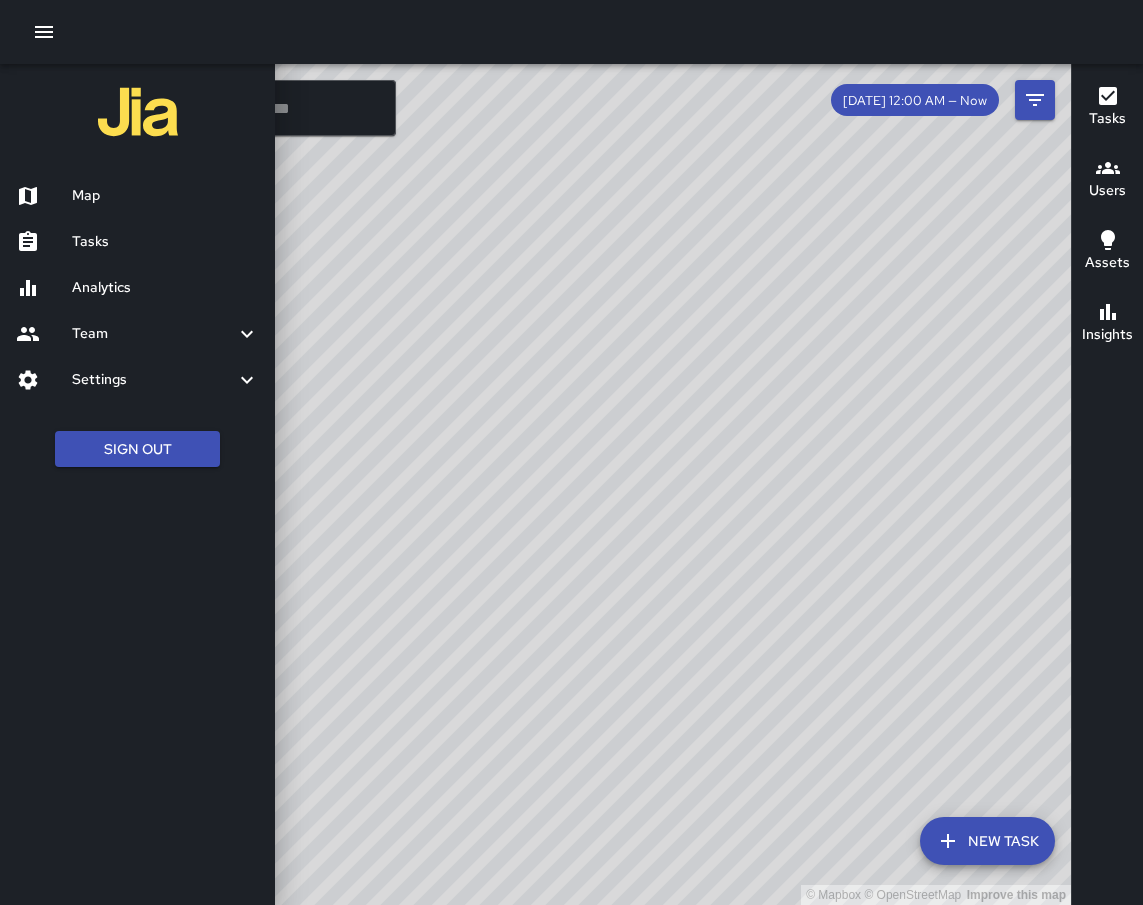 click on "Tasks" at bounding box center [137, 242] 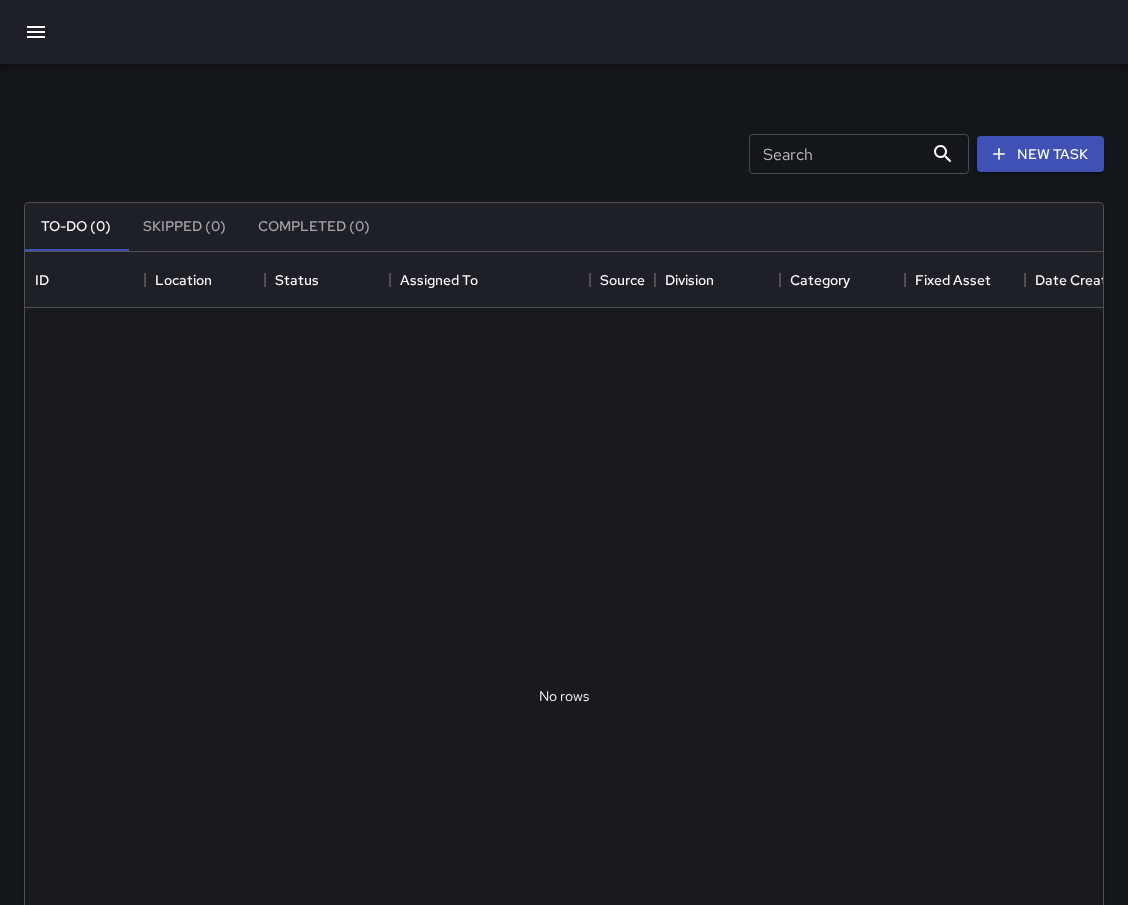 scroll, scrollTop: 16, scrollLeft: 16, axis: both 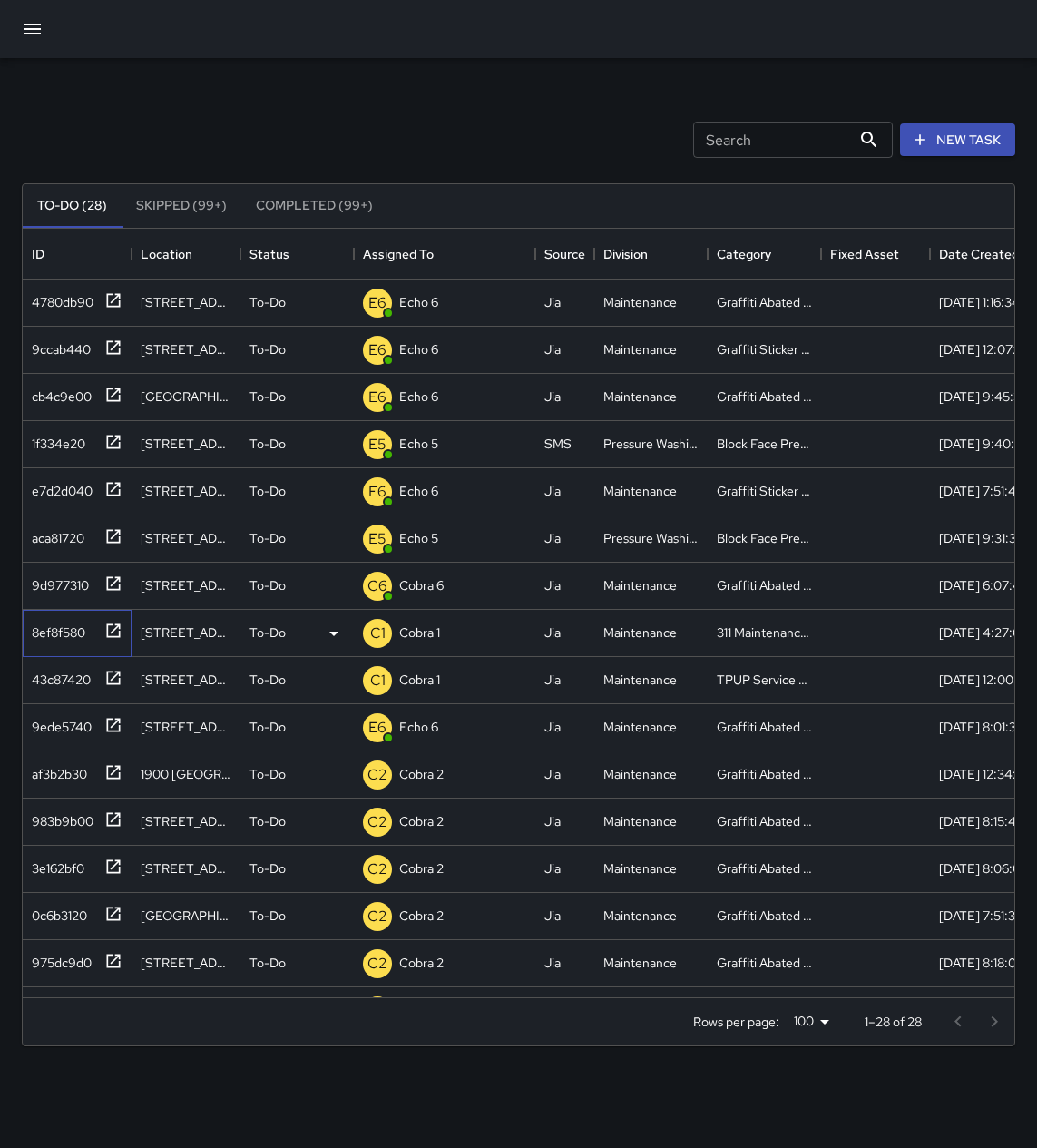 click on "8ef8f580" at bounding box center (73, 629) 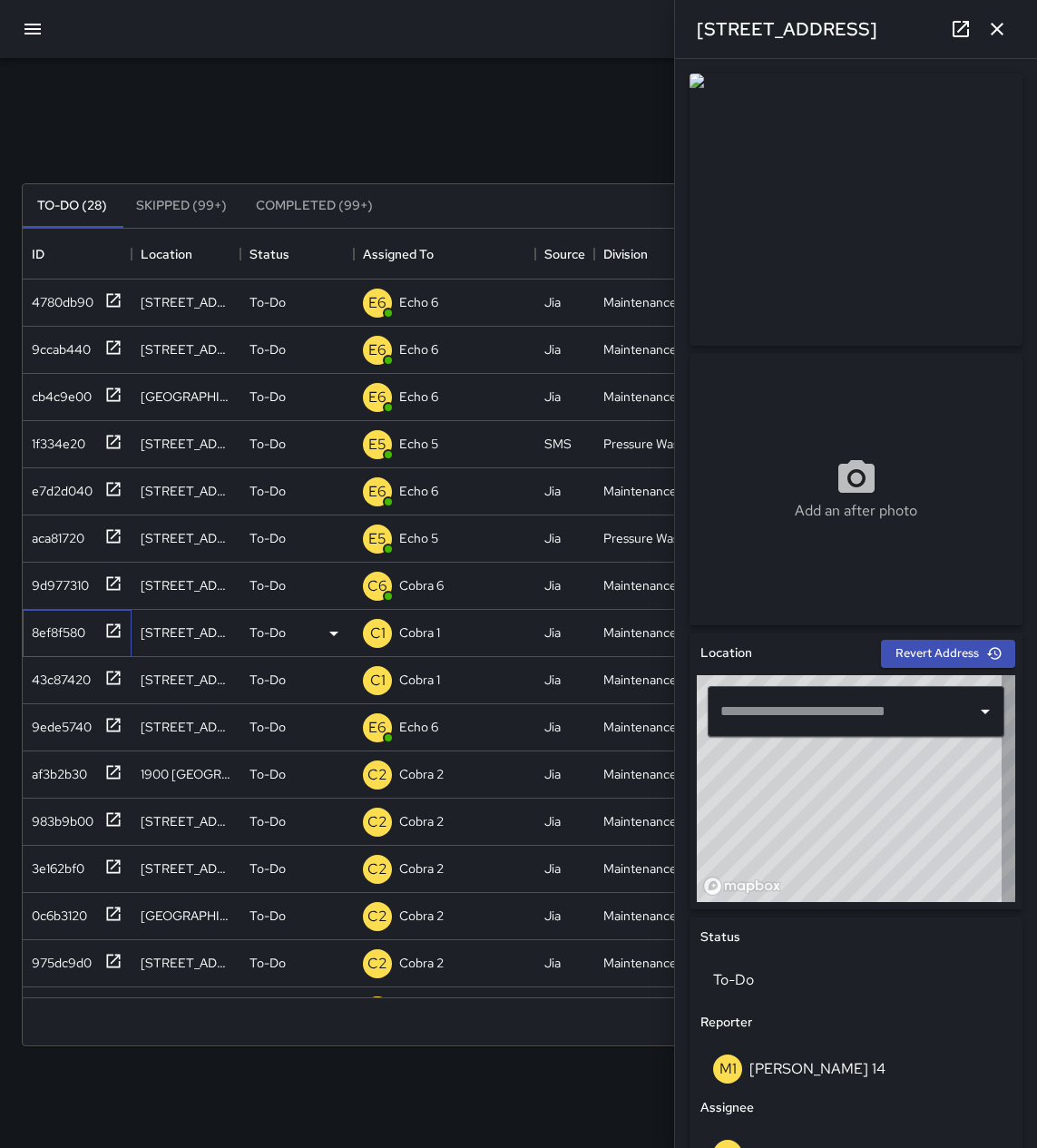 type on "**********" 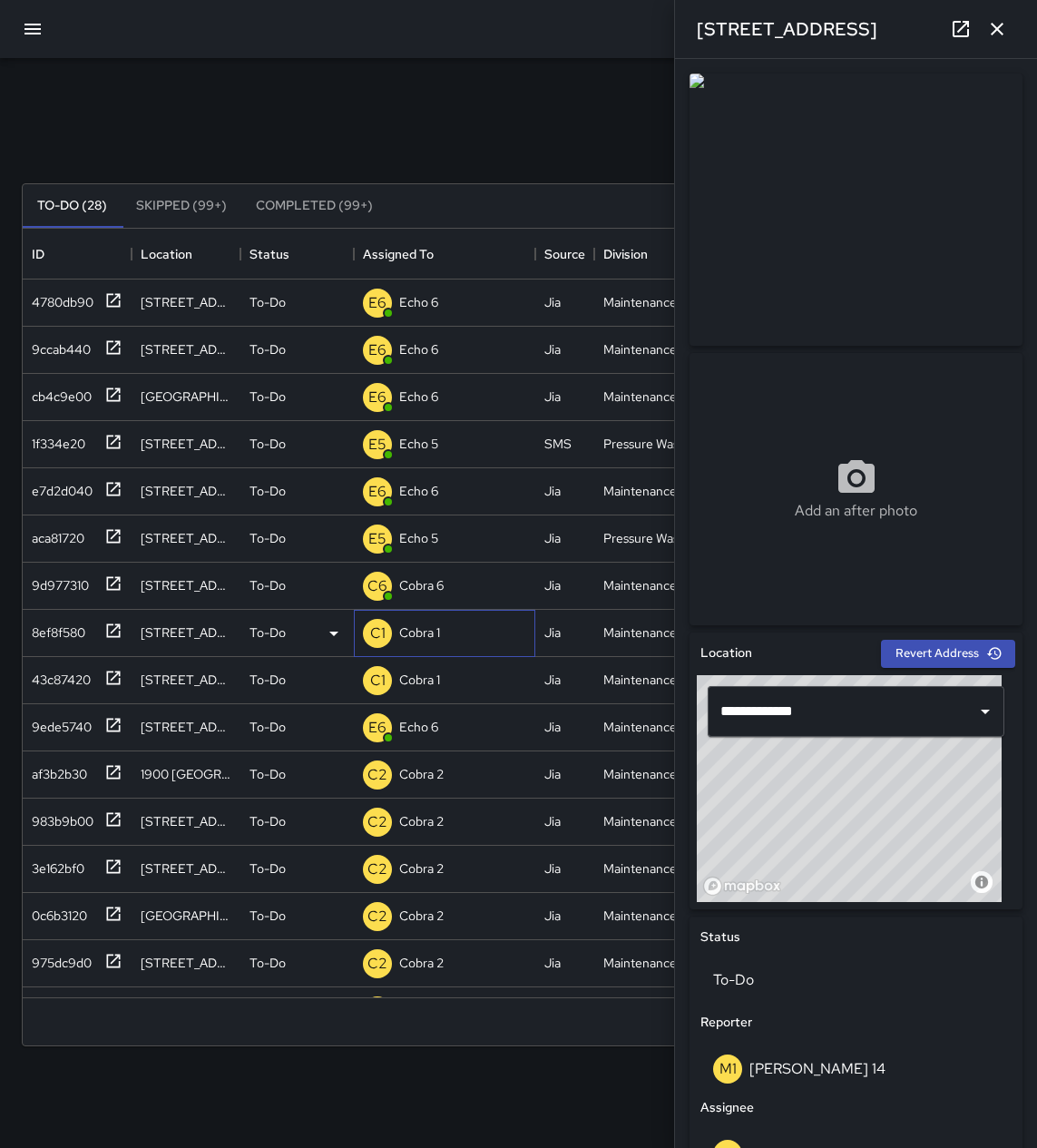 click on "C1 Cobra 1" at bounding box center [445, 633] 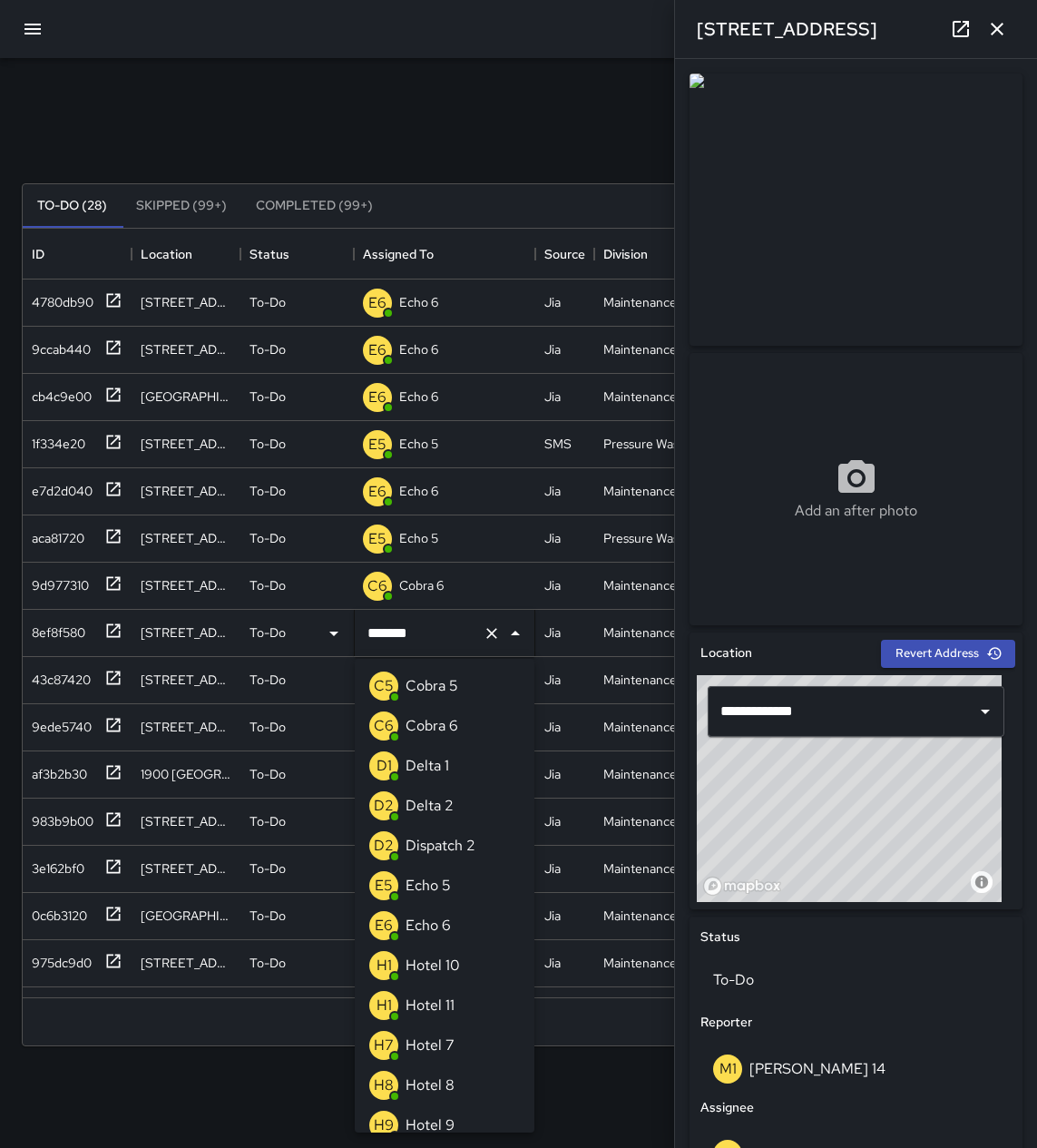 scroll, scrollTop: 851, scrollLeft: 0, axis: vertical 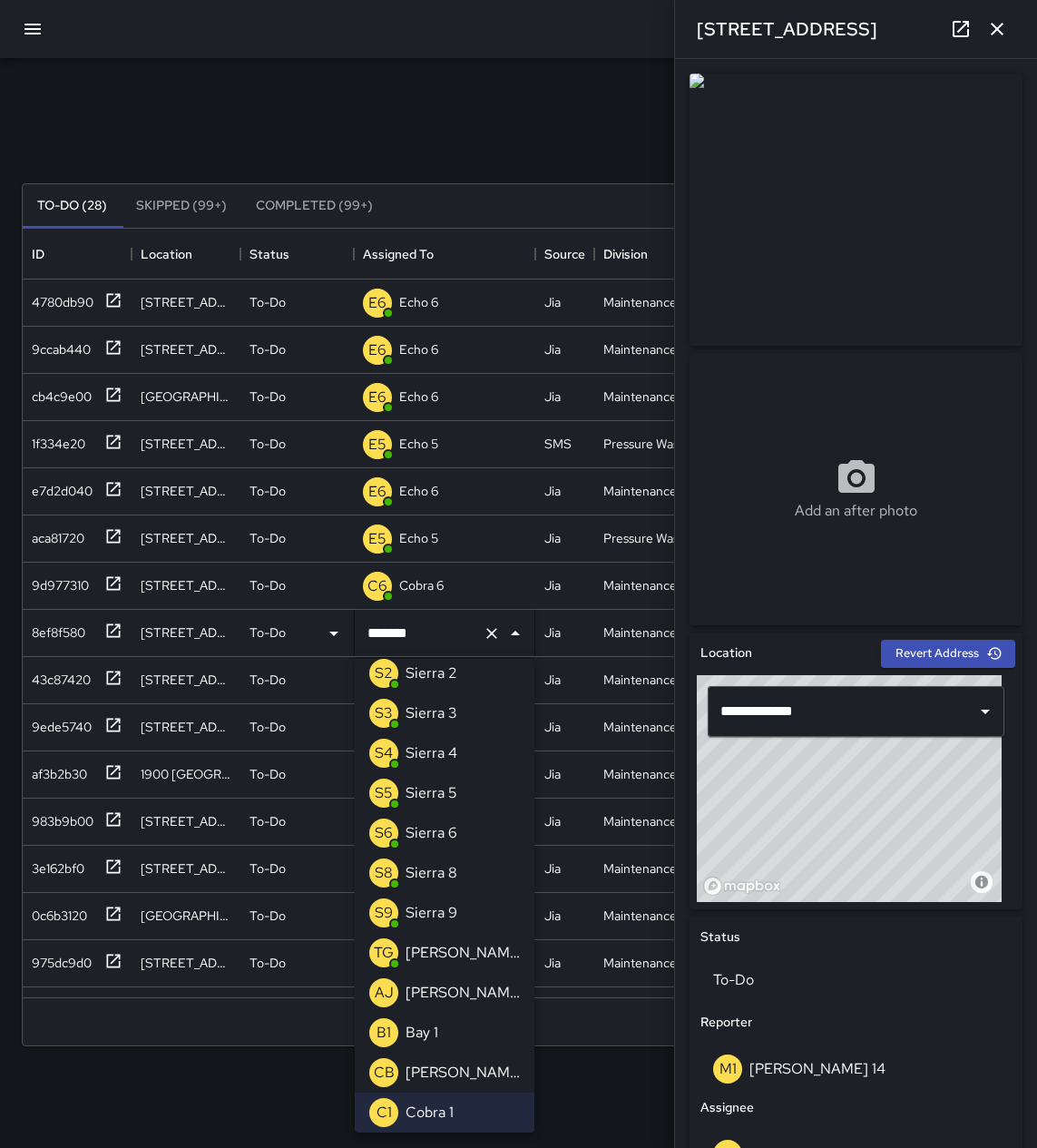 click 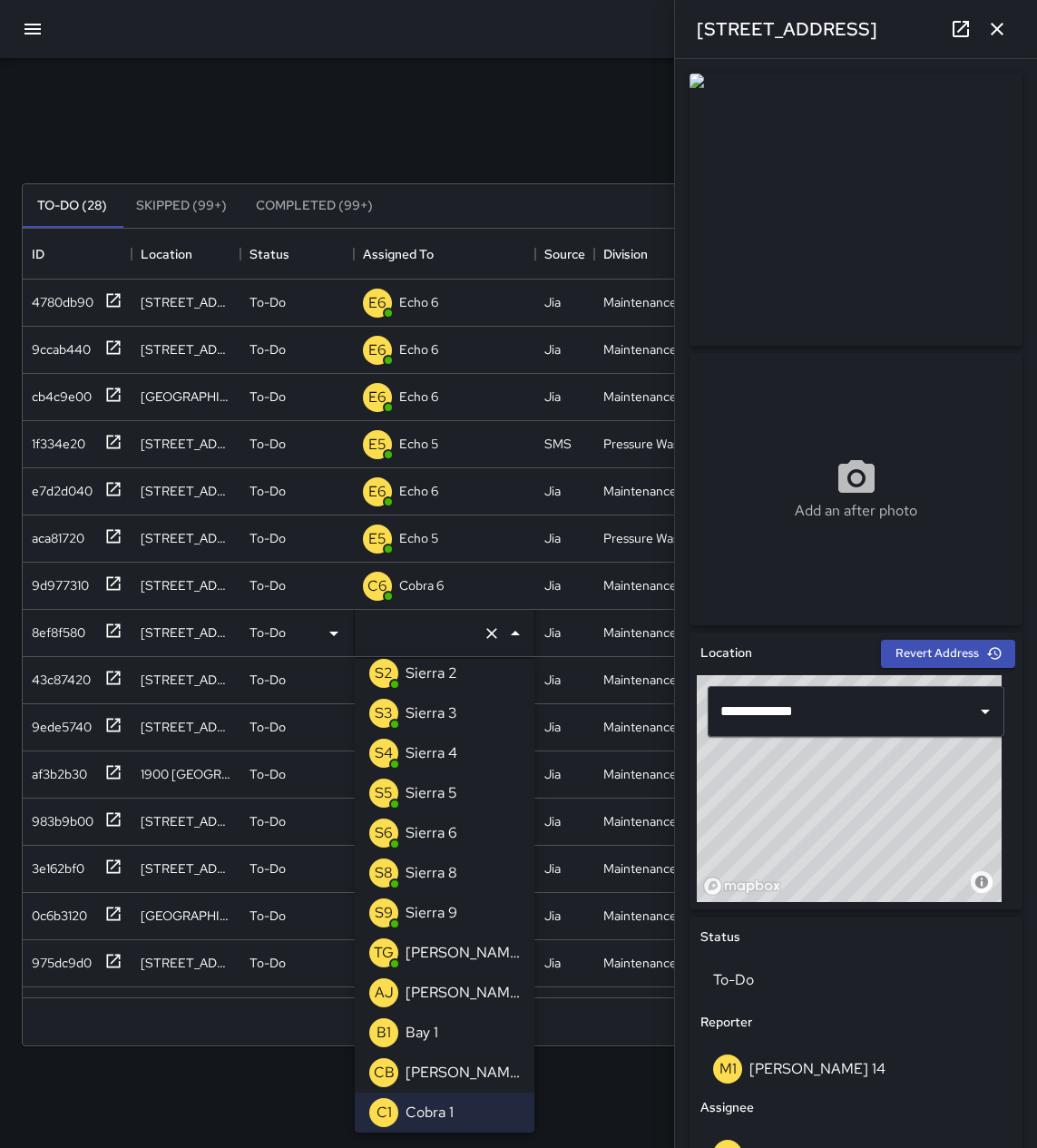 scroll, scrollTop: 7, scrollLeft: 0, axis: vertical 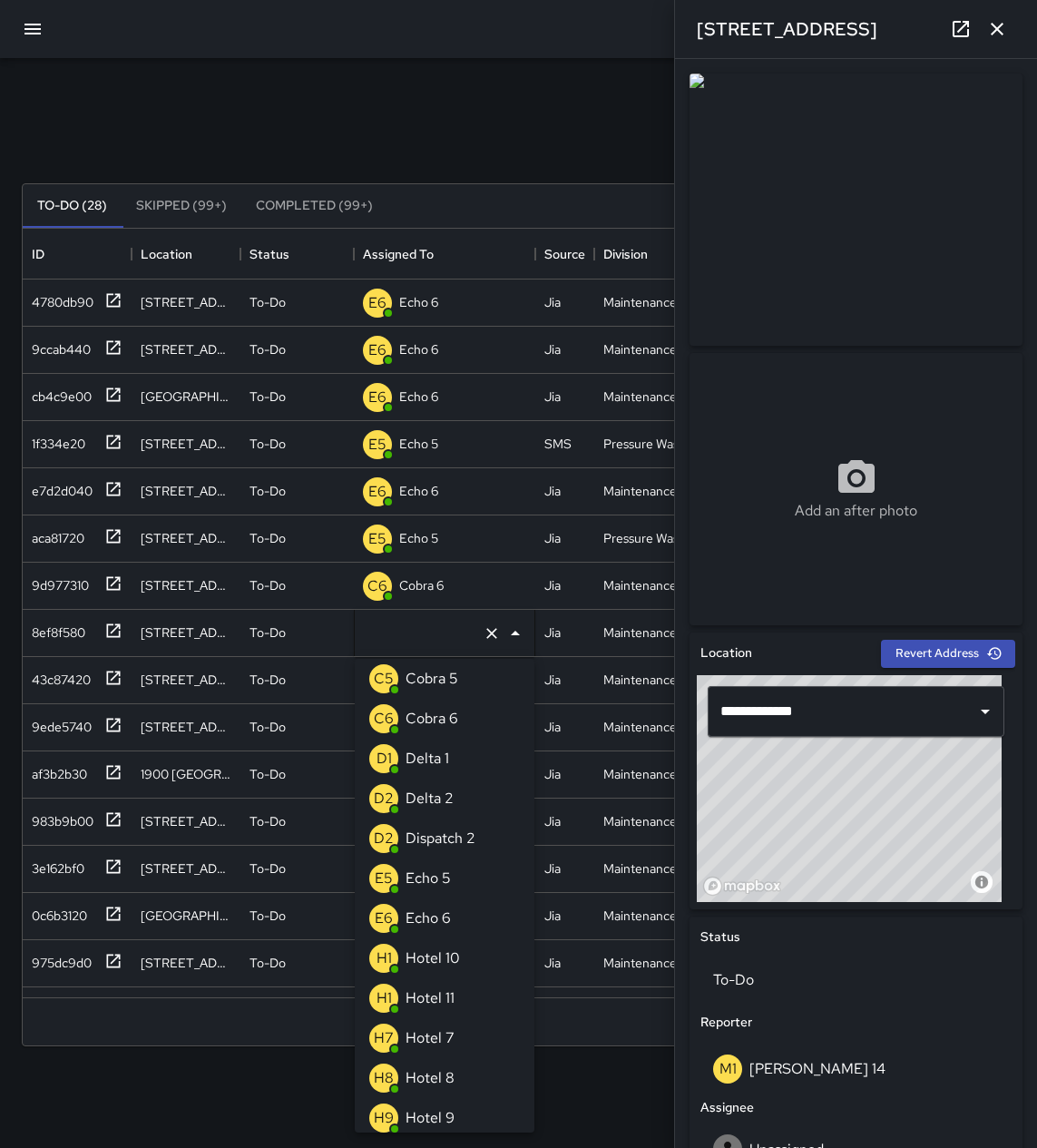 click on "Dispatch 2" at bounding box center [440, 839] 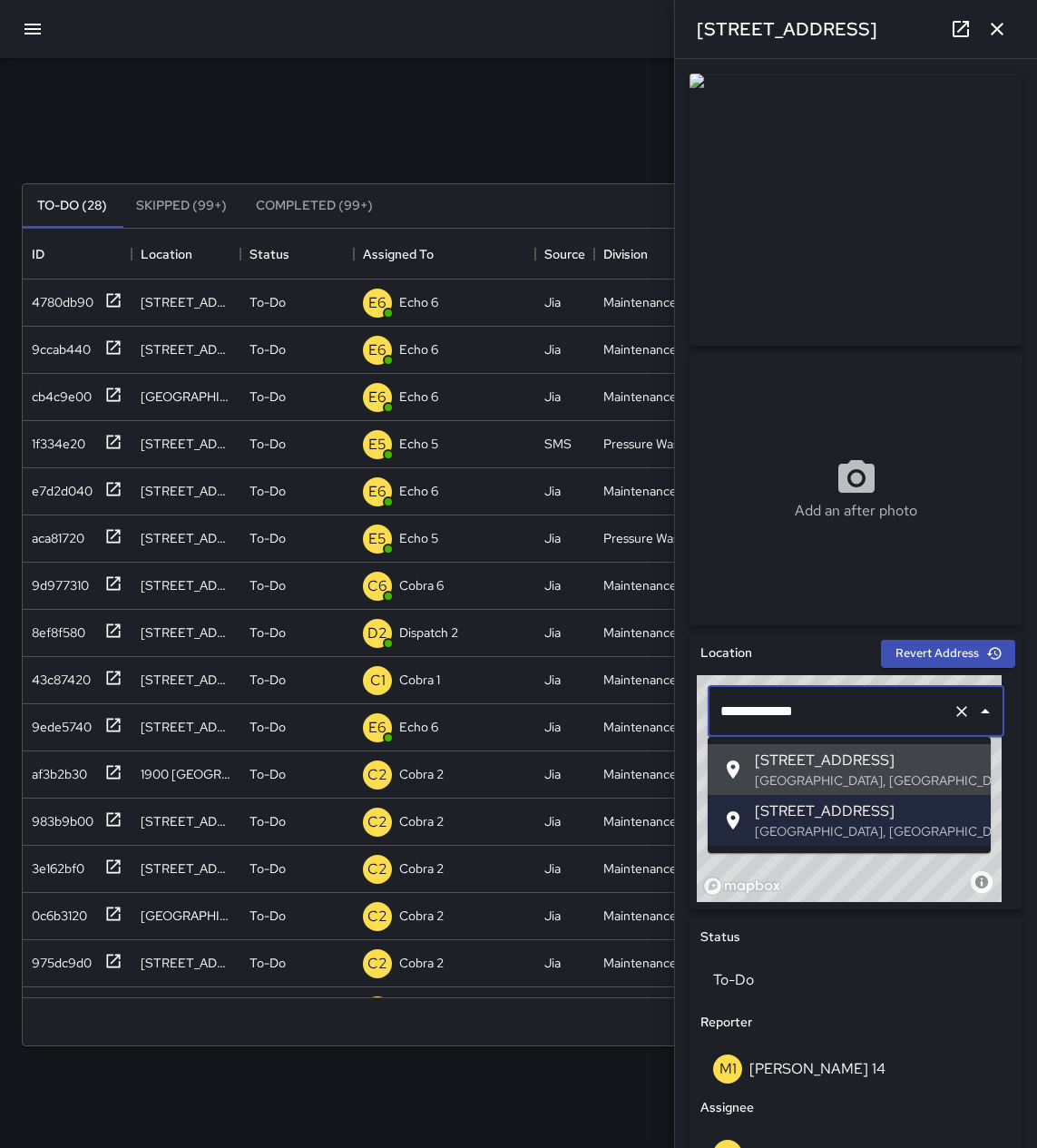 click on "**********" at bounding box center [830, 711] 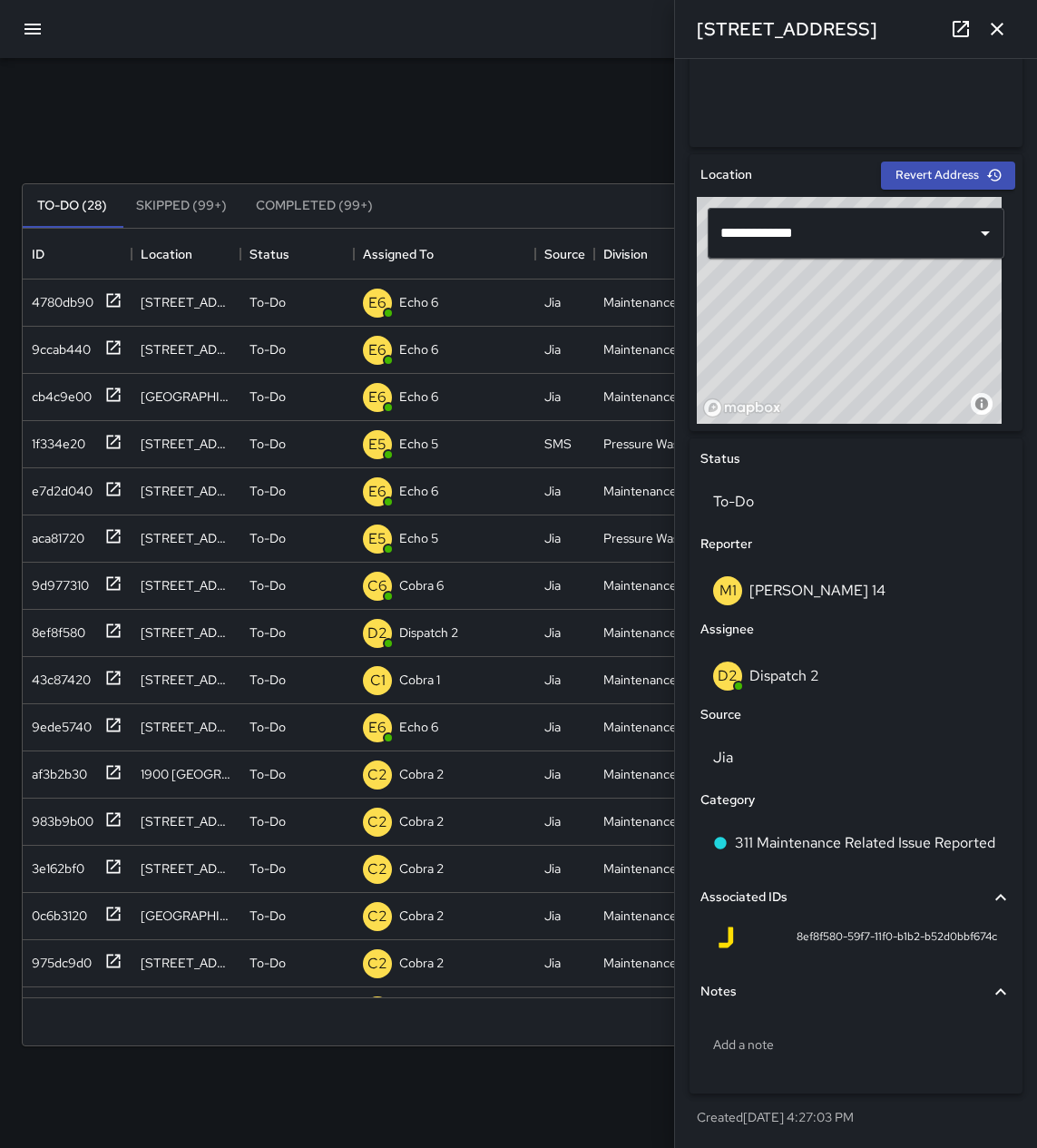 scroll, scrollTop: 0, scrollLeft: 0, axis: both 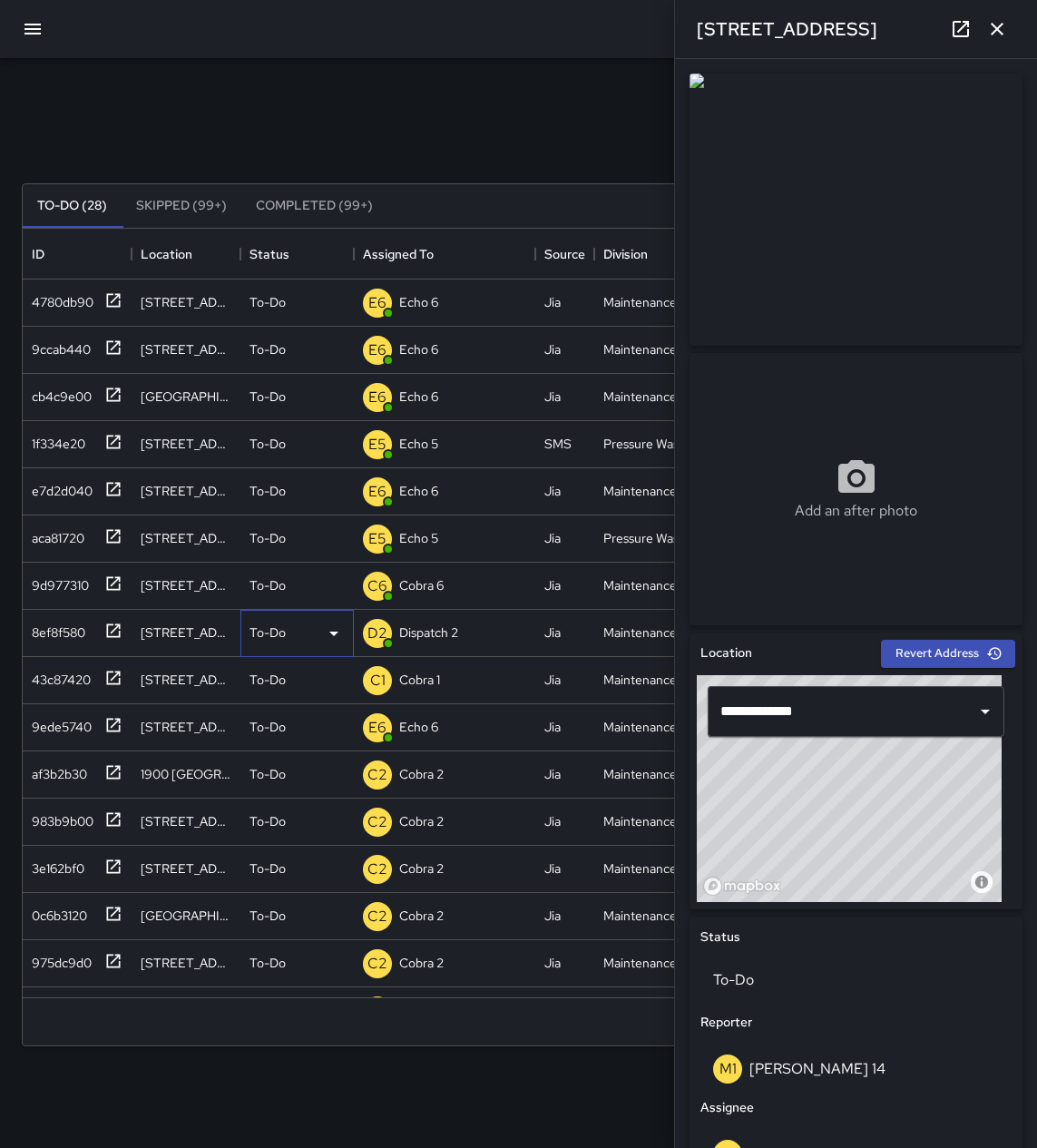 click 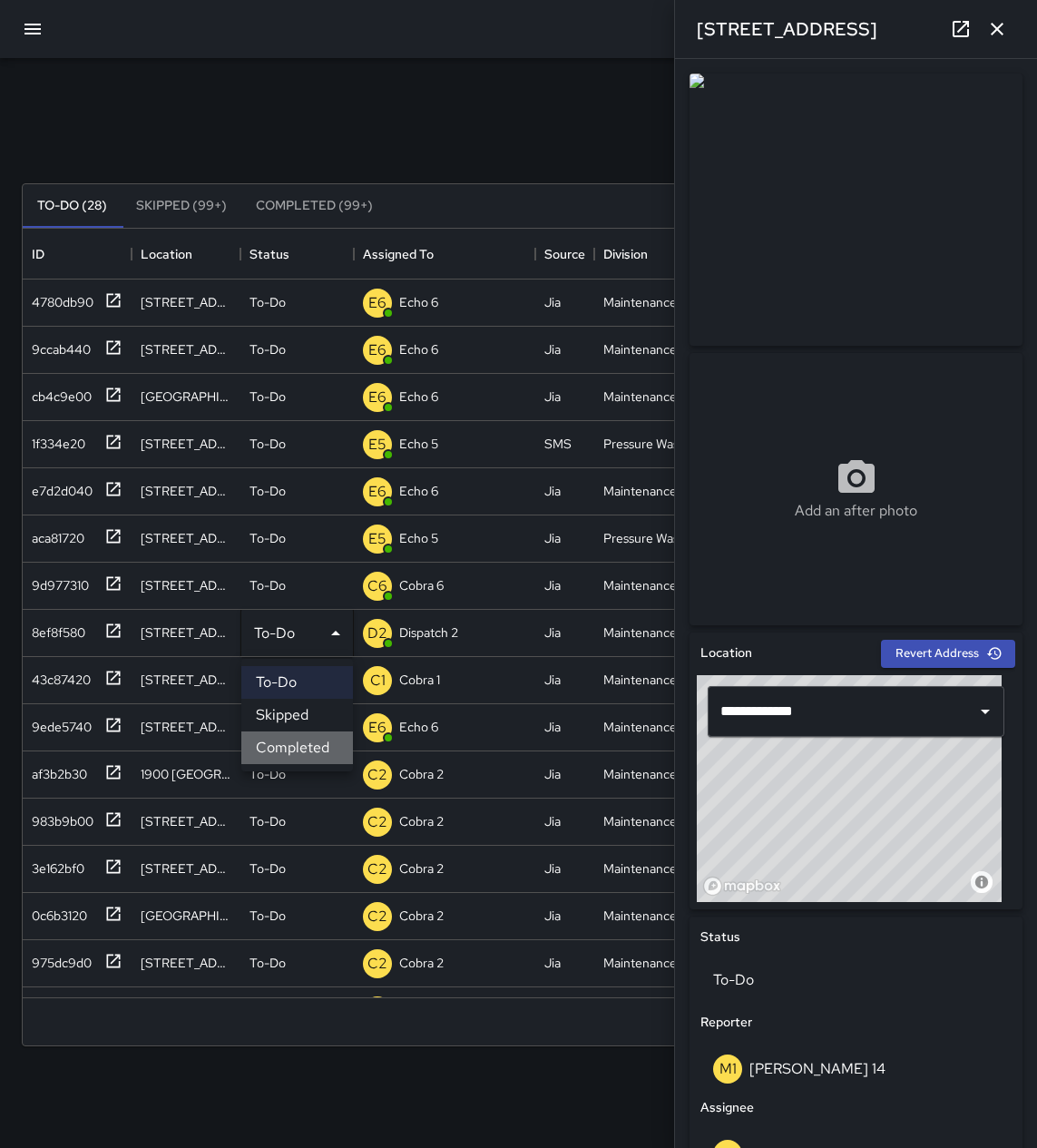 click on "Completed" at bounding box center [297, 748] 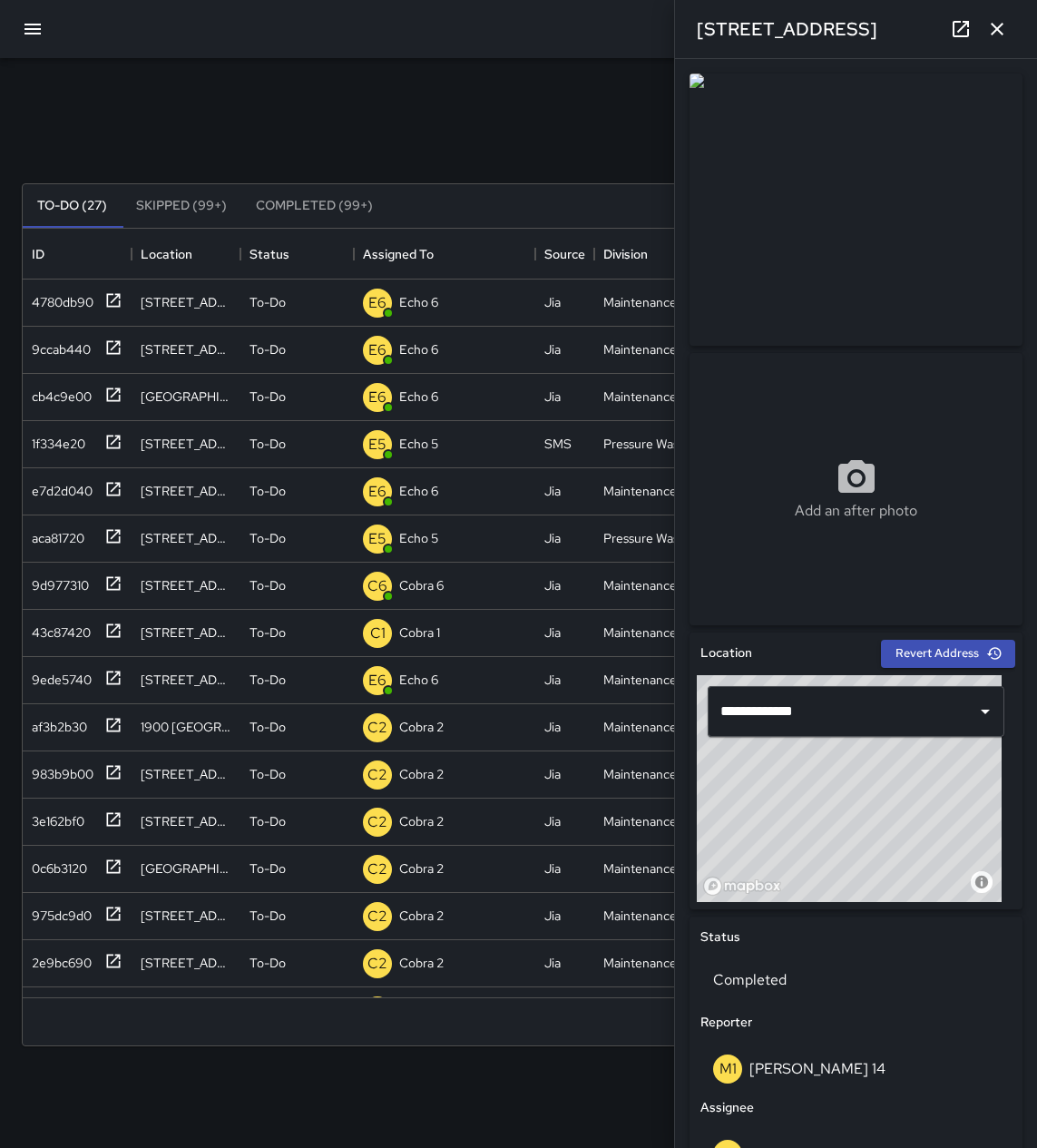 click 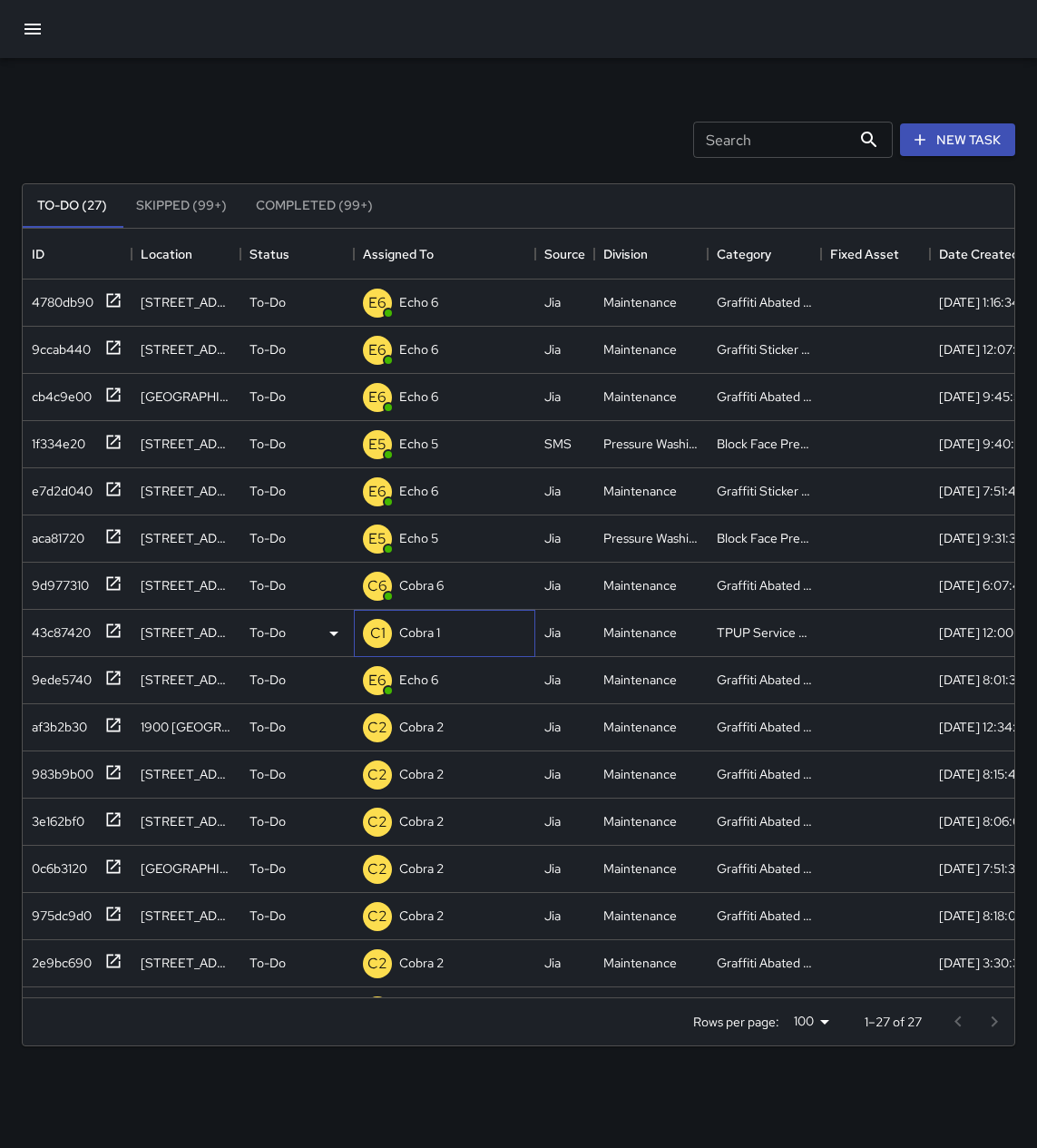 click on "C1 Cobra 1" at bounding box center (445, 633) 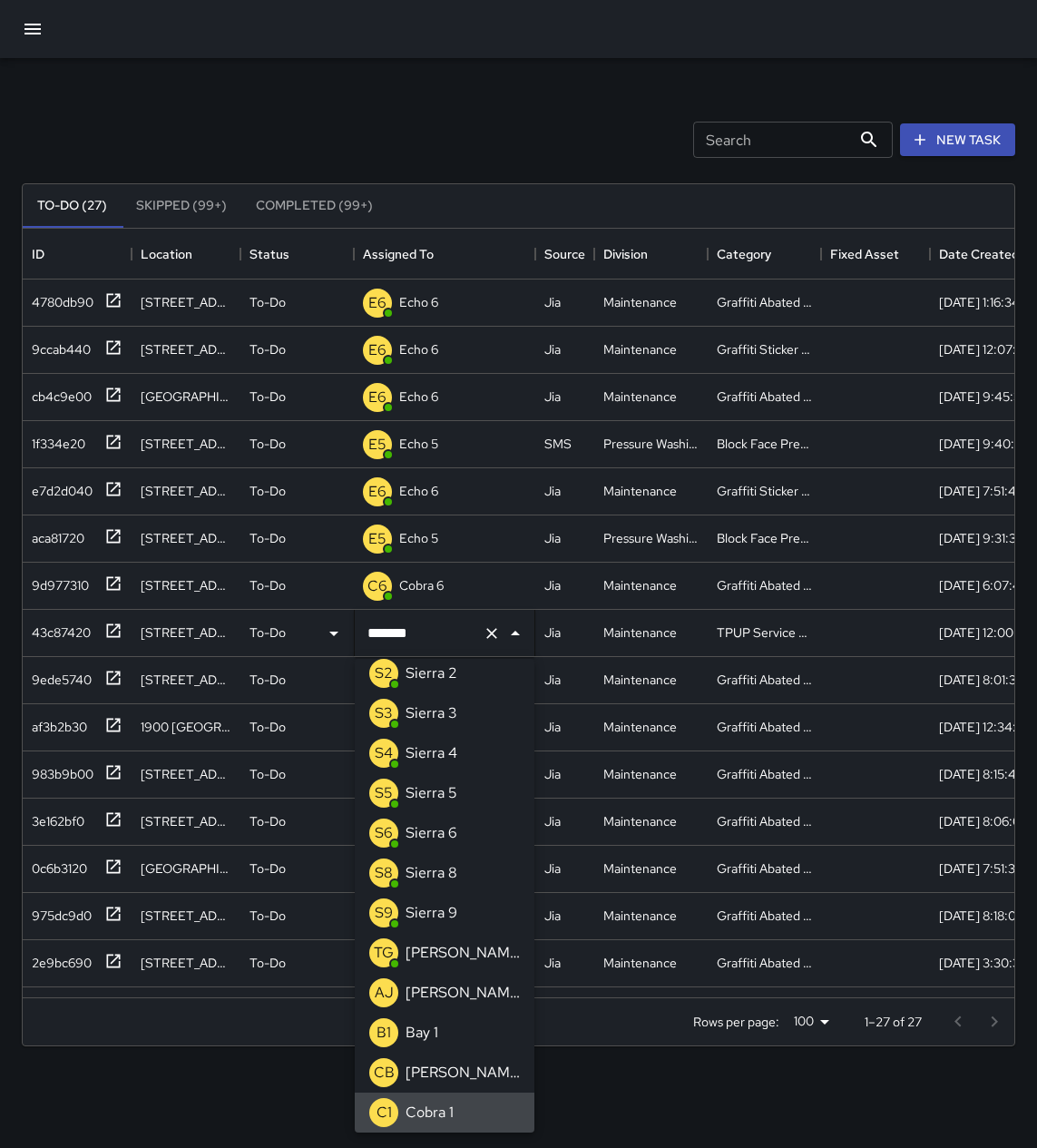 click 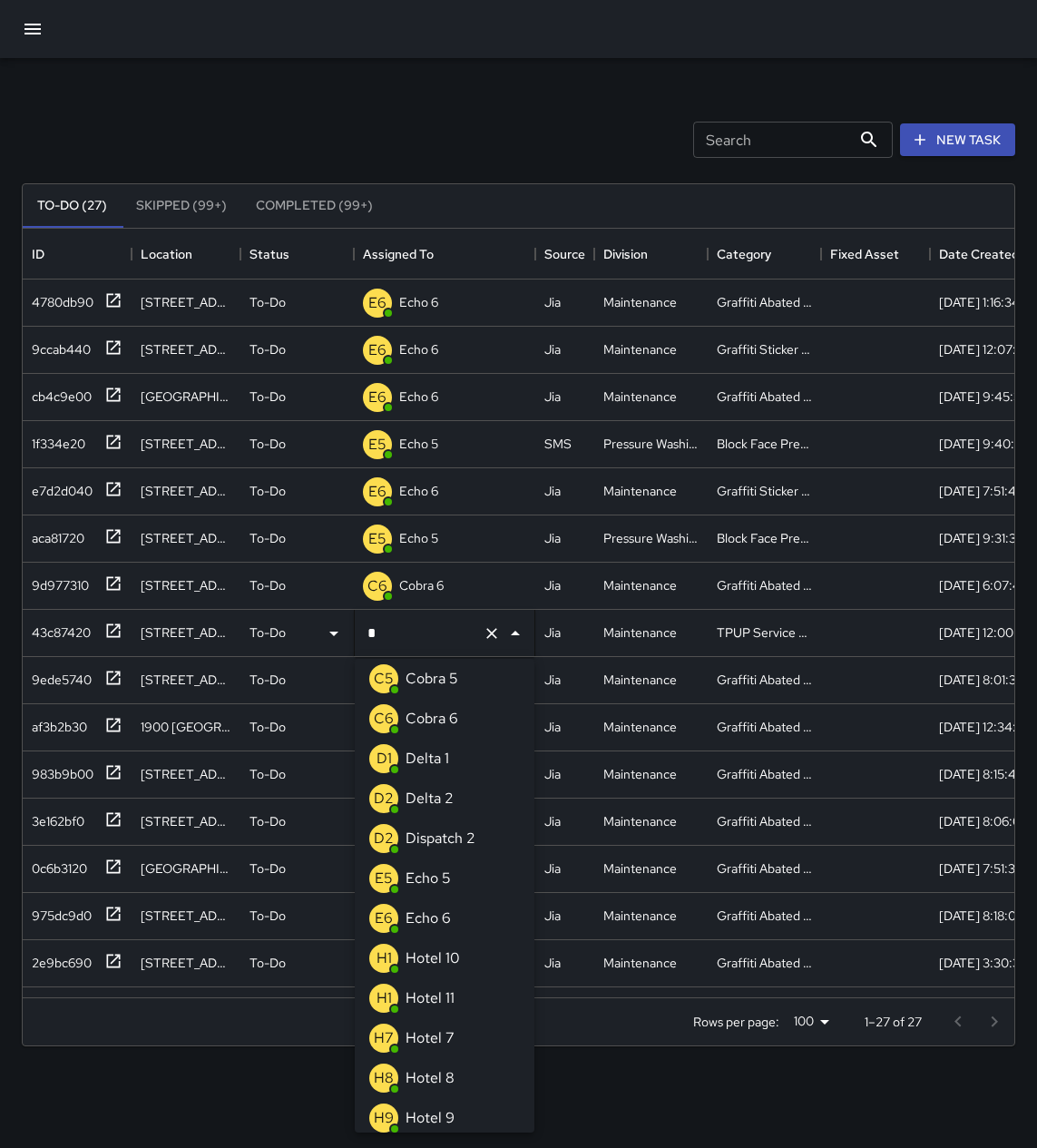scroll, scrollTop: 0, scrollLeft: 0, axis: both 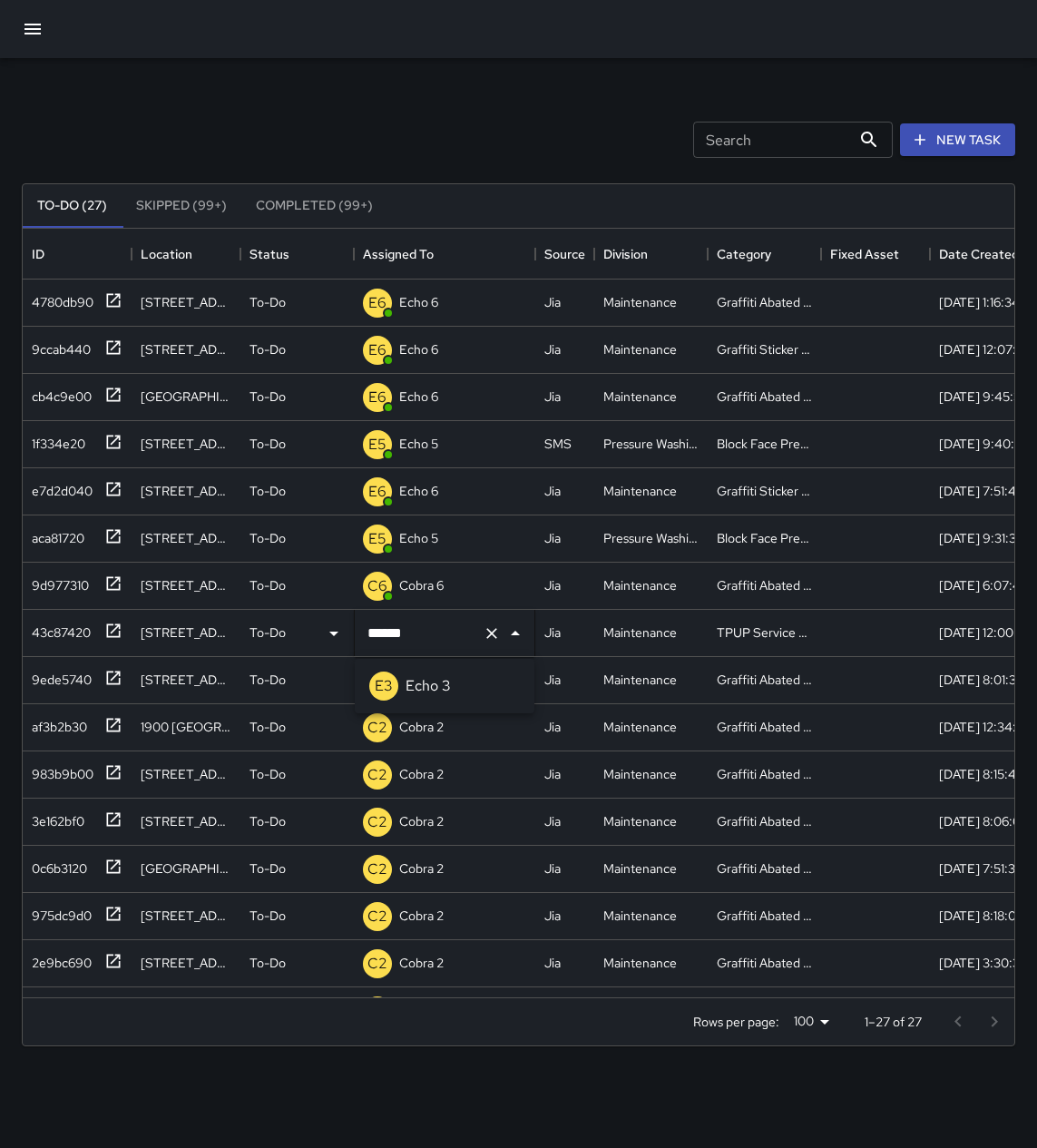 type on "******" 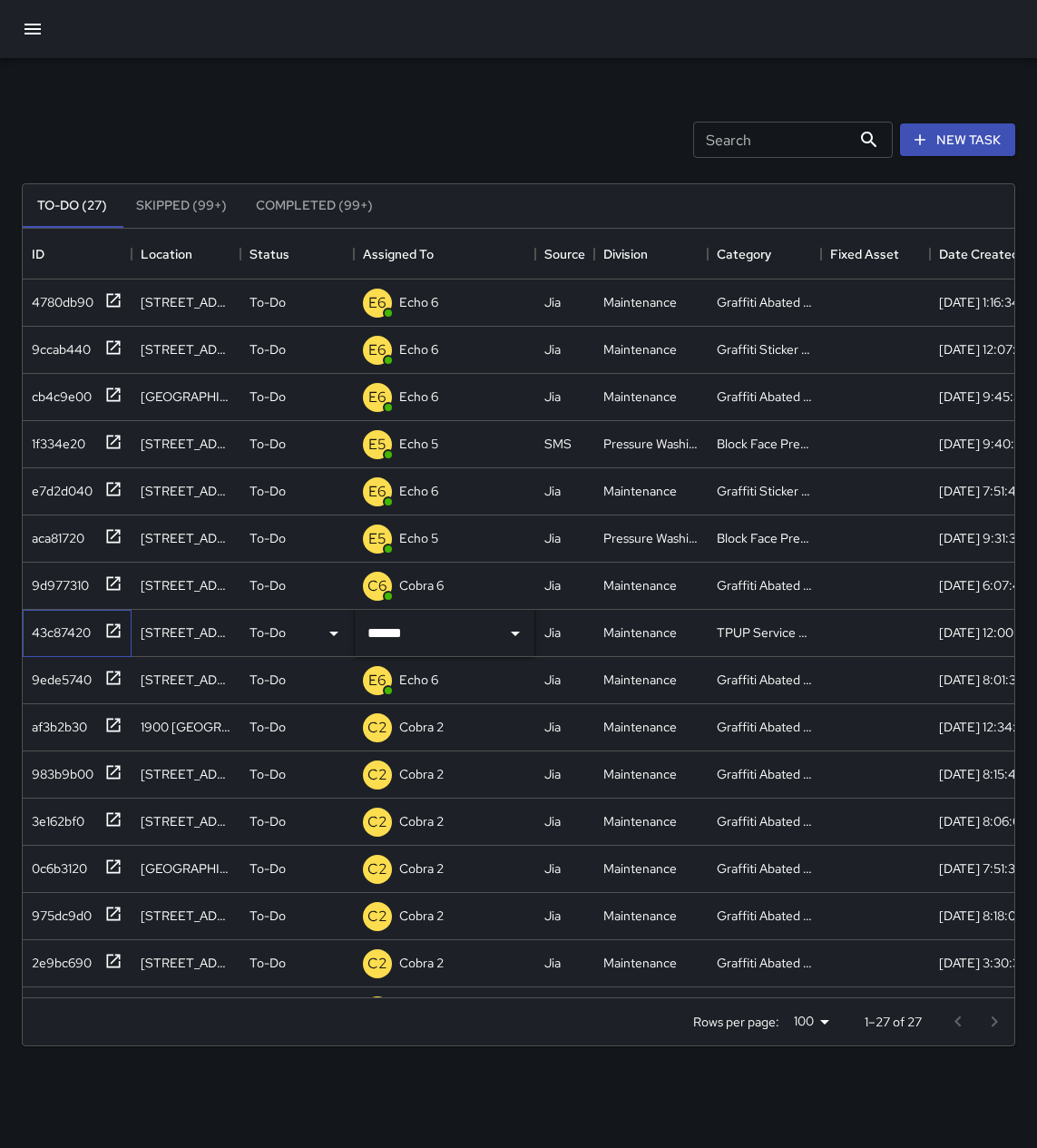 click at bounding box center [110, 629] 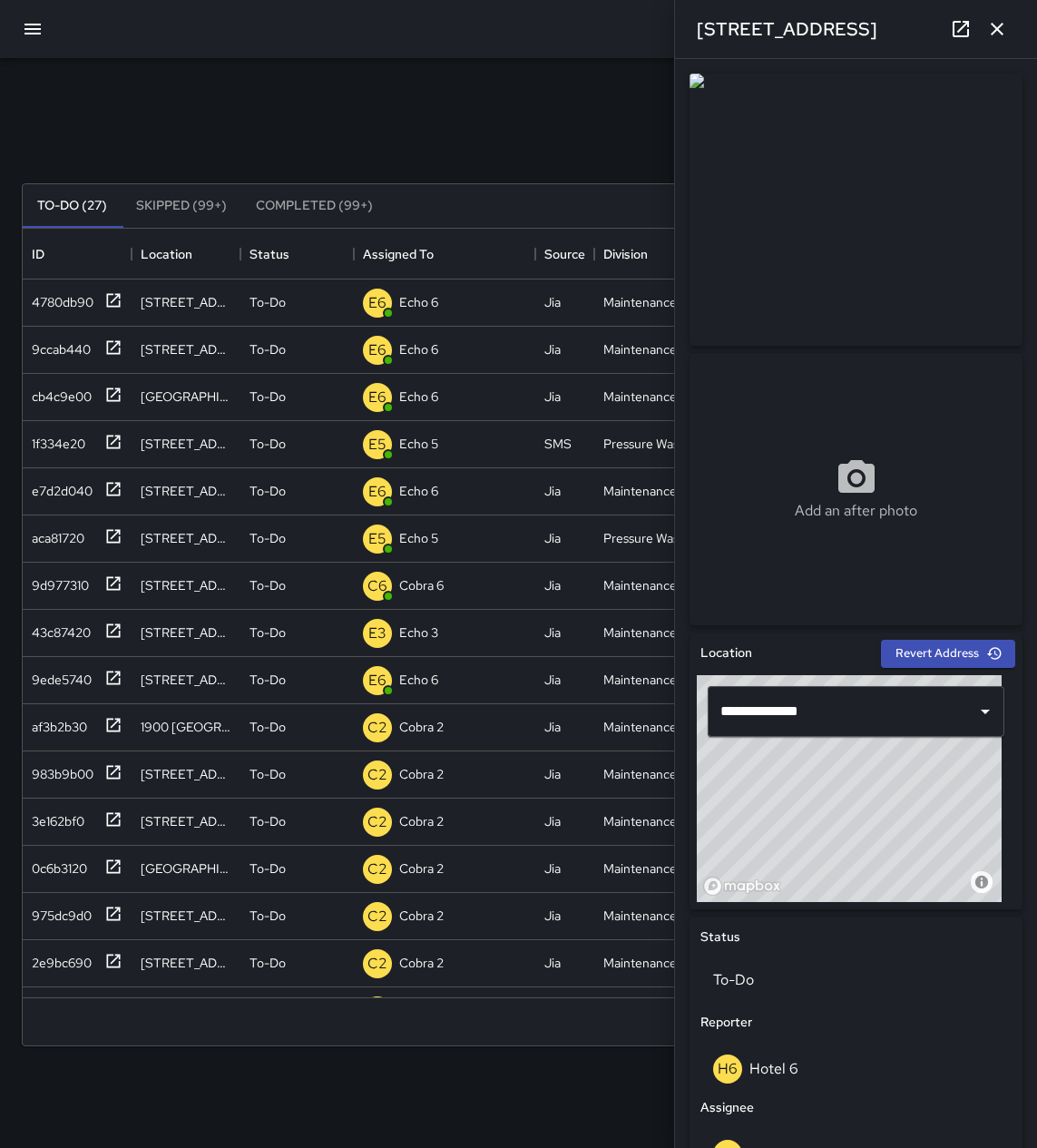 click 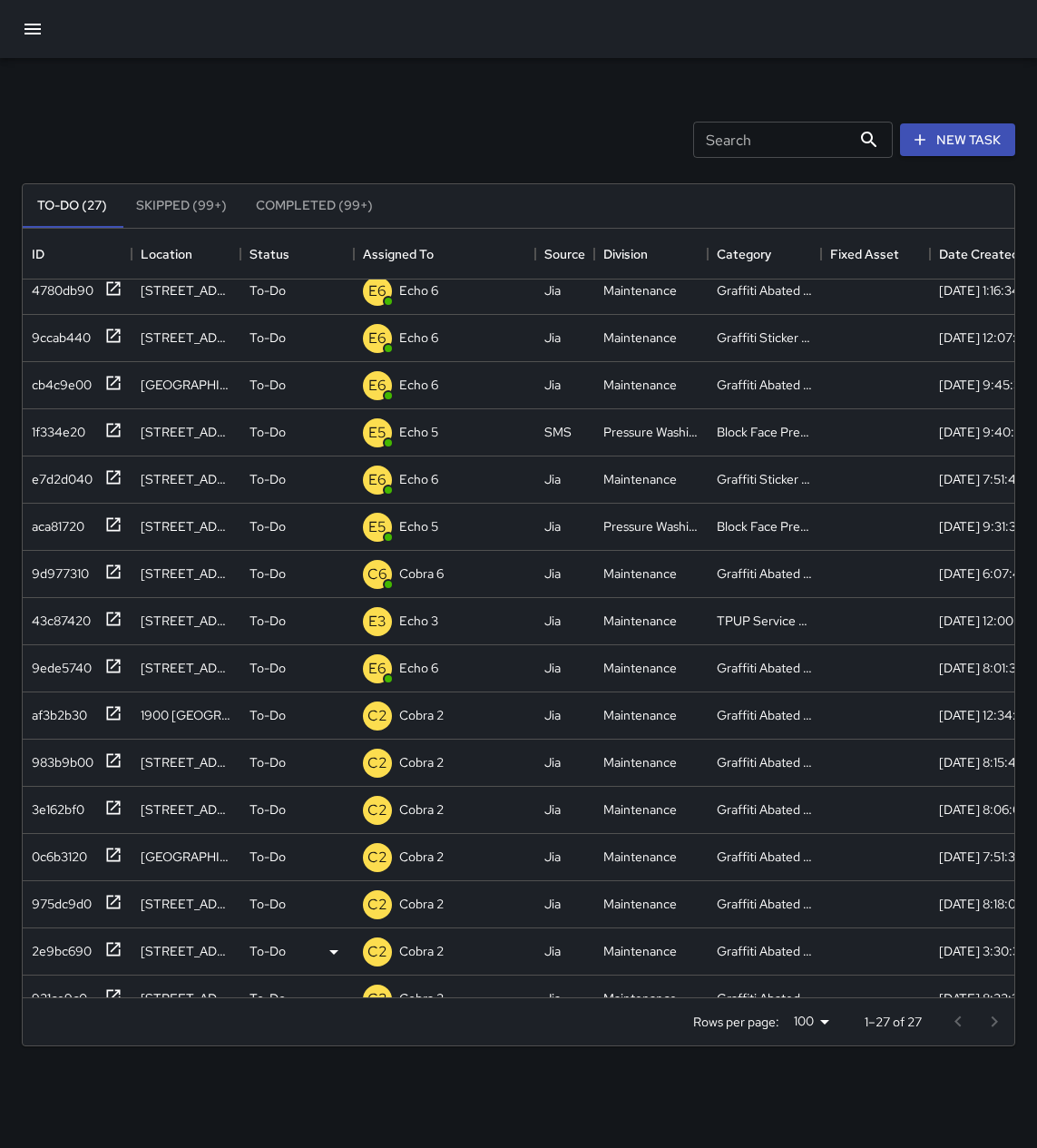 scroll, scrollTop: 0, scrollLeft: 0, axis: both 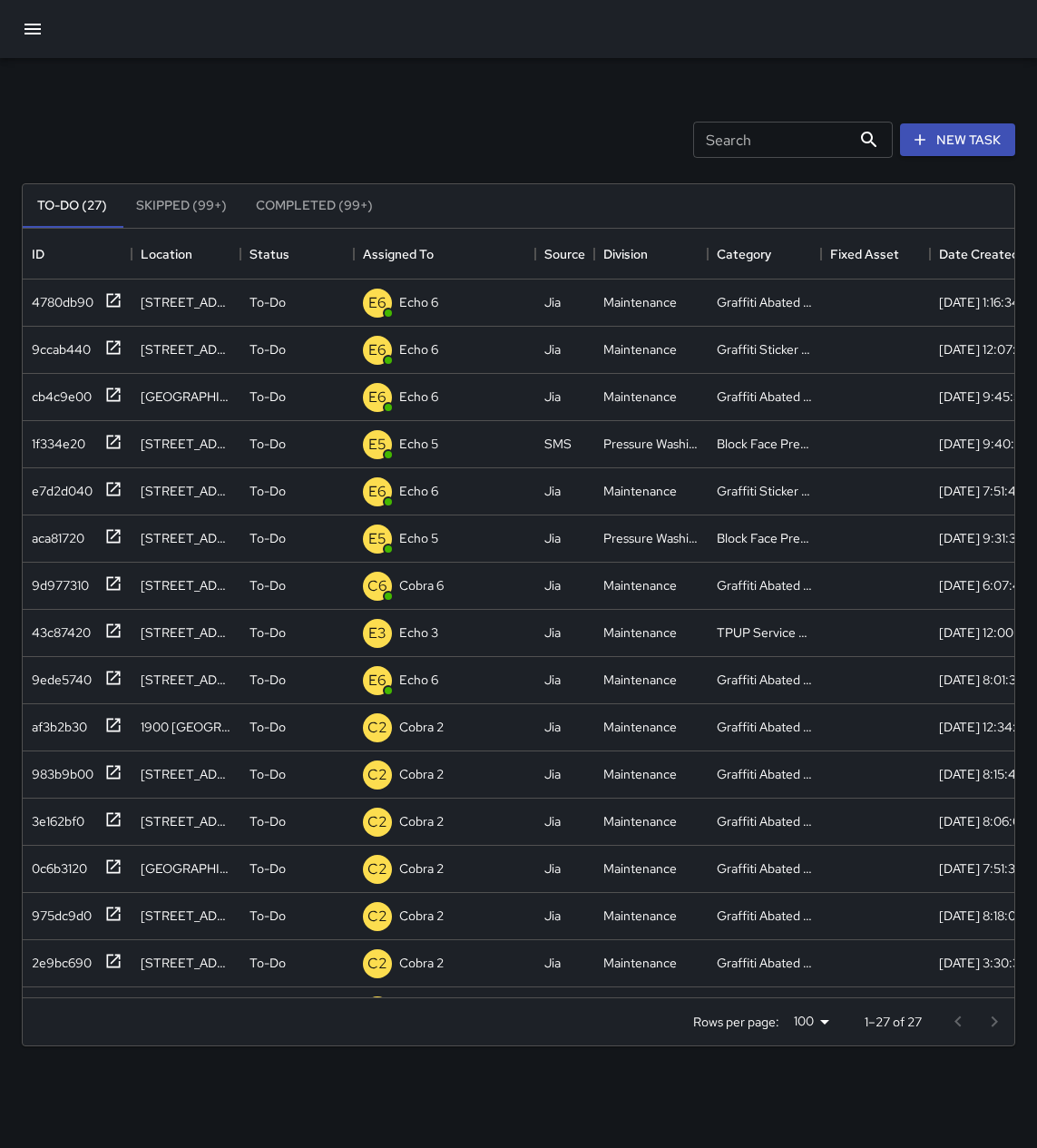 click on "Search" at bounding box center [772, 140] 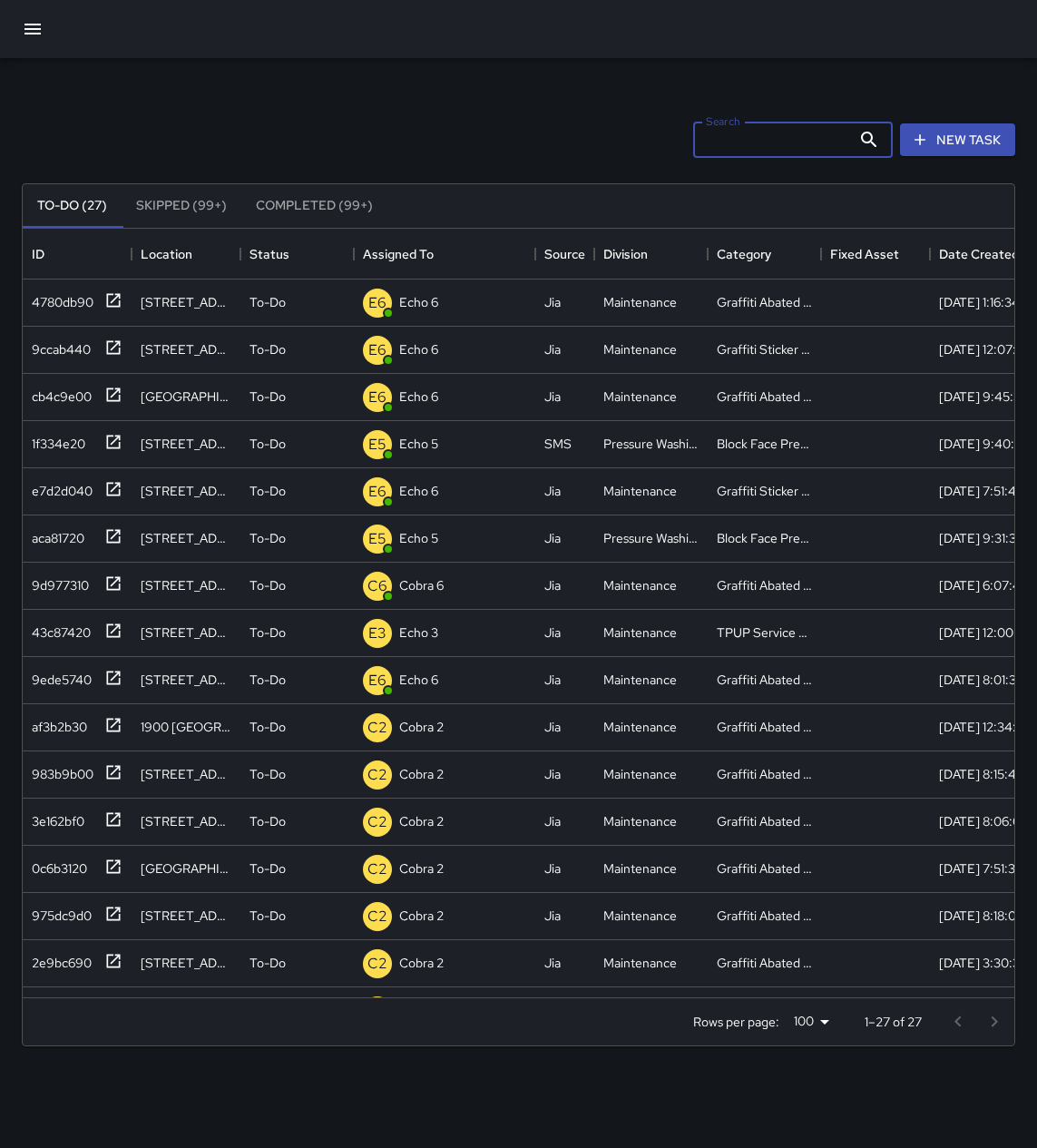 type on "*******" 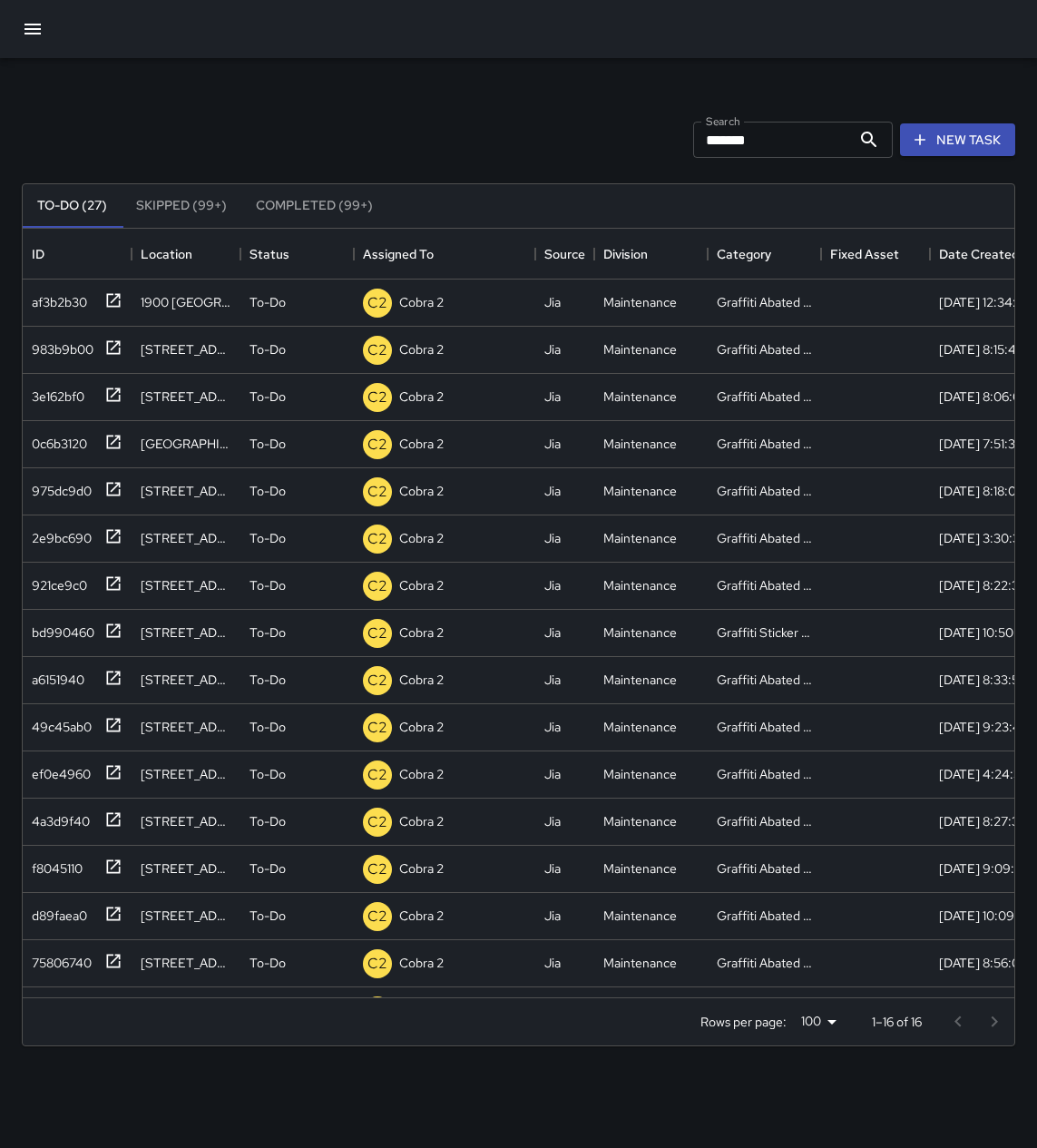 drag, startPoint x: 762, startPoint y: 119, endPoint x: 682, endPoint y: 137, distance: 82 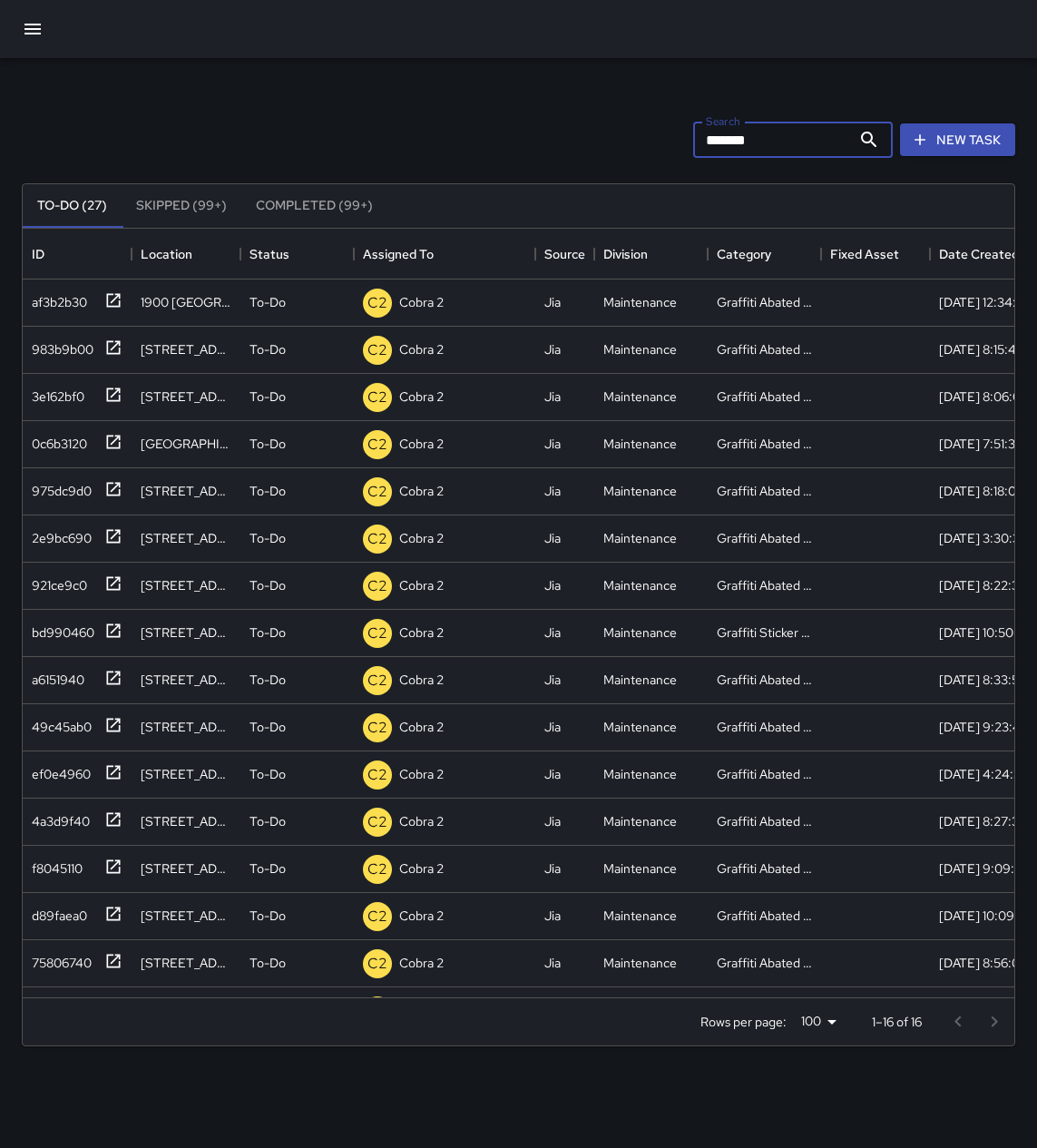 drag, startPoint x: 753, startPoint y: 130, endPoint x: 654, endPoint y: 160, distance: 103.44564 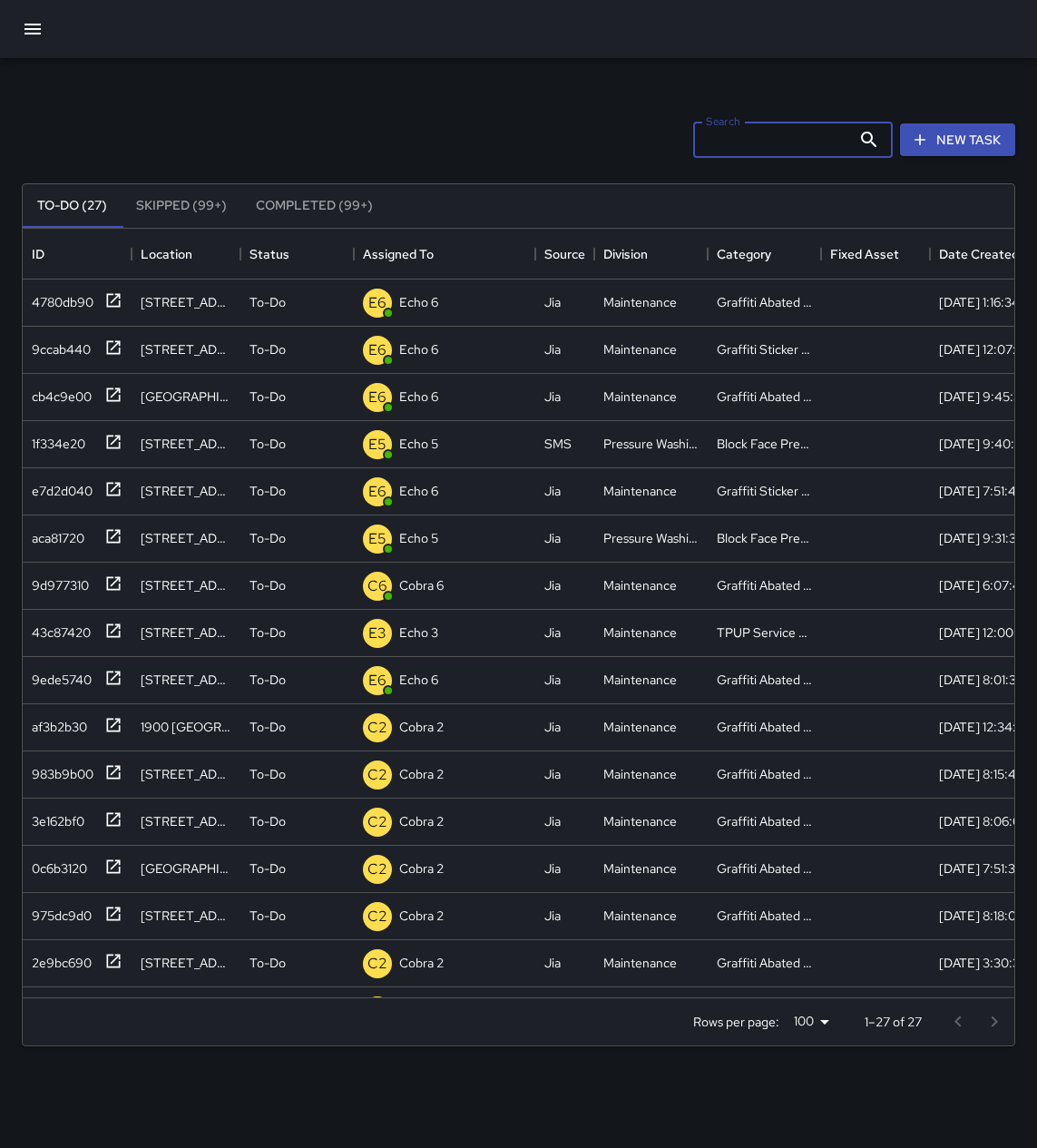 type 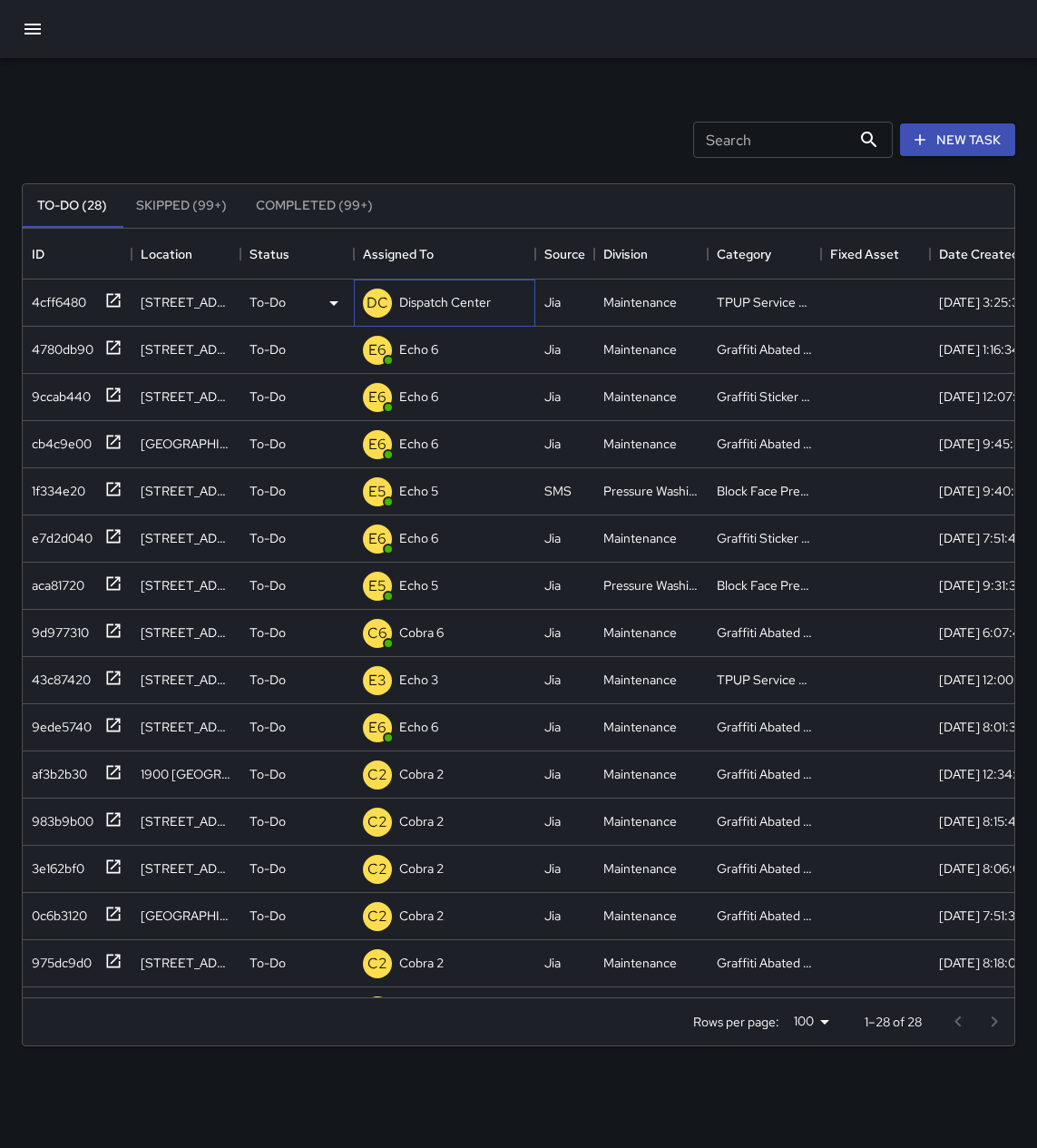 click on "Dispatch Center" at bounding box center [445, 302] 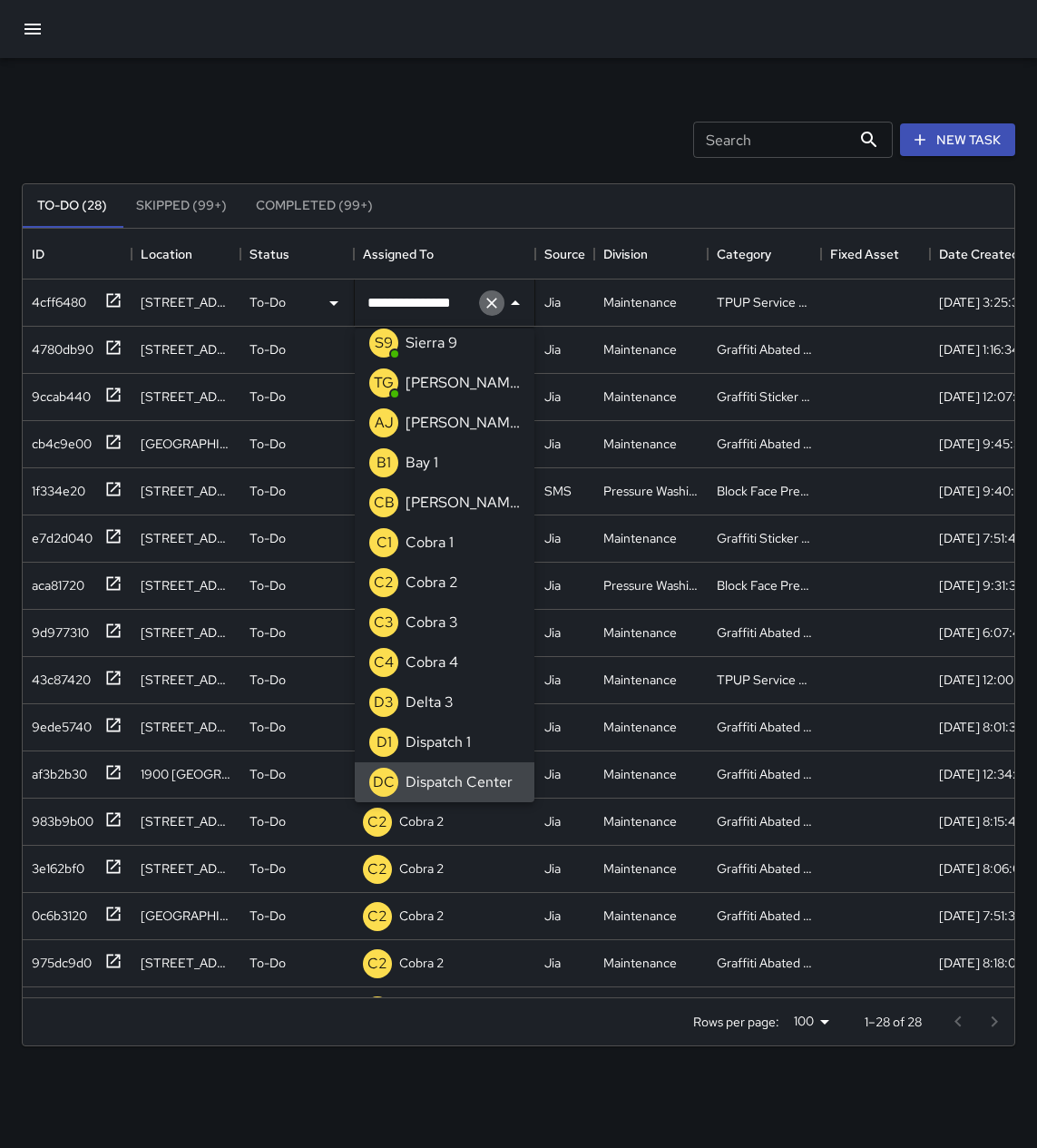 click 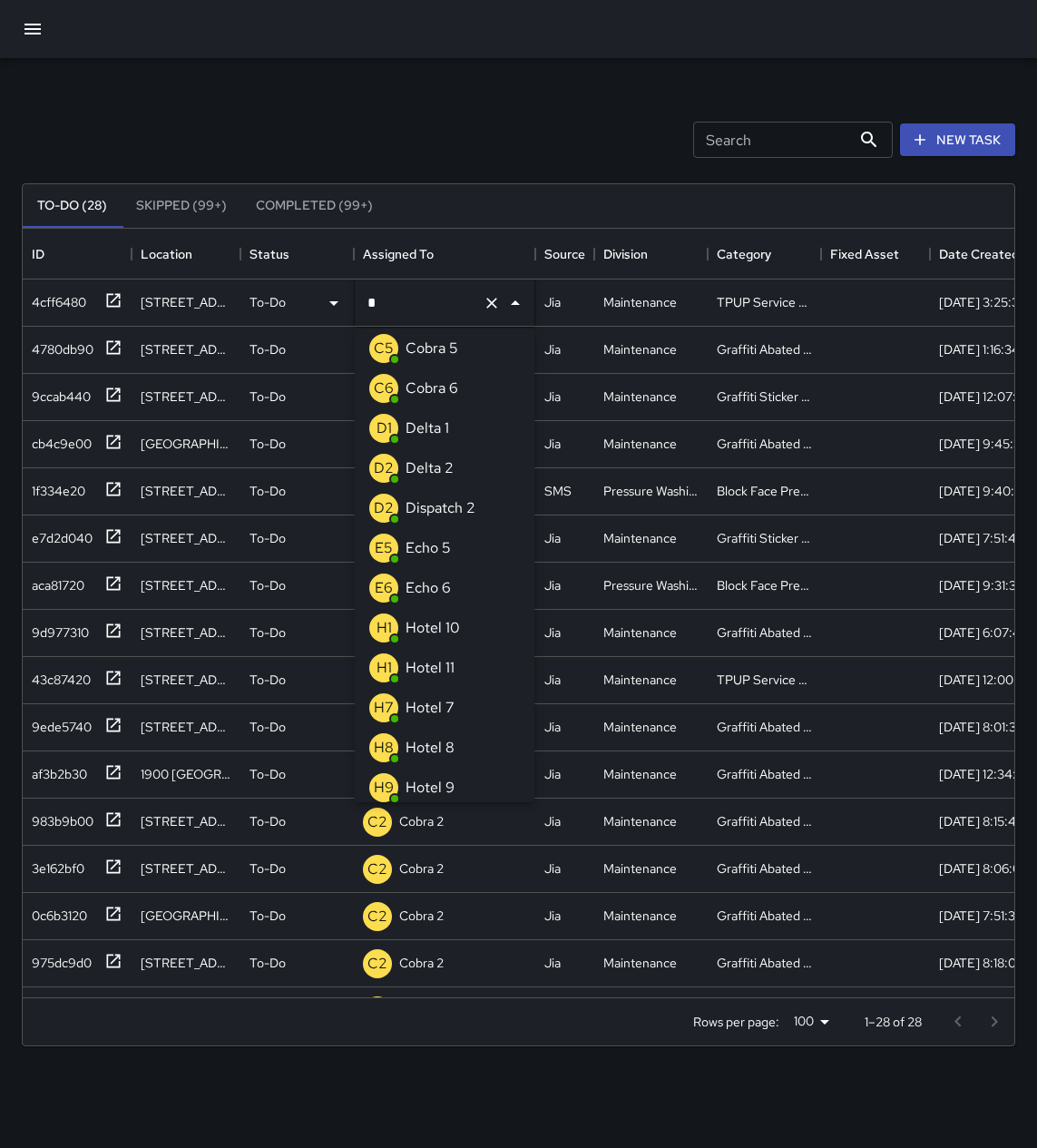 scroll, scrollTop: 0, scrollLeft: 0, axis: both 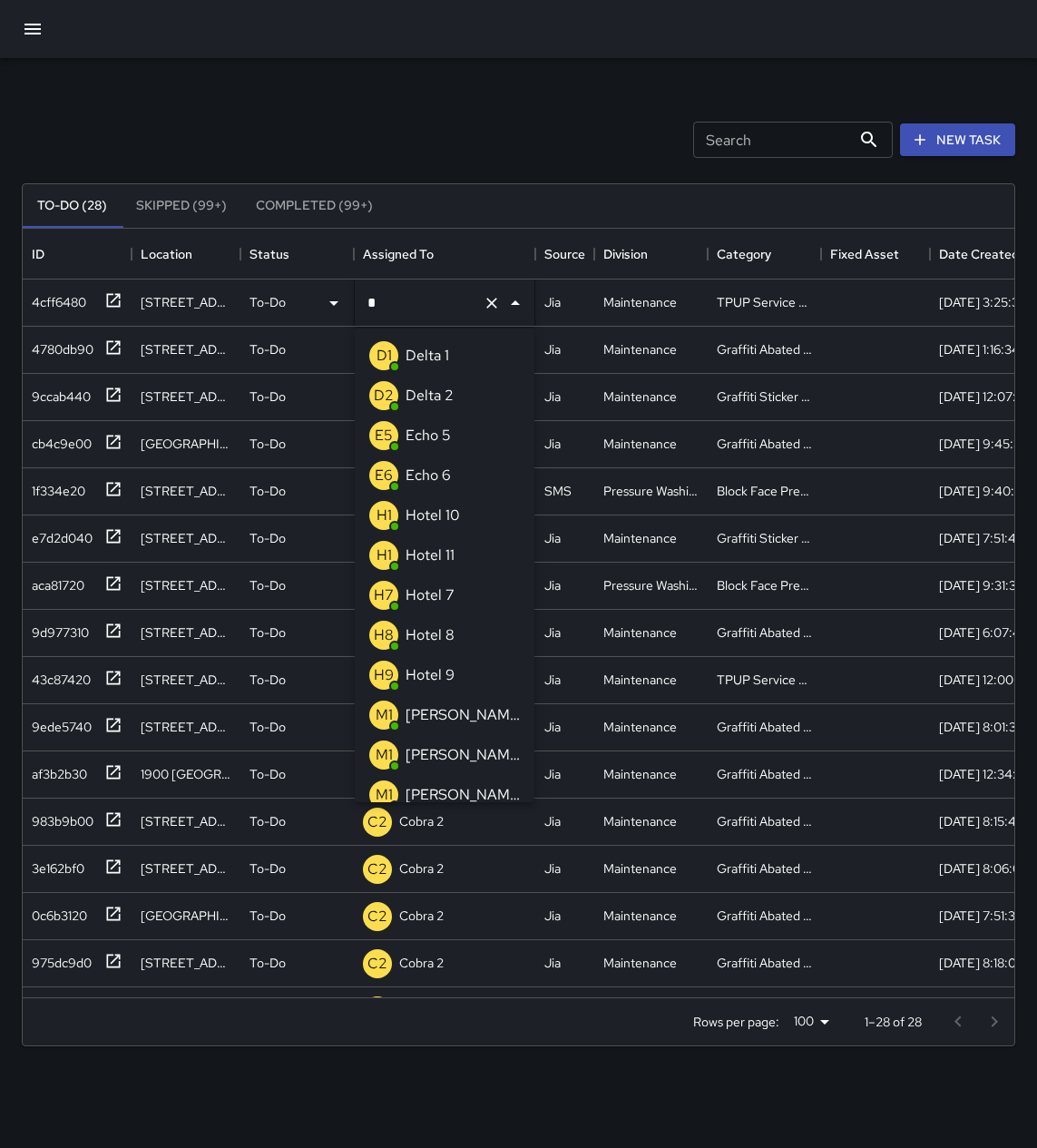 type on "**" 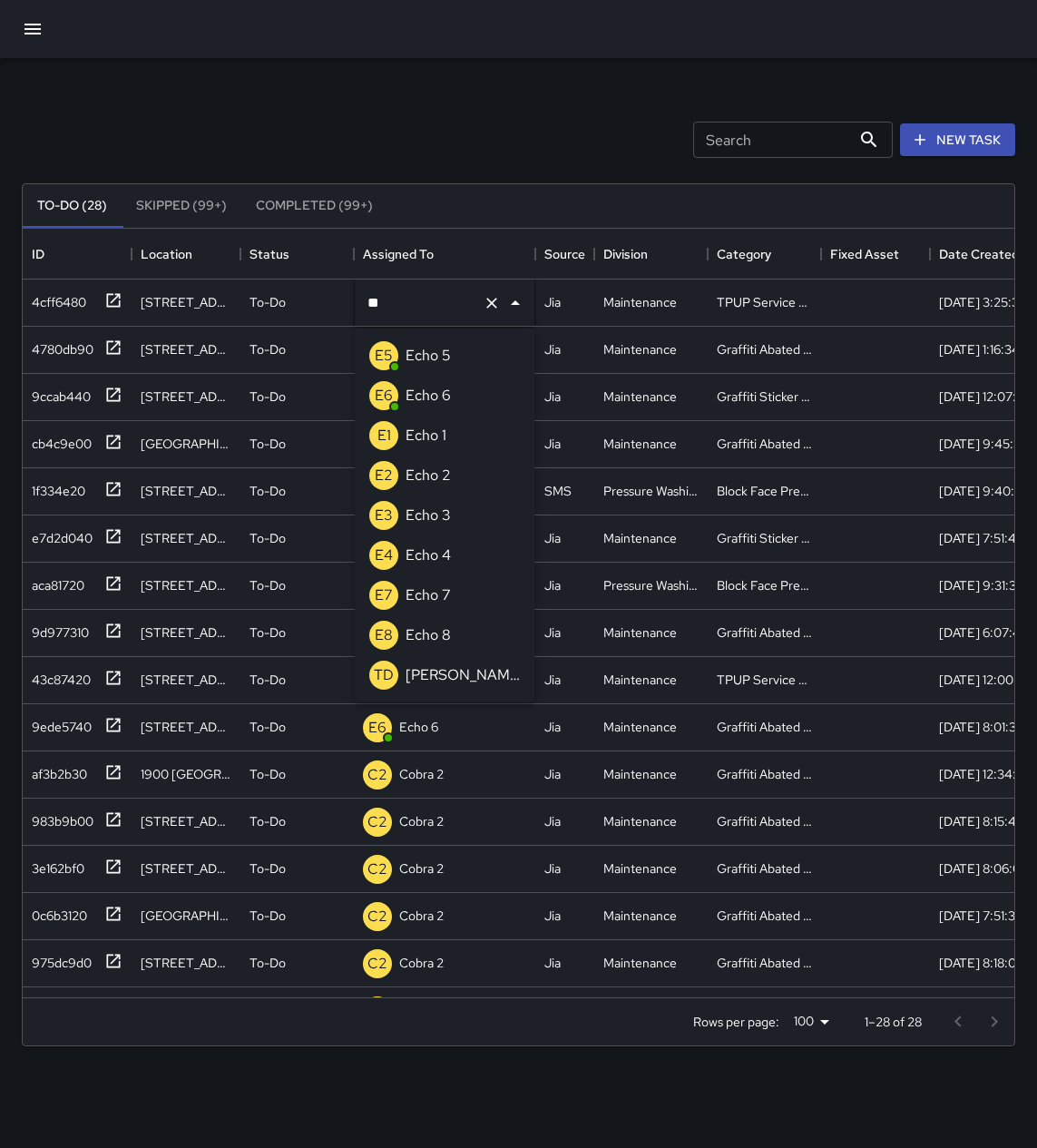 click on "E3 Echo 3" at bounding box center (445, 515) 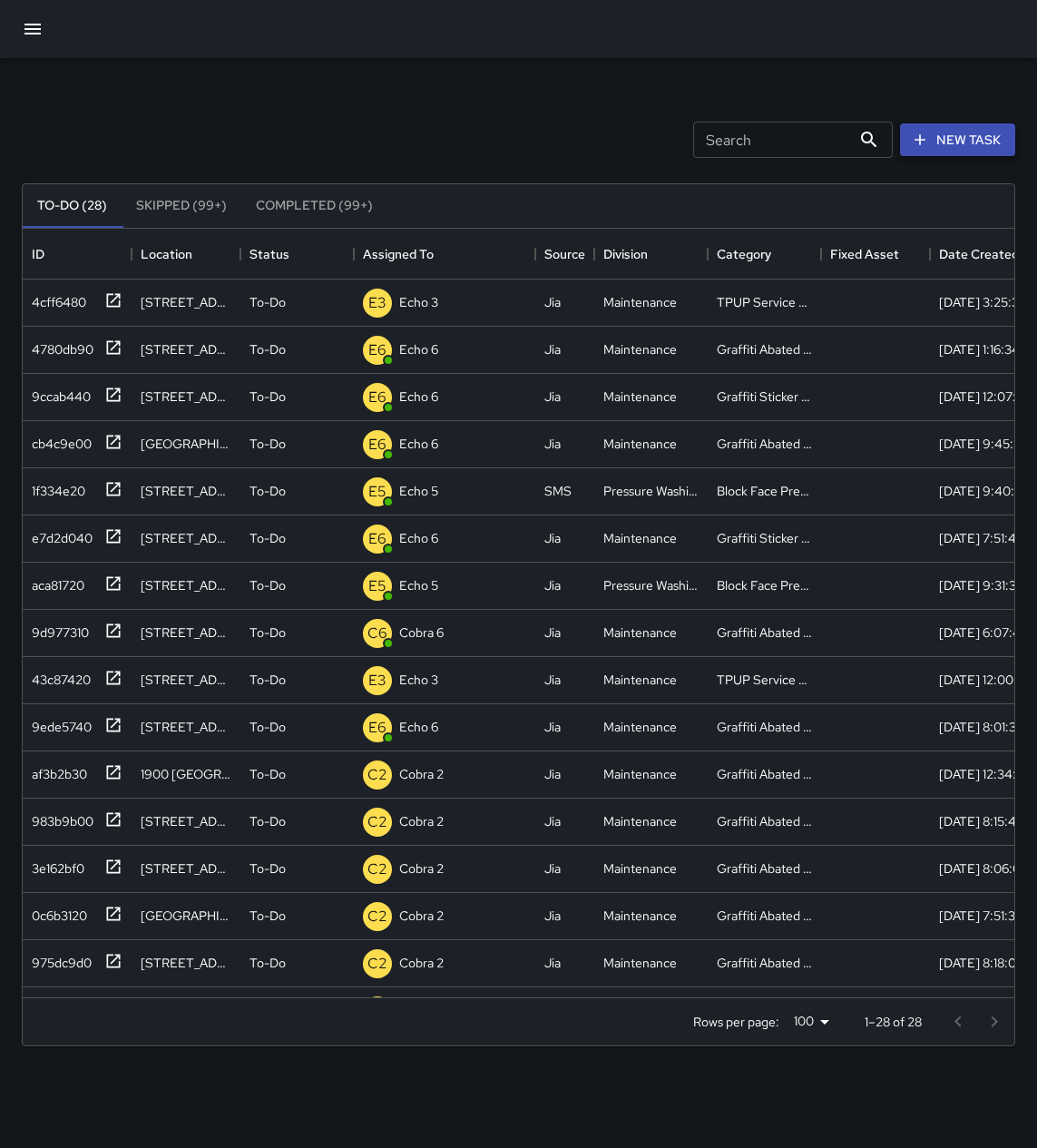 click on "New Task" at bounding box center (957, 140) 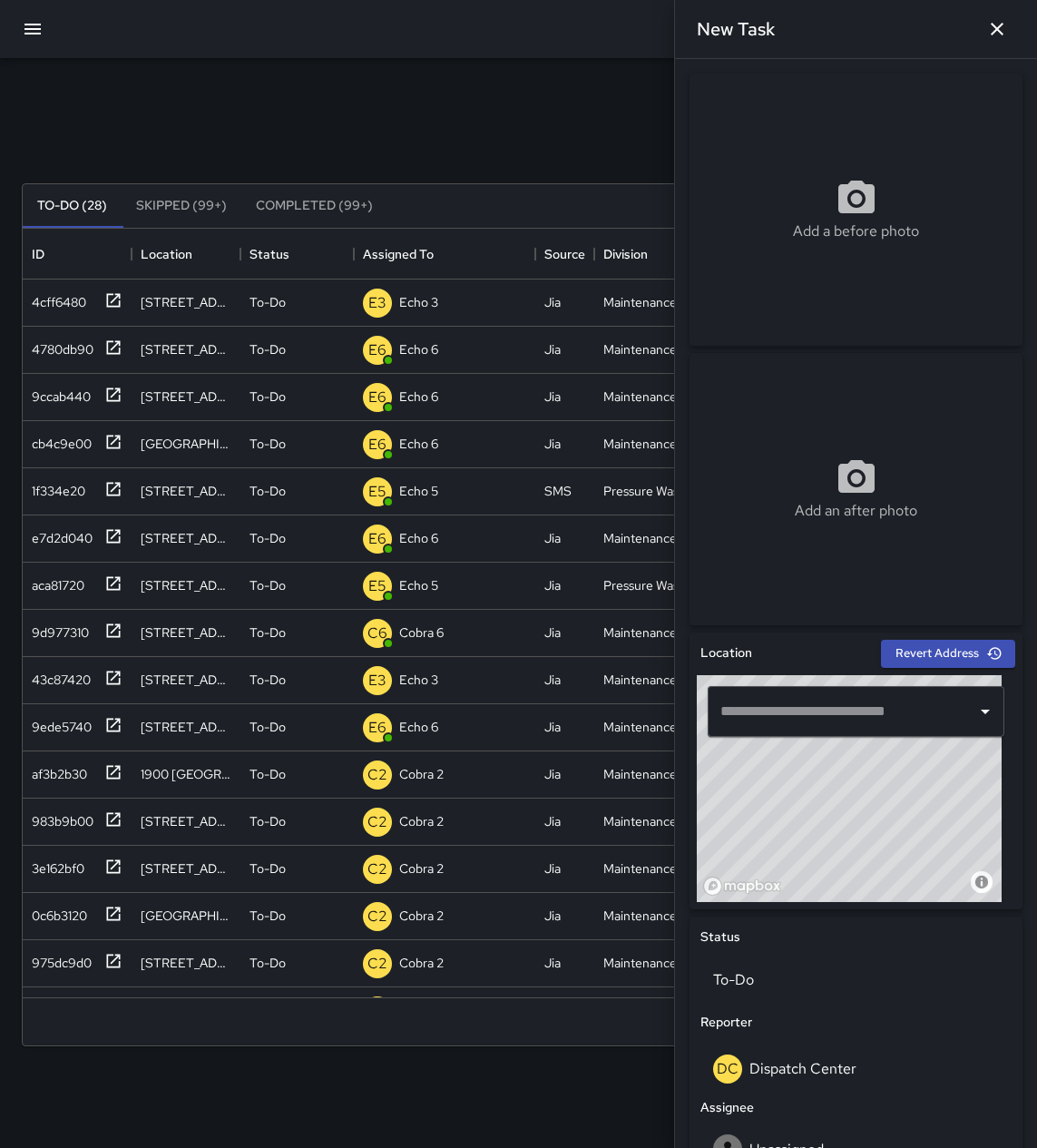 click at bounding box center [842, 711] 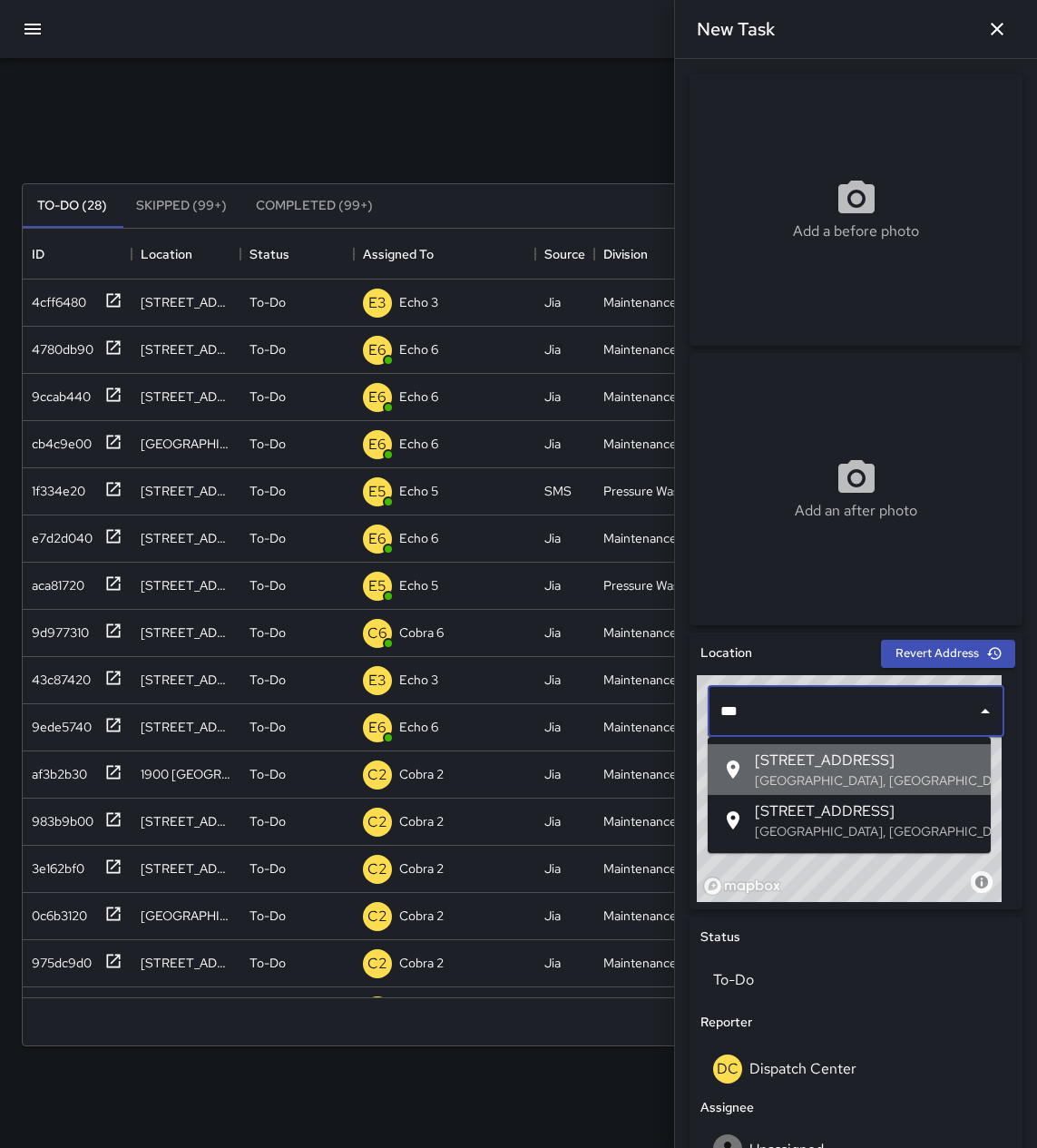 click on "[STREET_ADDRESS]" at bounding box center (866, 760) 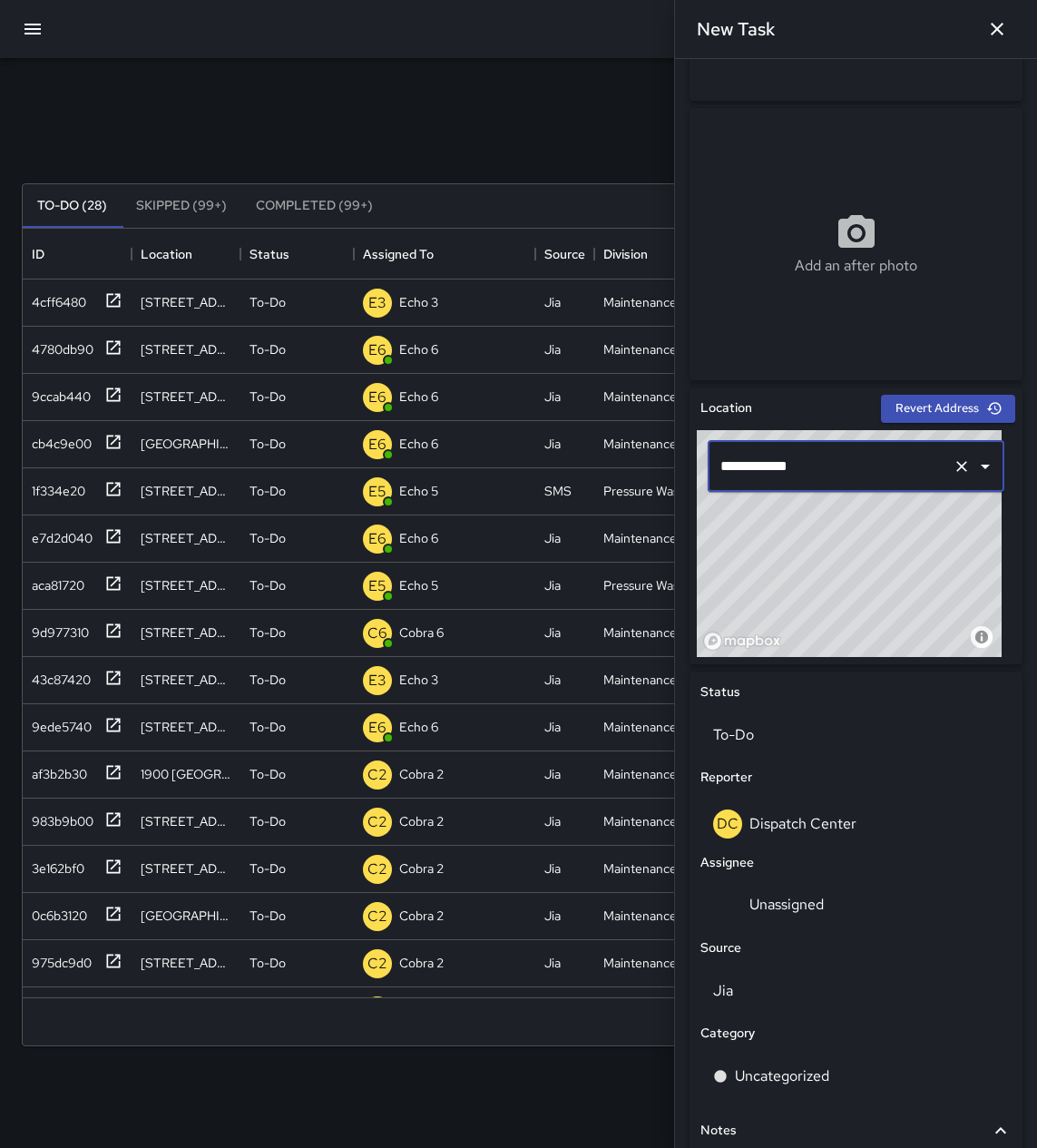 scroll, scrollTop: 272, scrollLeft: 0, axis: vertical 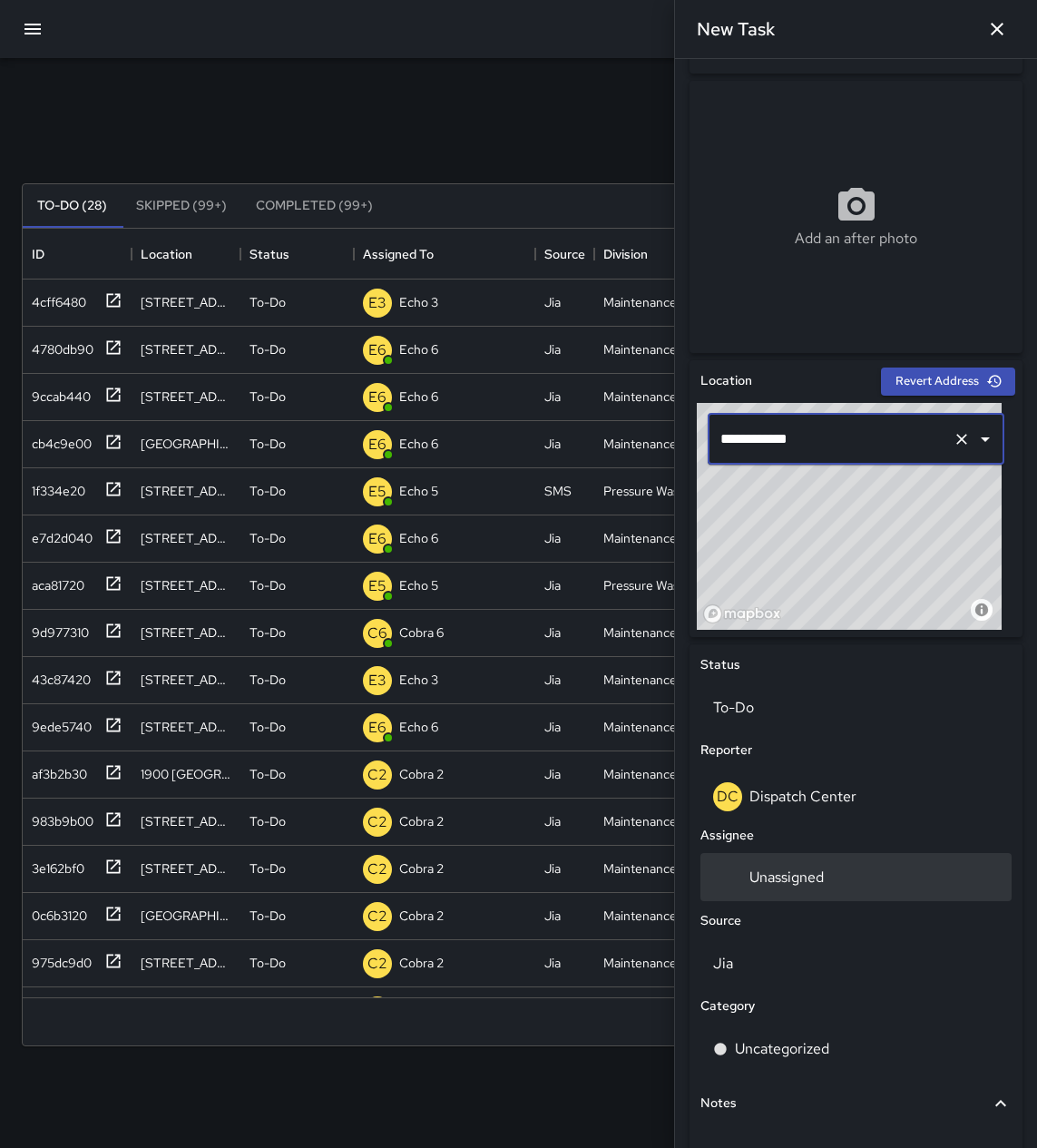 type on "**********" 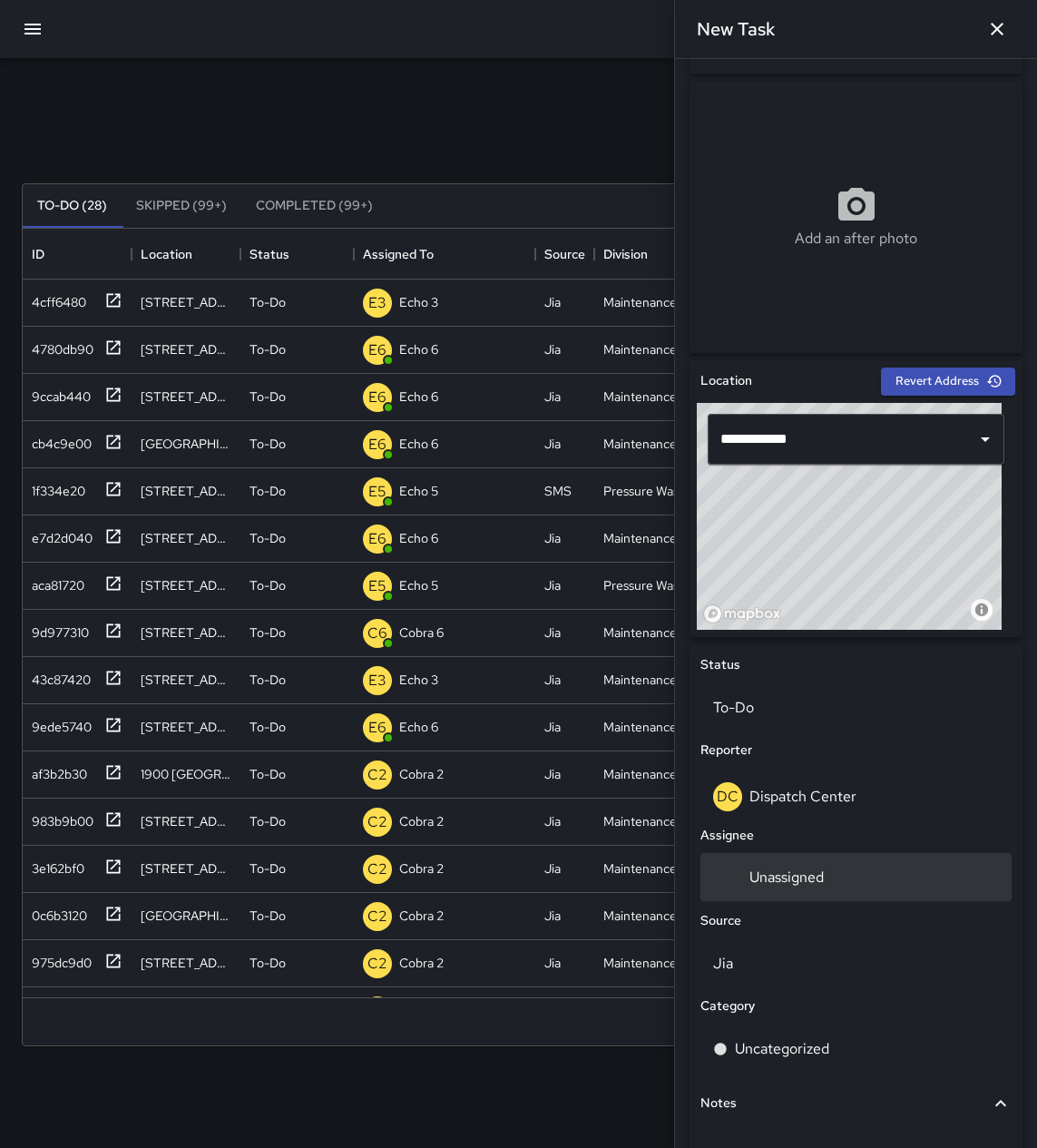 click on "Unassigned" at bounding box center (787, 877) 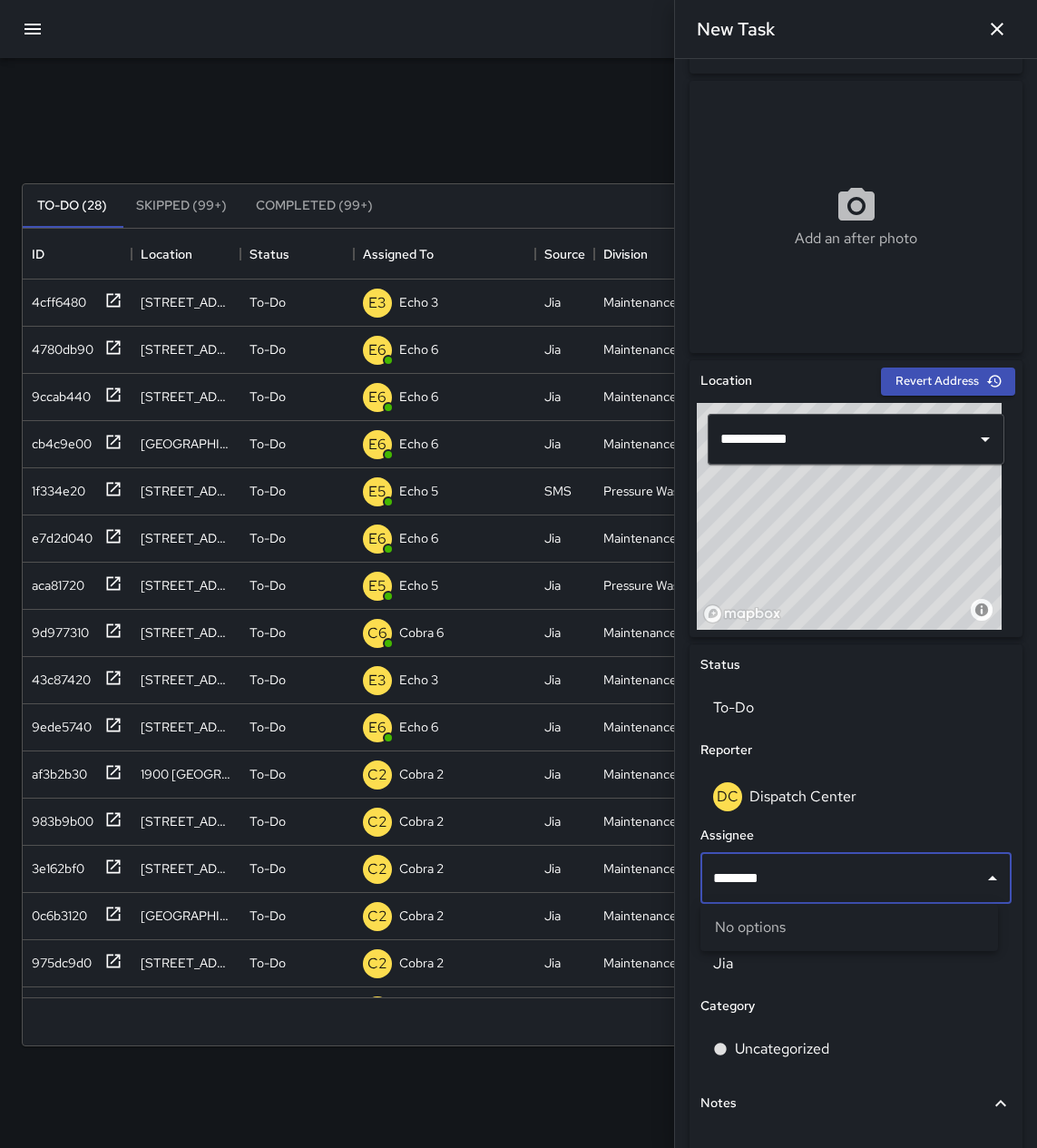 type on "*******" 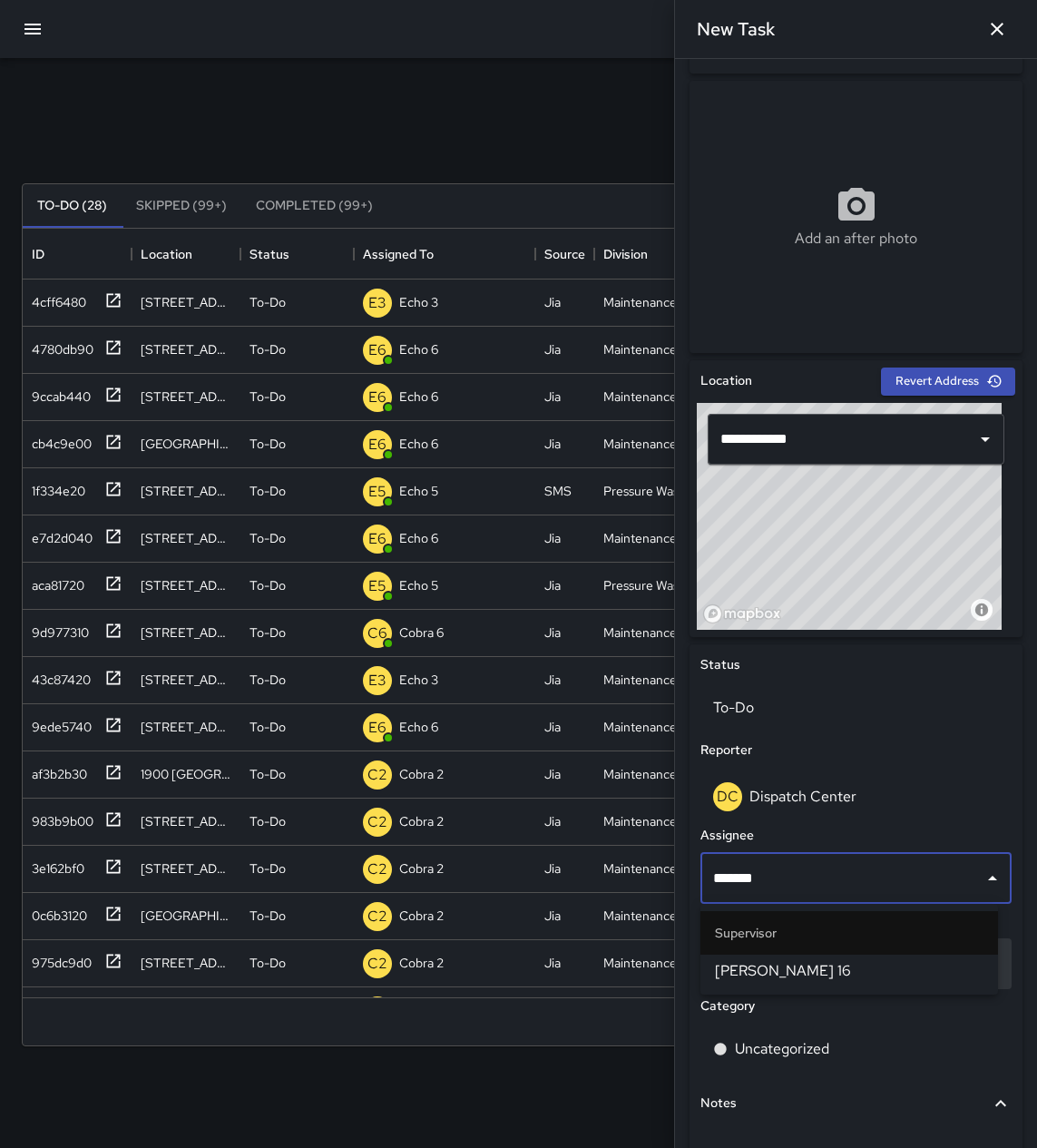 click on "[PERSON_NAME] 16" at bounding box center [849, 971] 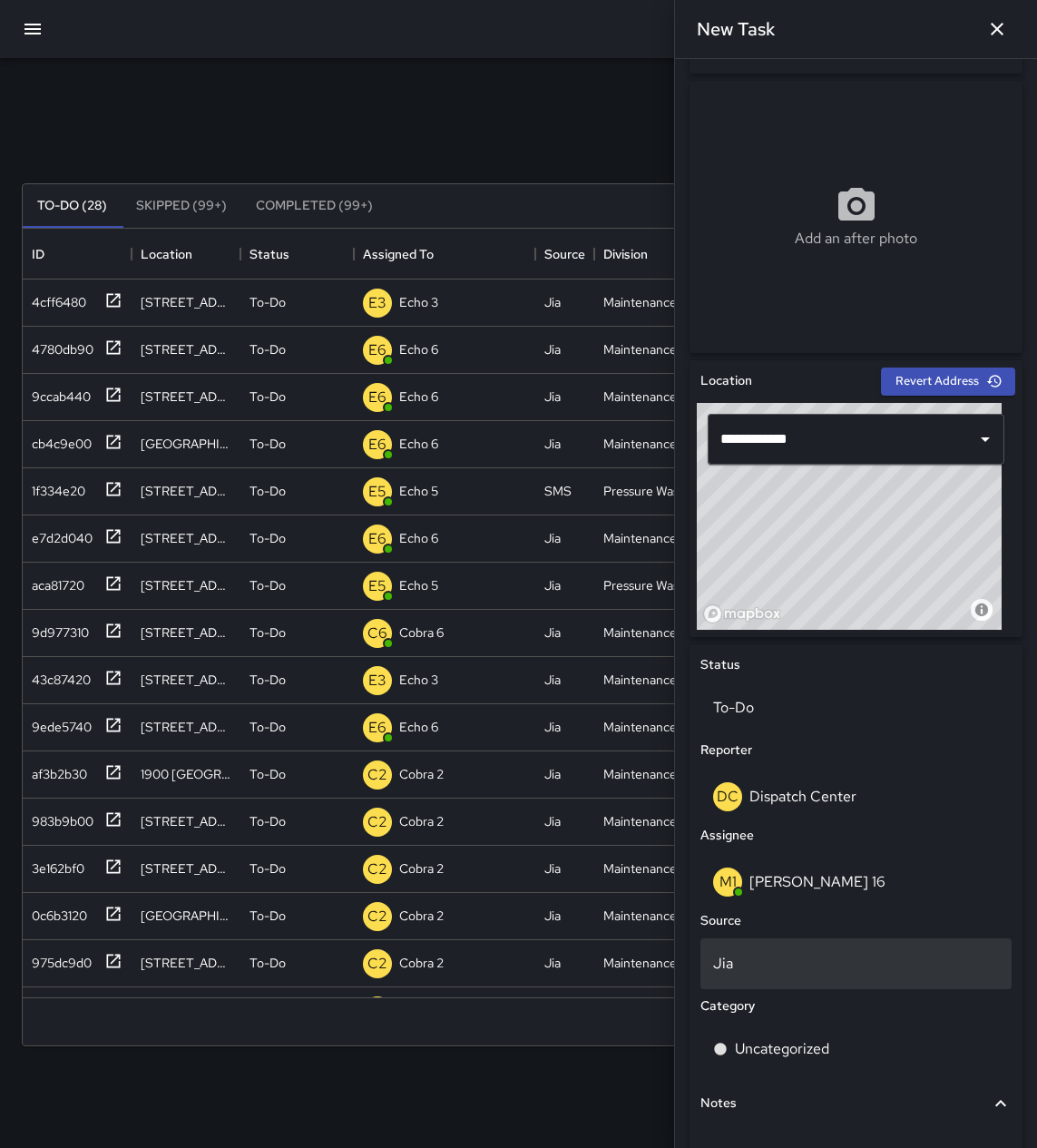 click on "Jia" at bounding box center [856, 964] 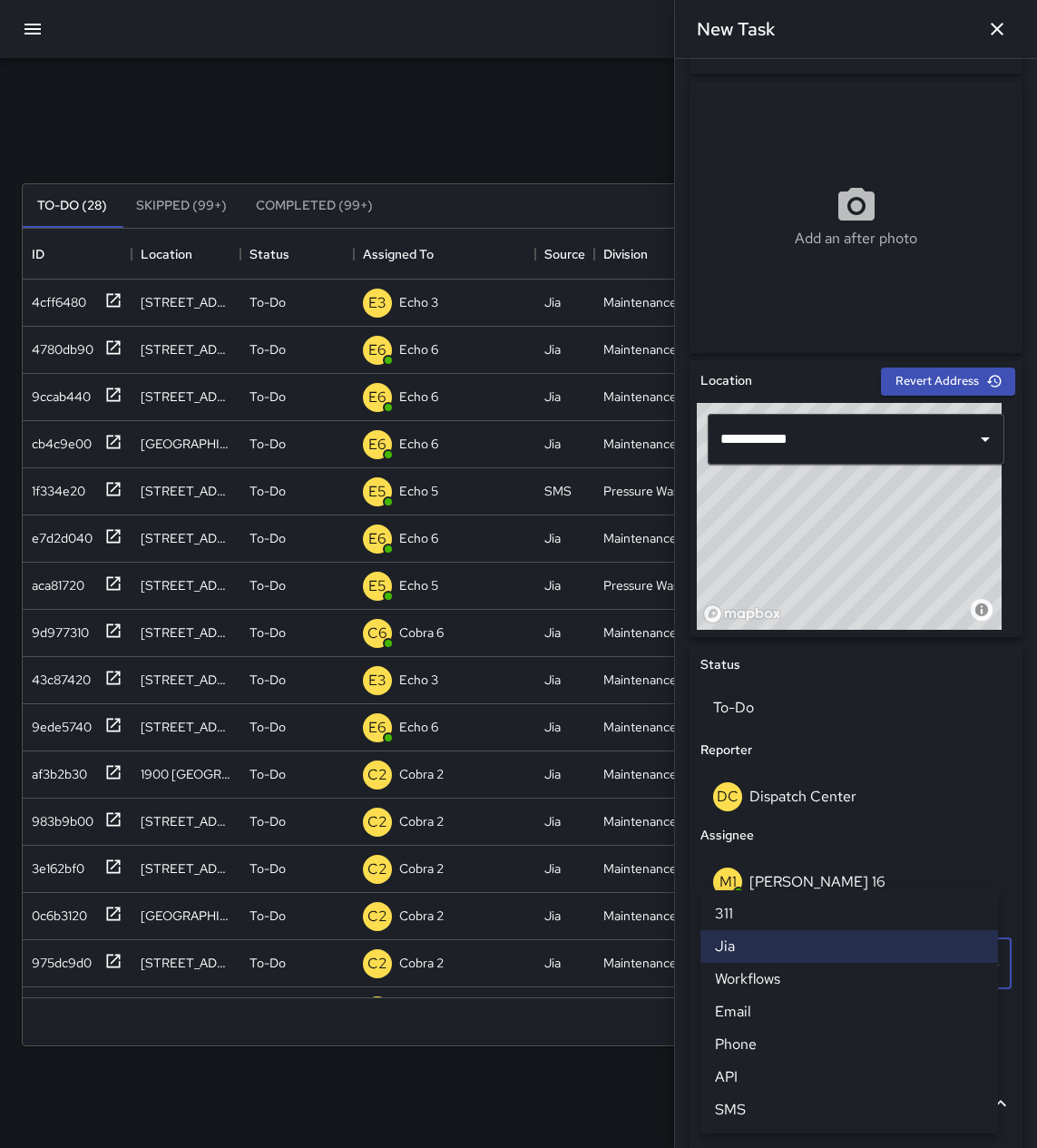 click on "Phone" at bounding box center [849, 1045] 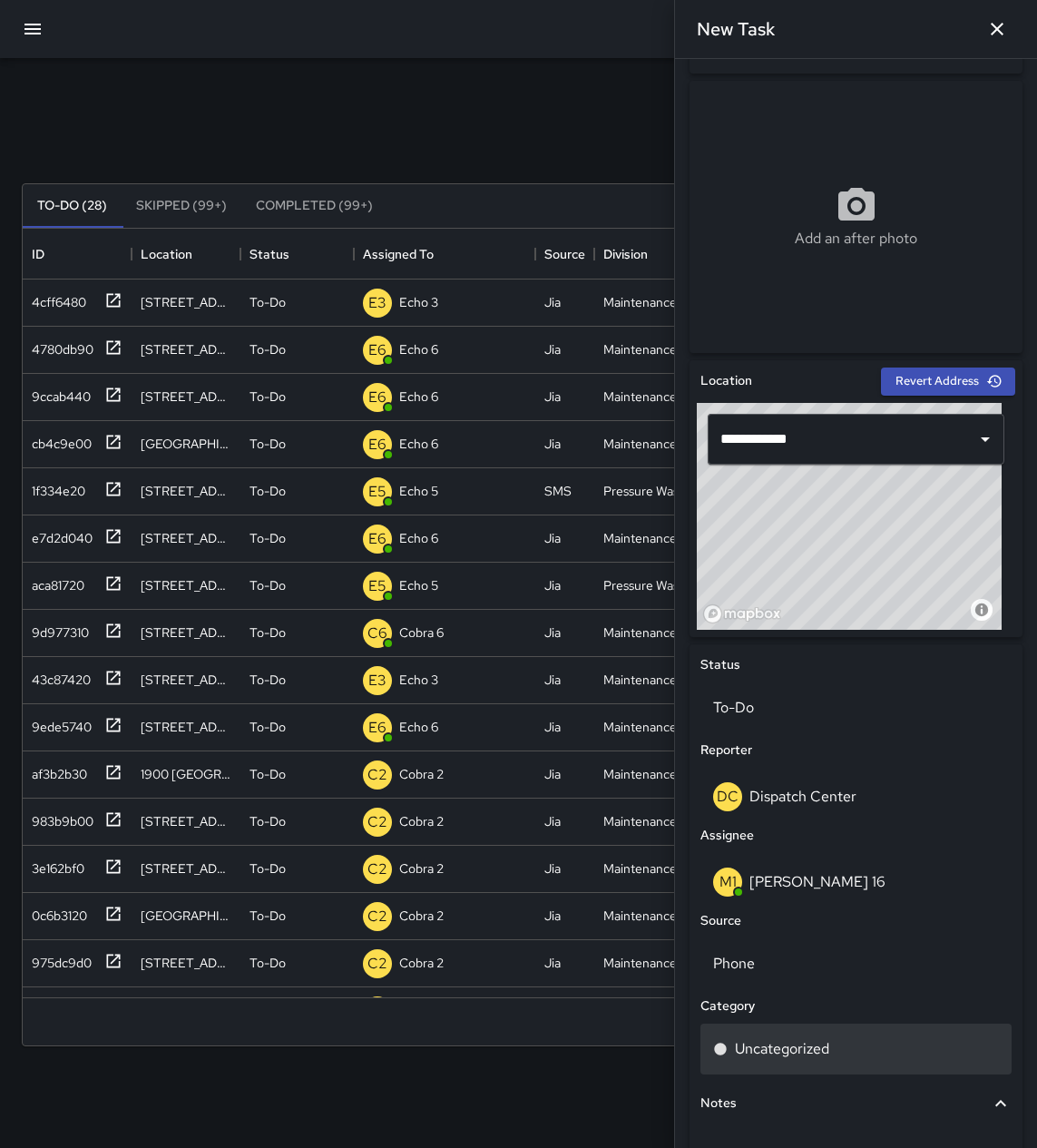 click on "Uncategorized" at bounding box center [782, 1049] 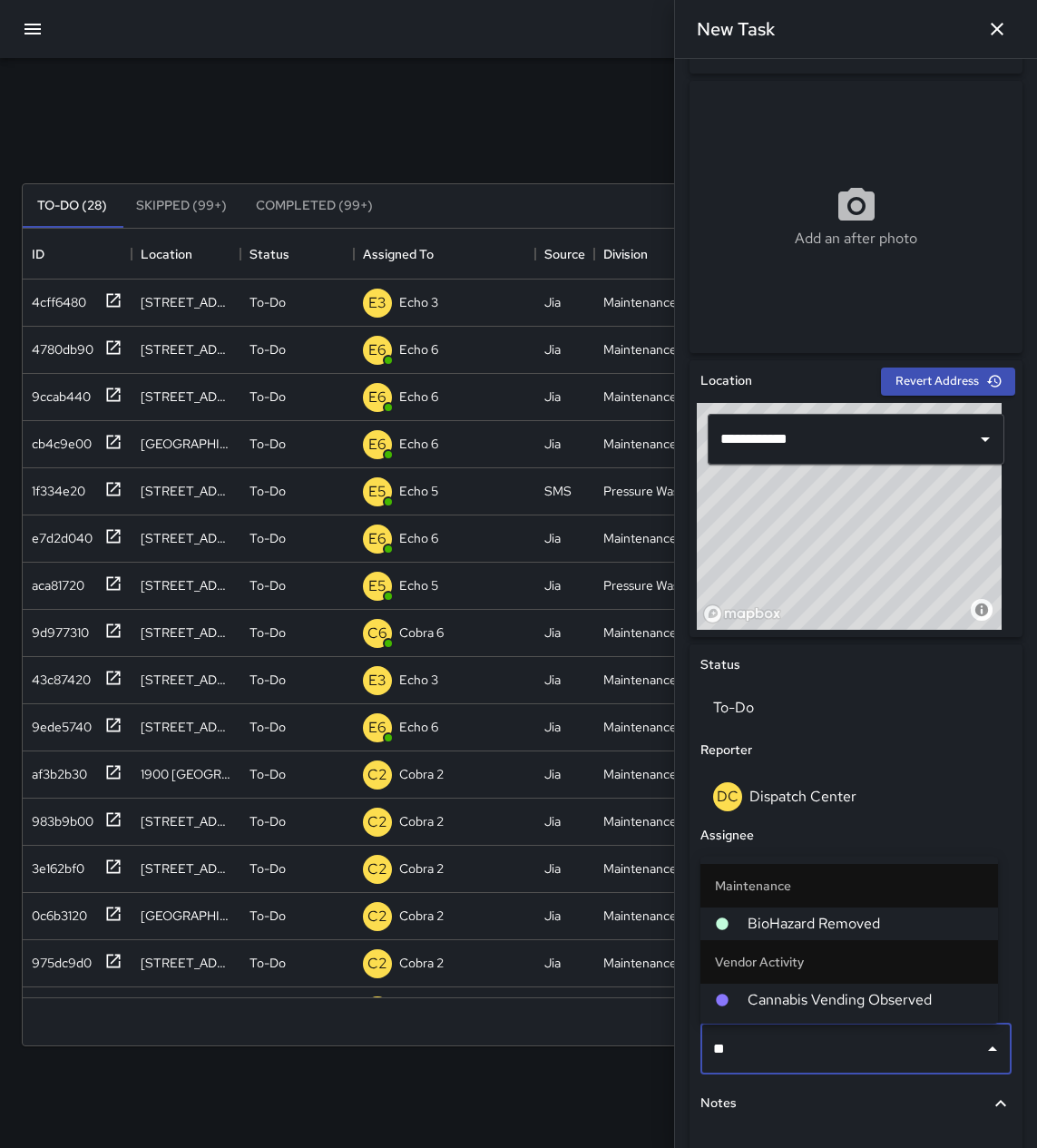 type on "***" 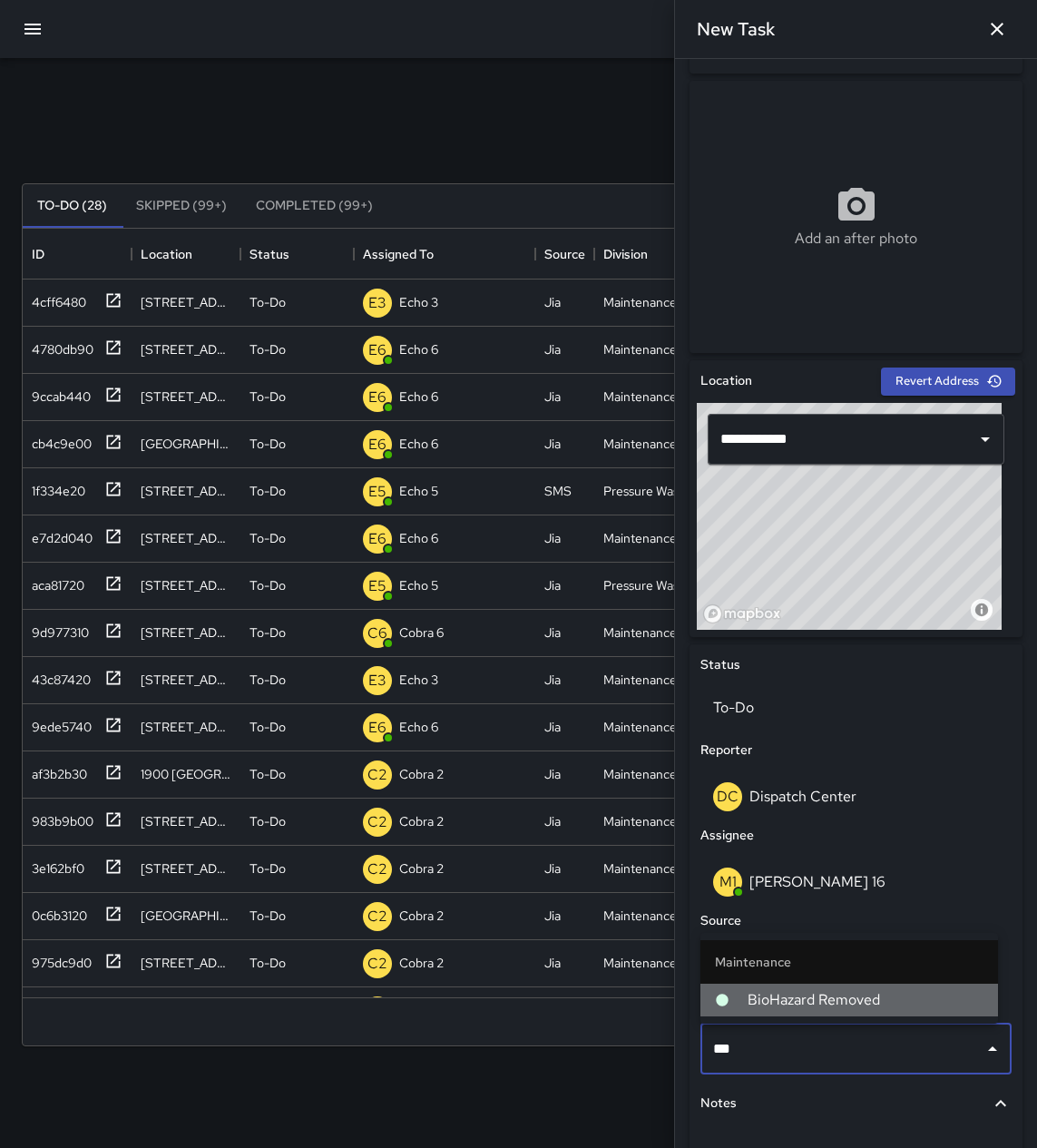 click on "BioHazard Removed" at bounding box center [866, 1000] 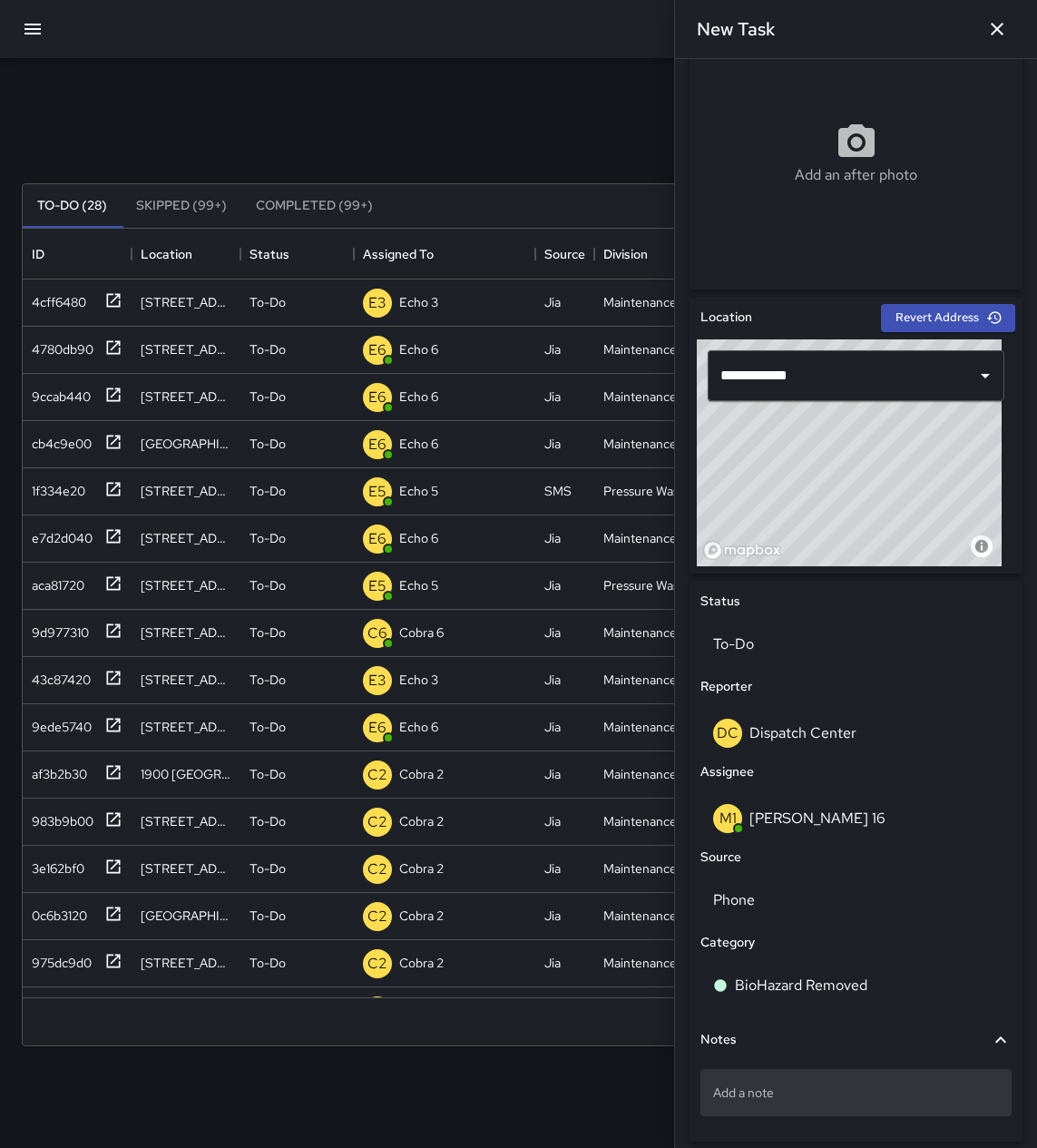 scroll, scrollTop: 363, scrollLeft: 0, axis: vertical 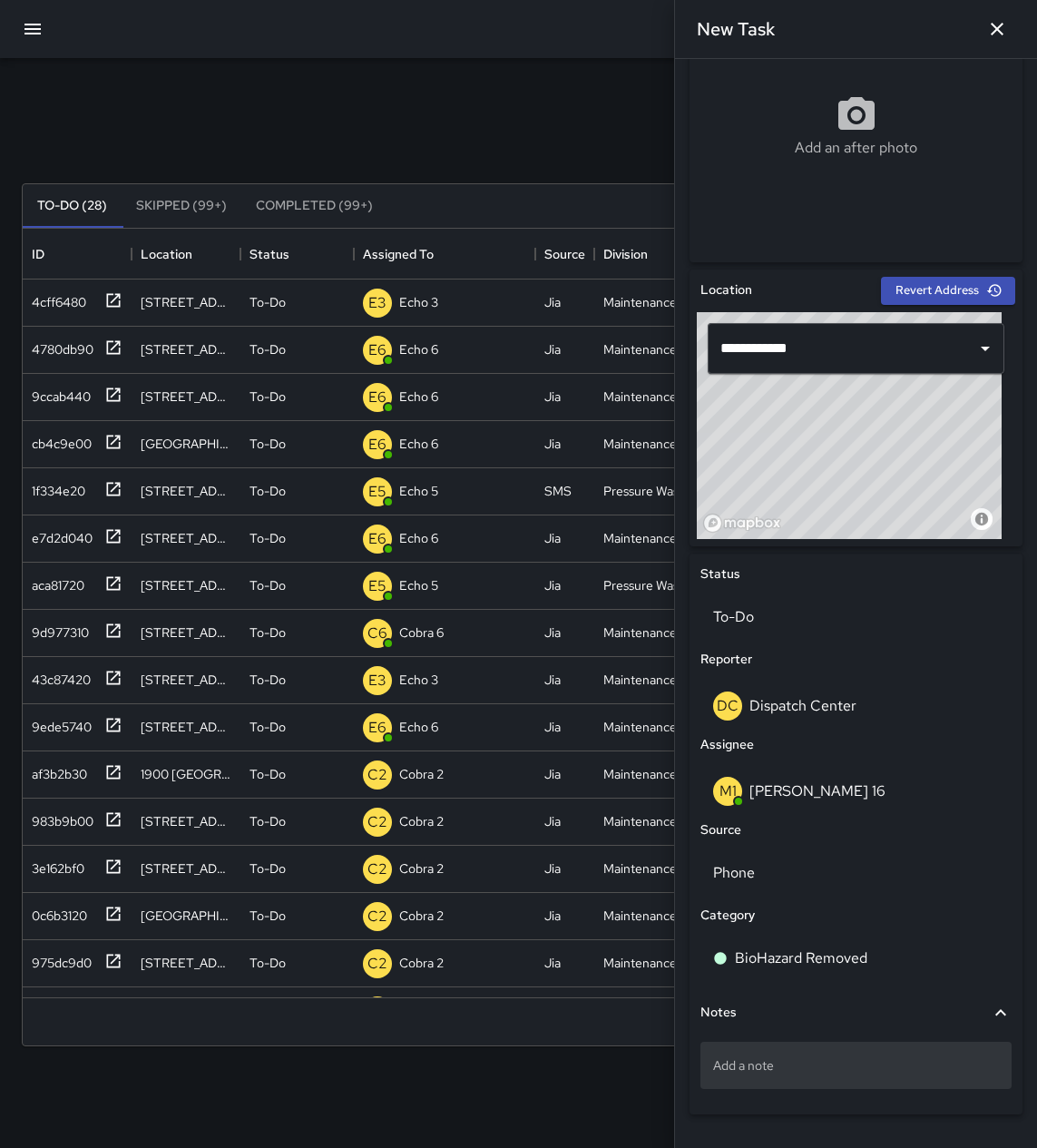 click on "Add a note" at bounding box center [856, 1065] 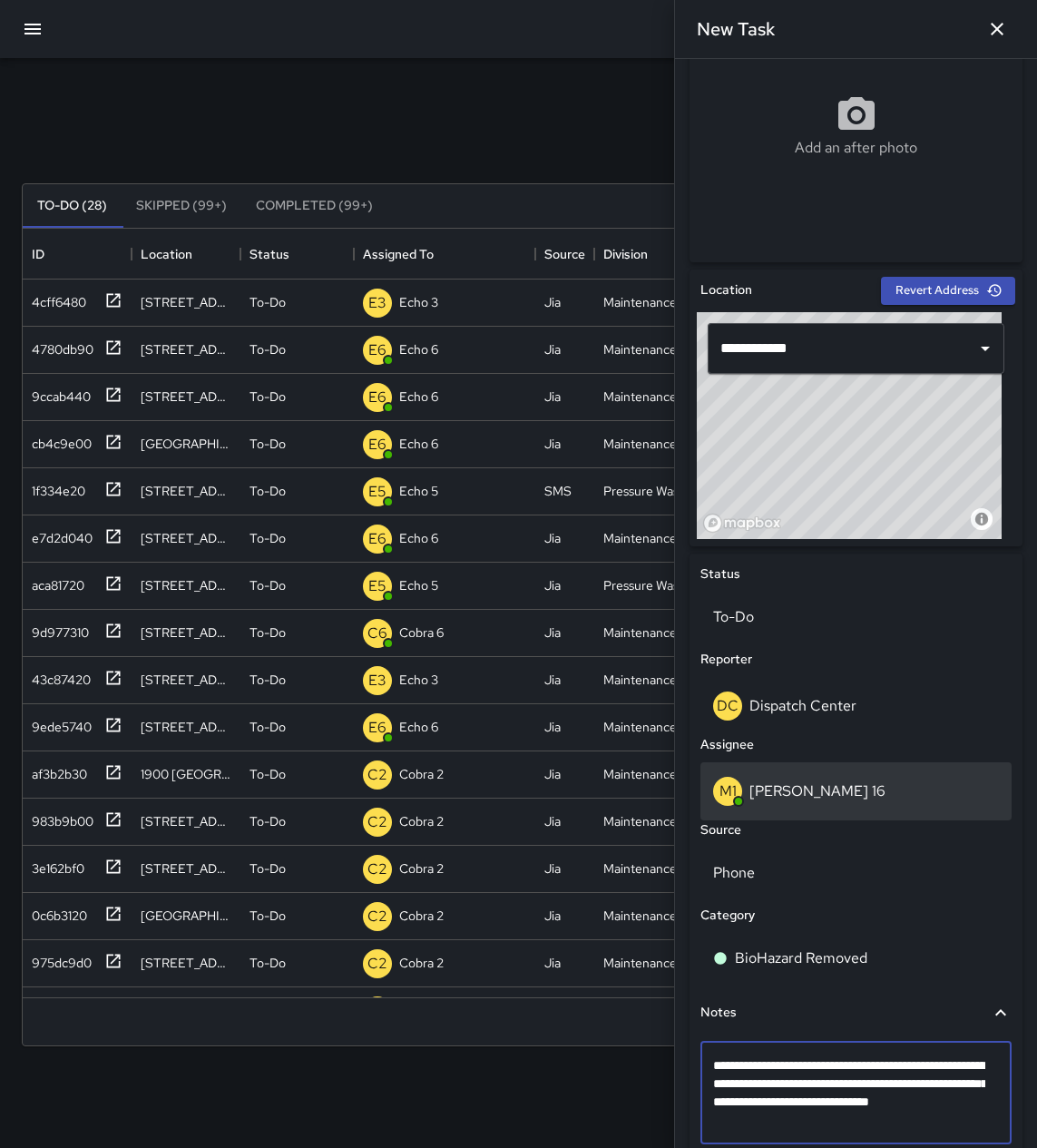 type on "**********" 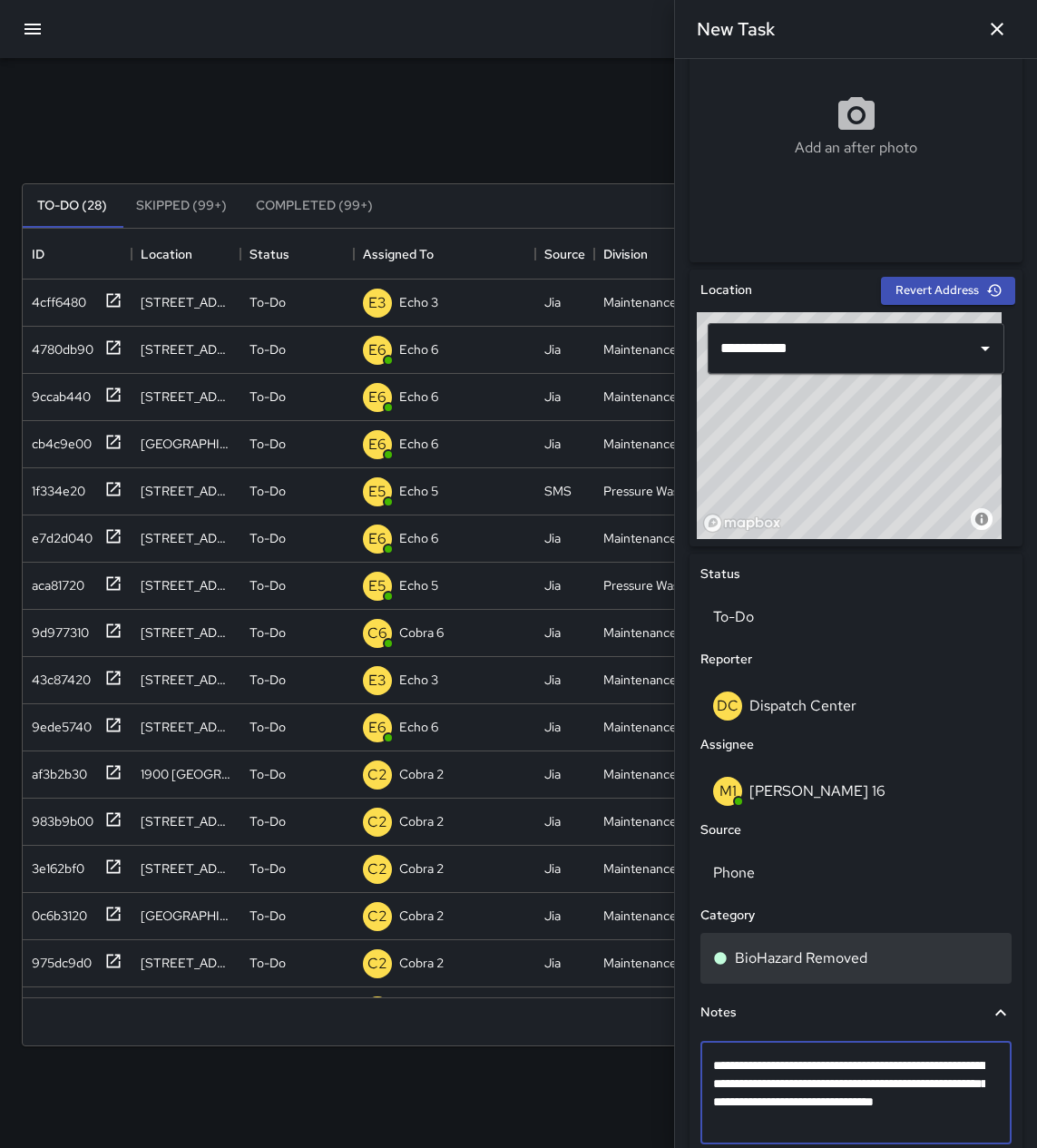 scroll, scrollTop: 468, scrollLeft: 0, axis: vertical 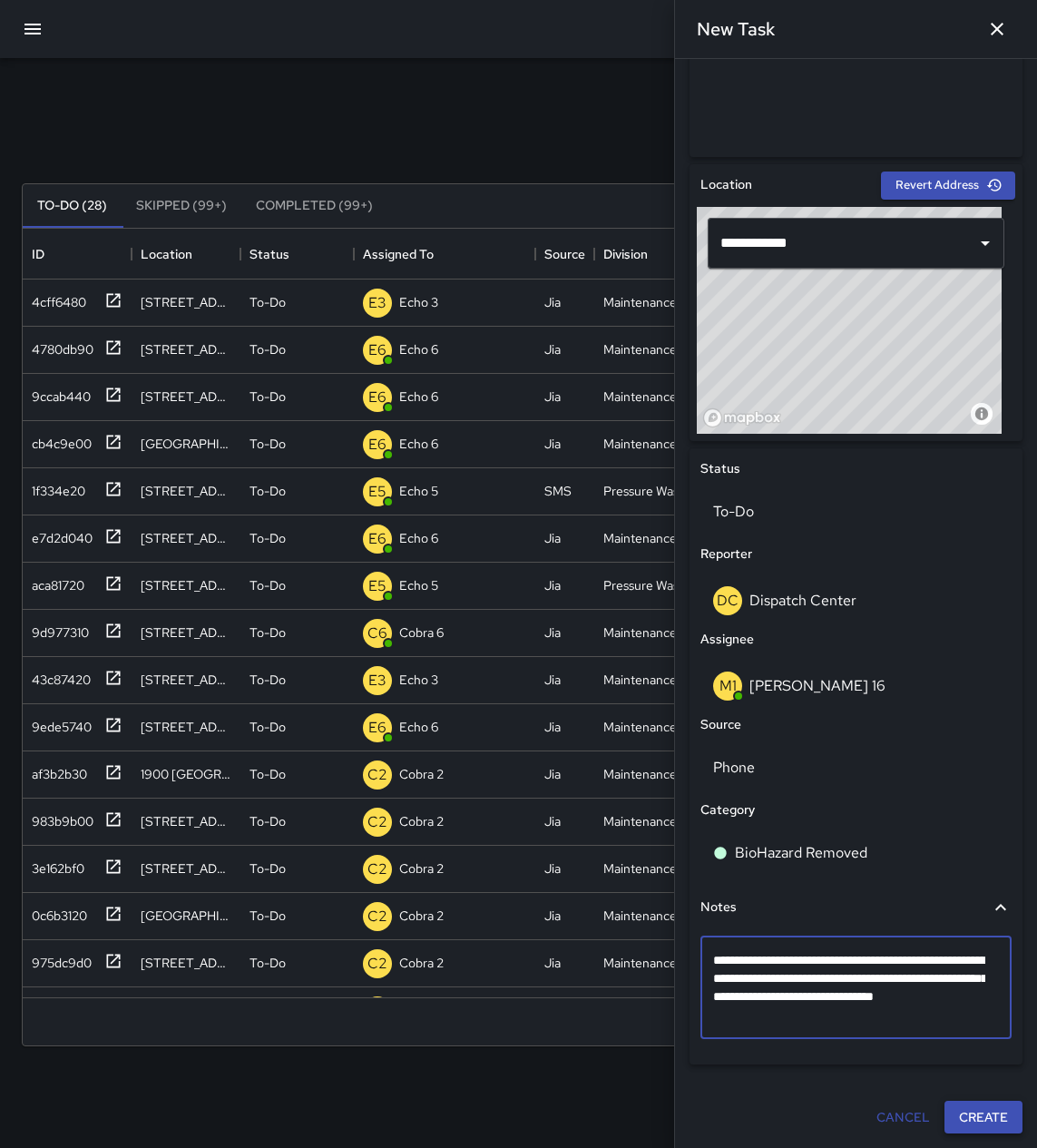 click on "Create" at bounding box center (983, 1117) 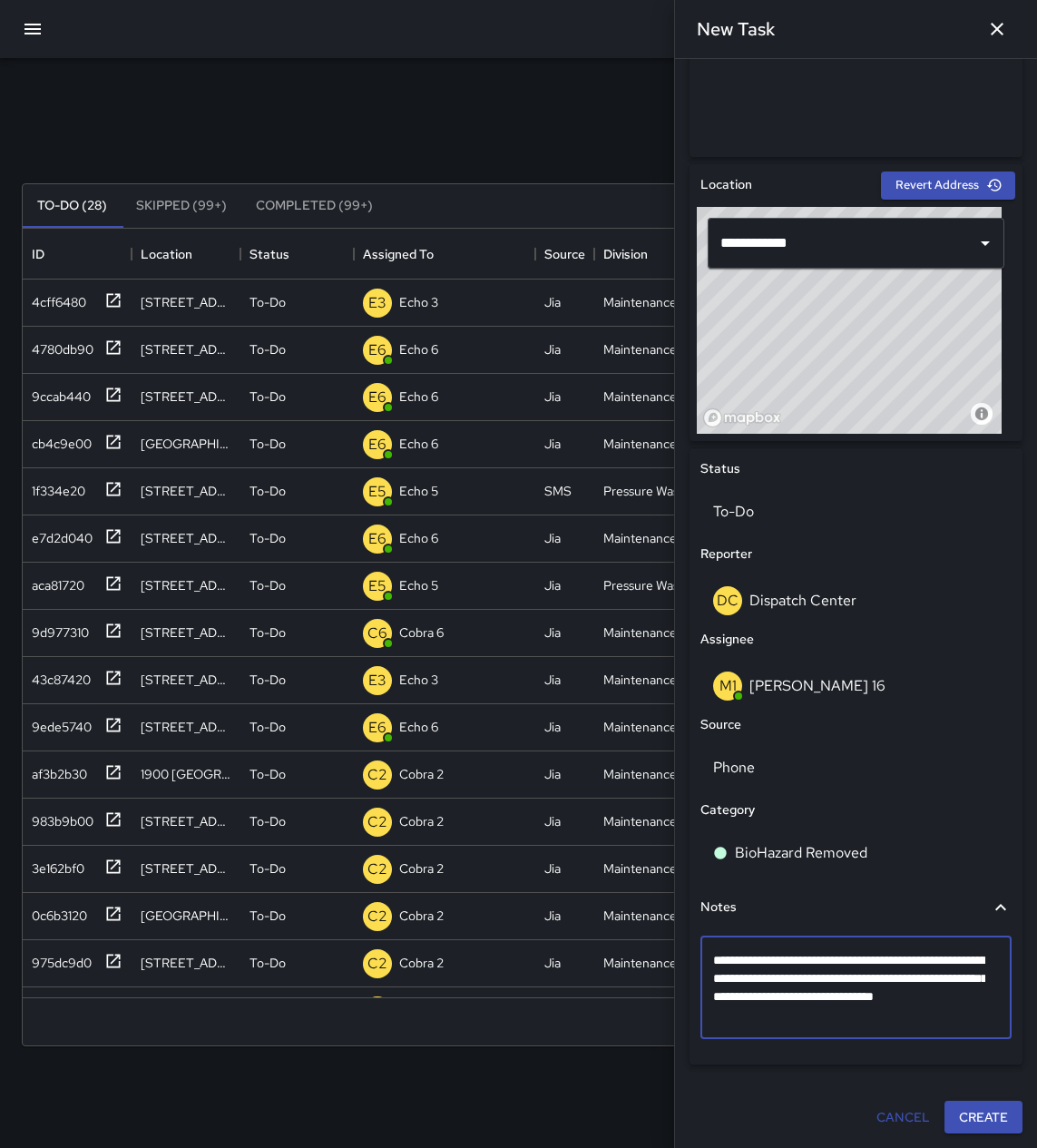 scroll, scrollTop: 467, scrollLeft: 0, axis: vertical 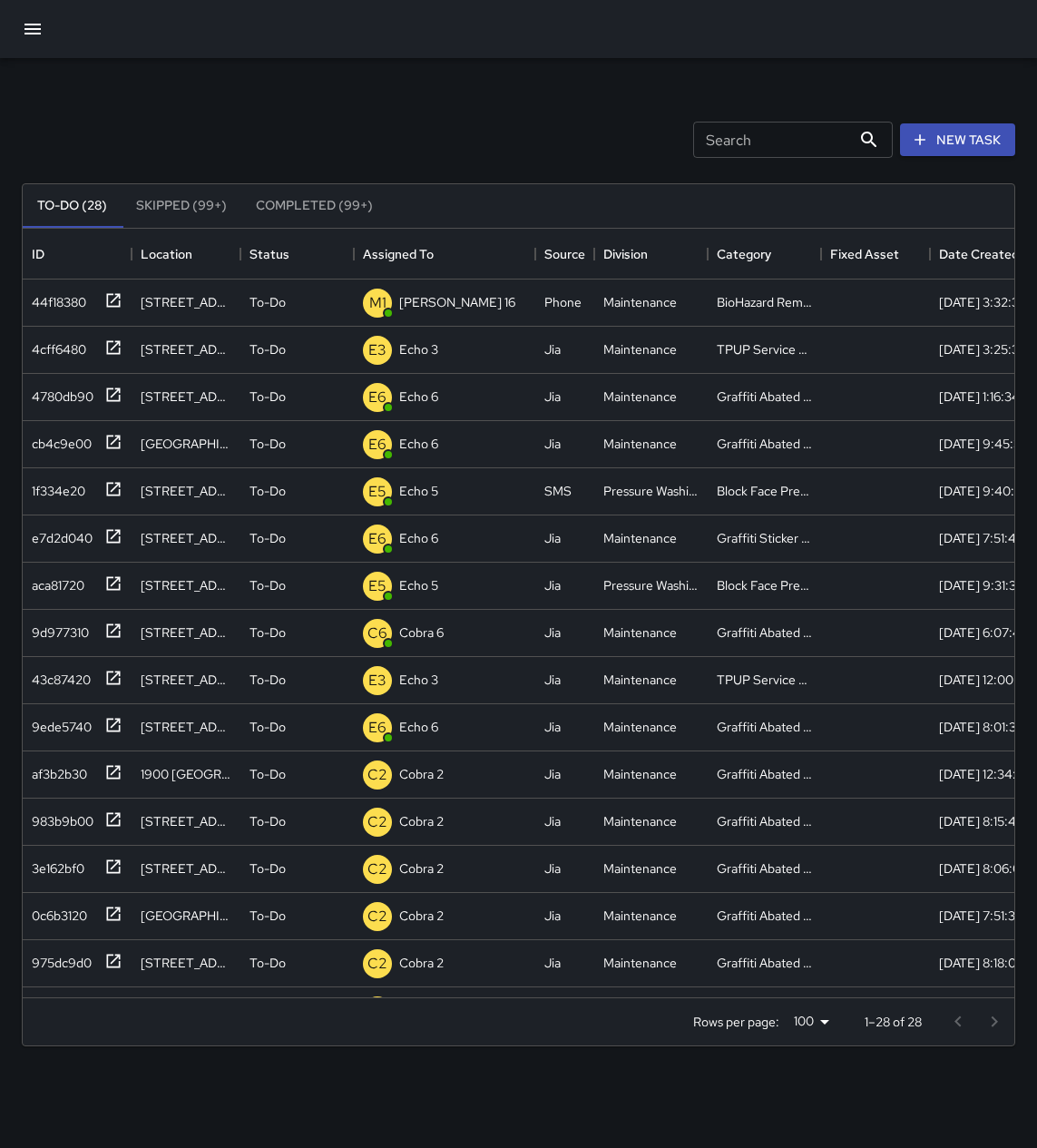 click on "Search" at bounding box center (772, 140) 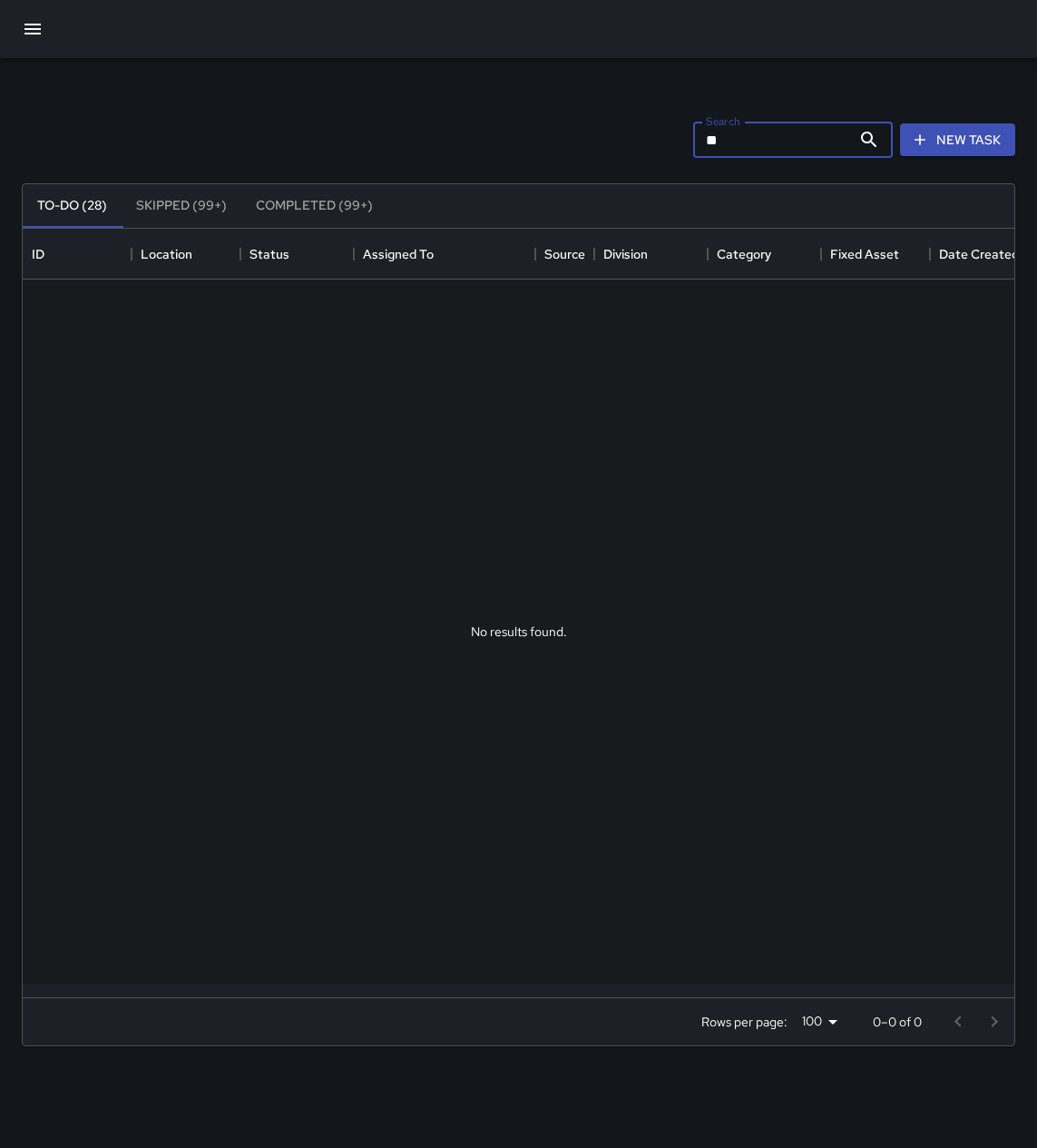 type on "*" 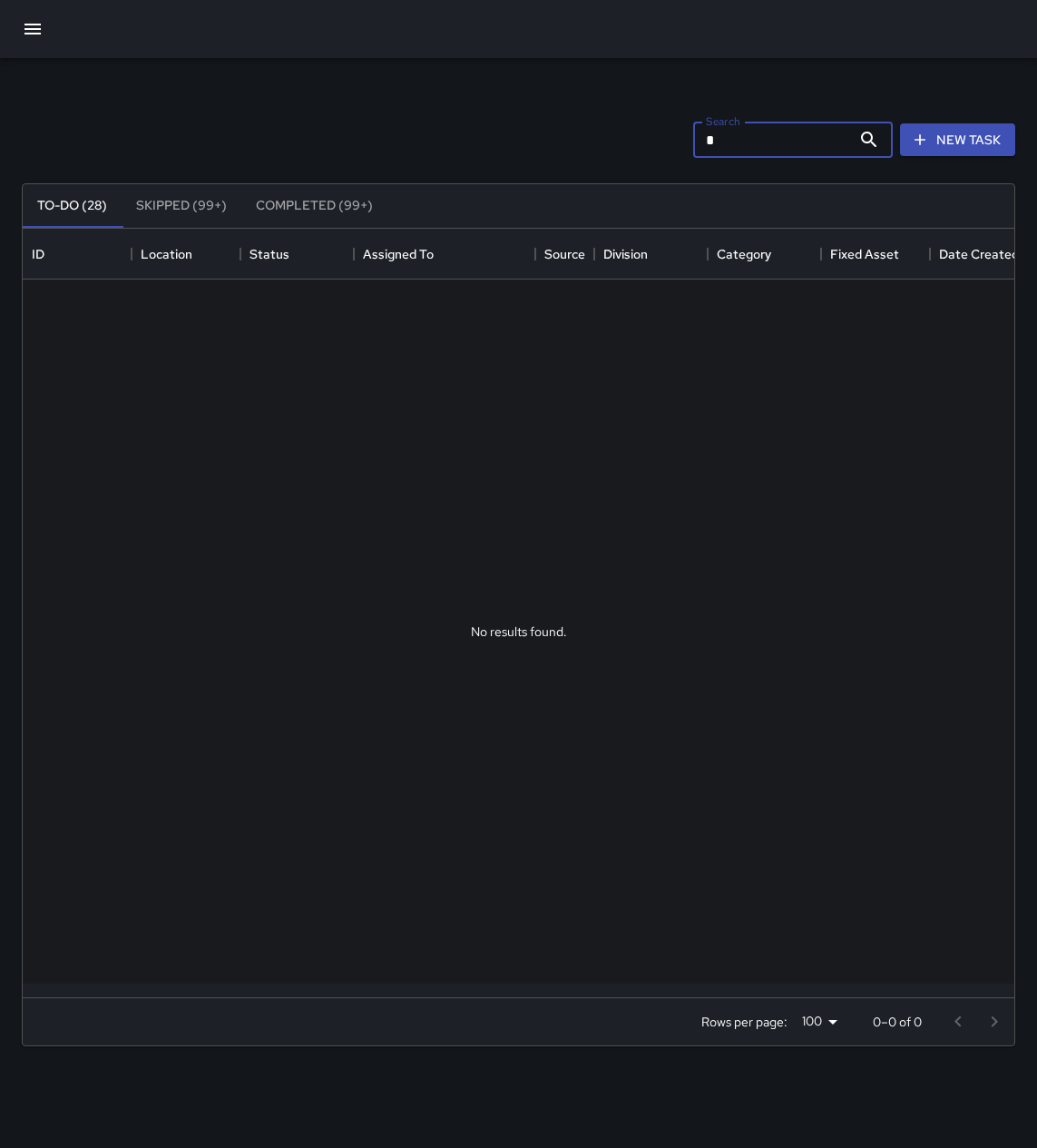type 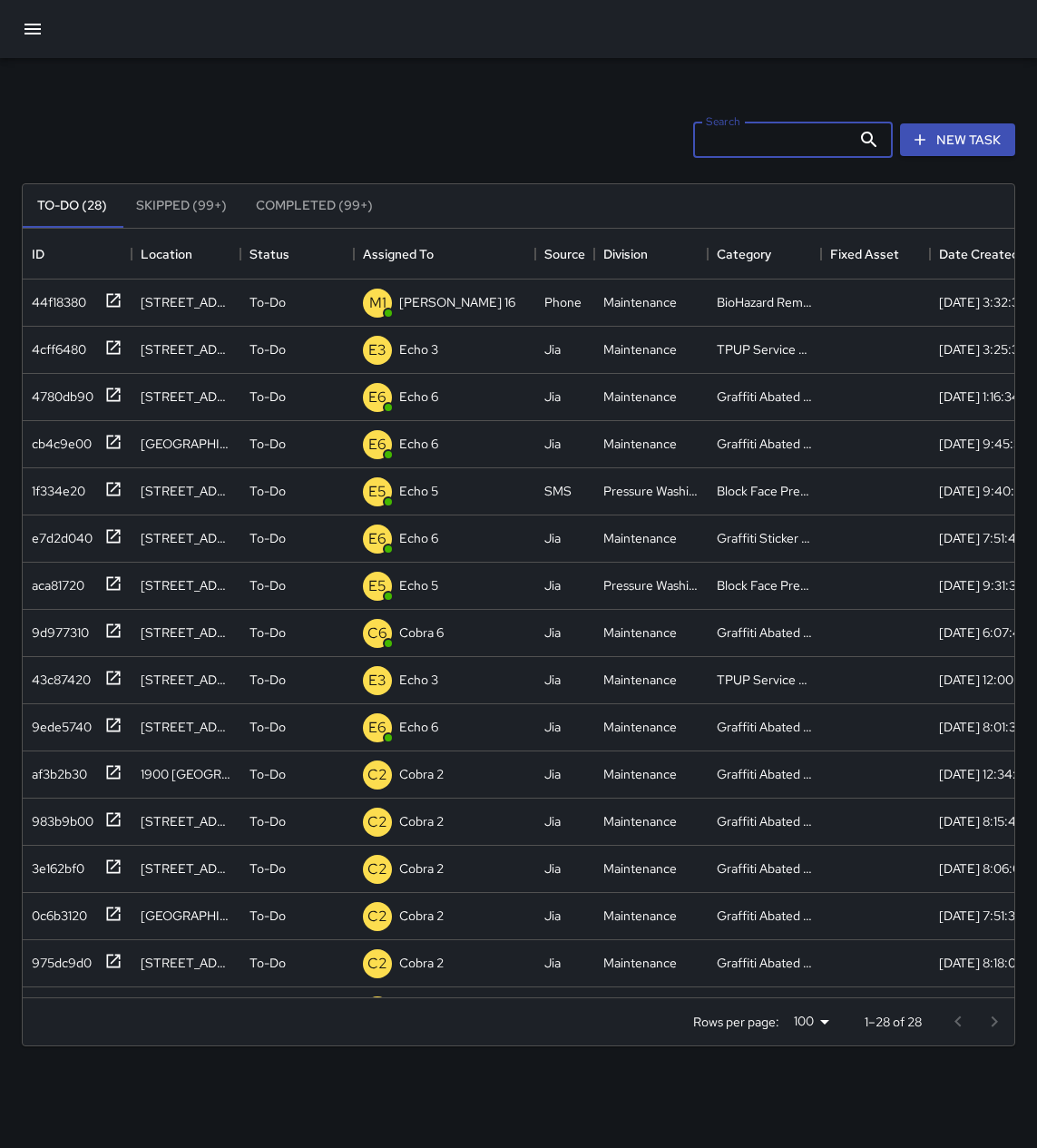 click on "Search Search New Task" at bounding box center [518, 140] 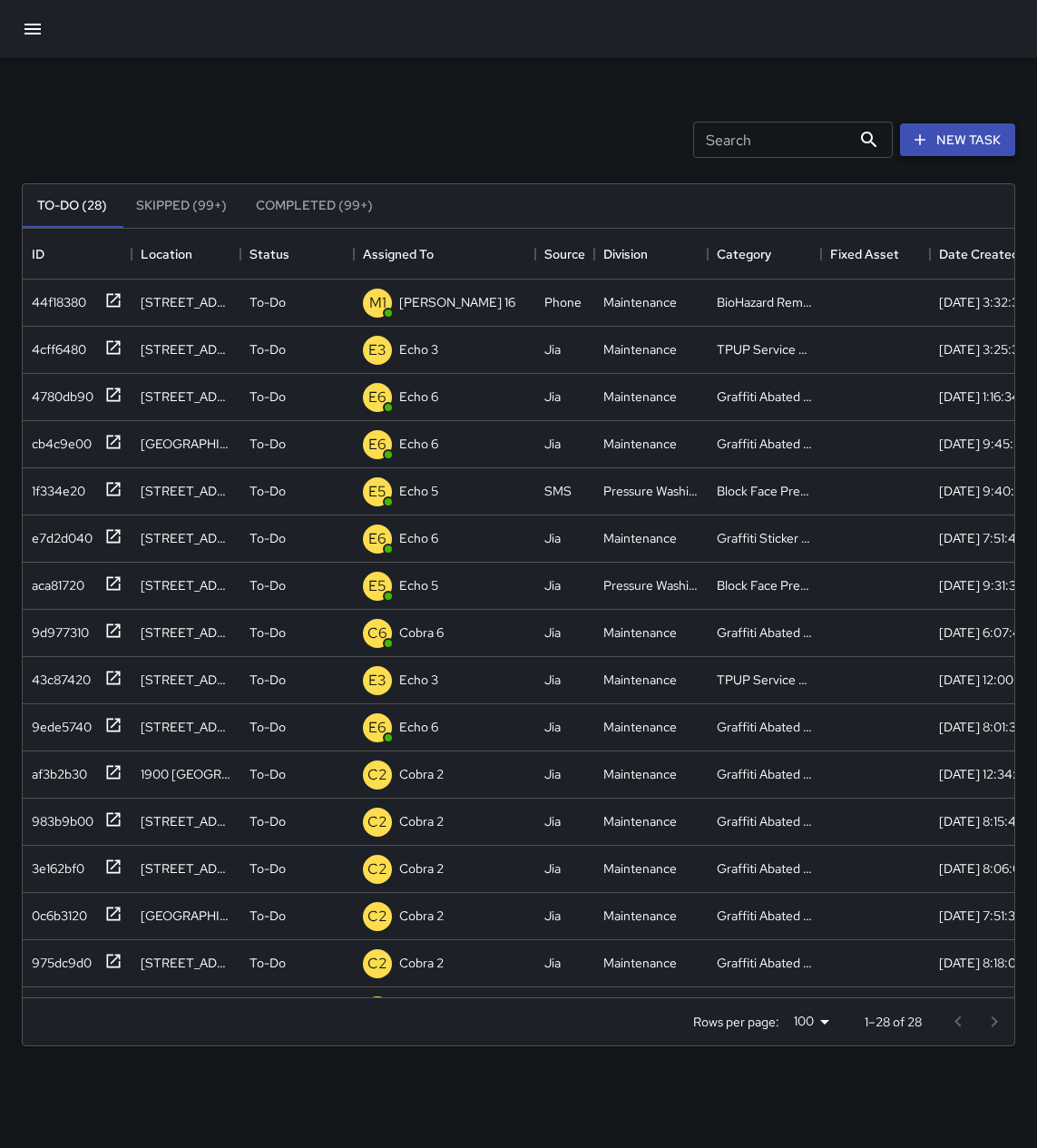 click on "New Task" at bounding box center (957, 140) 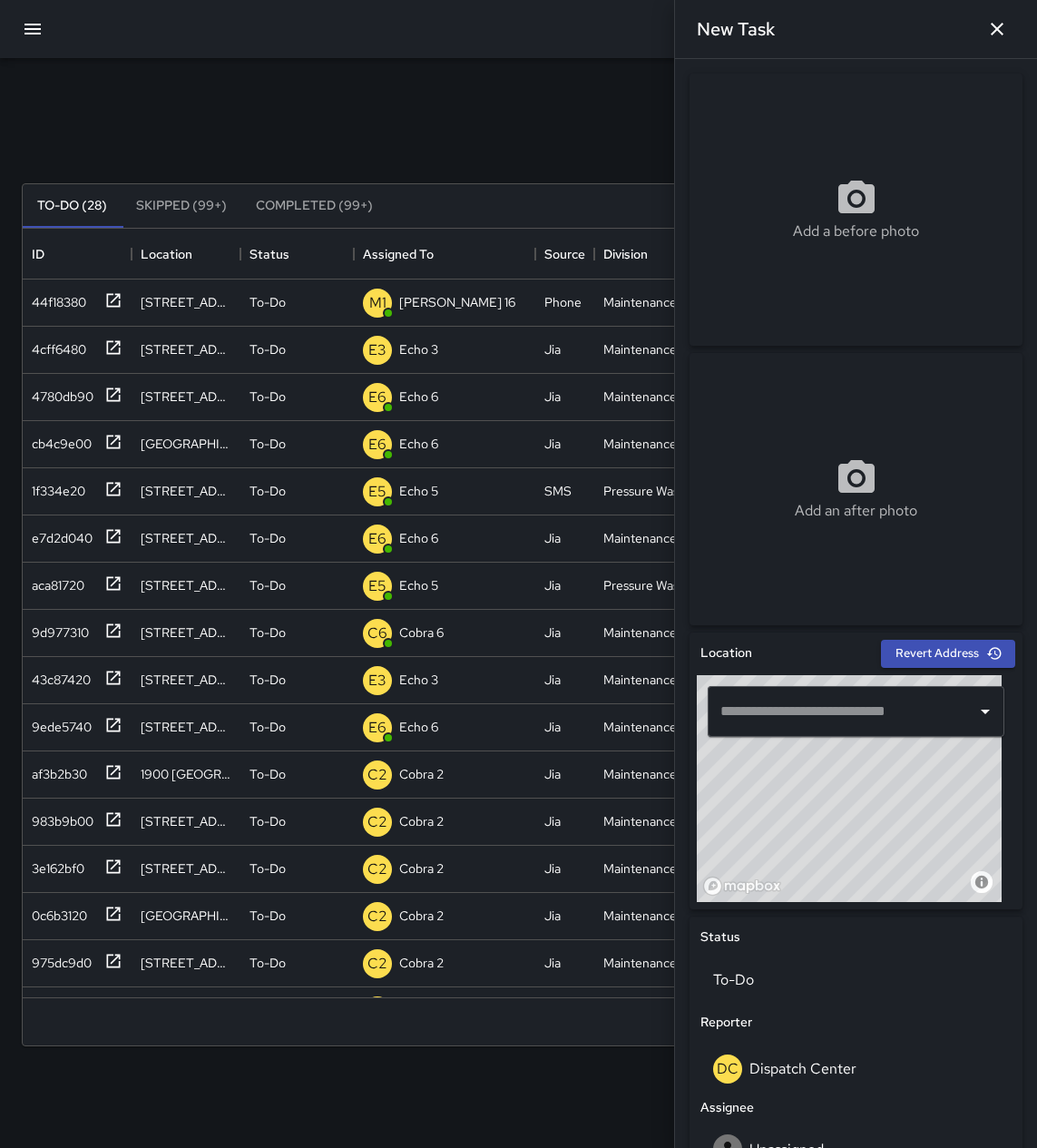 drag, startPoint x: 800, startPoint y: 865, endPoint x: 869, endPoint y: 729, distance: 152.5025 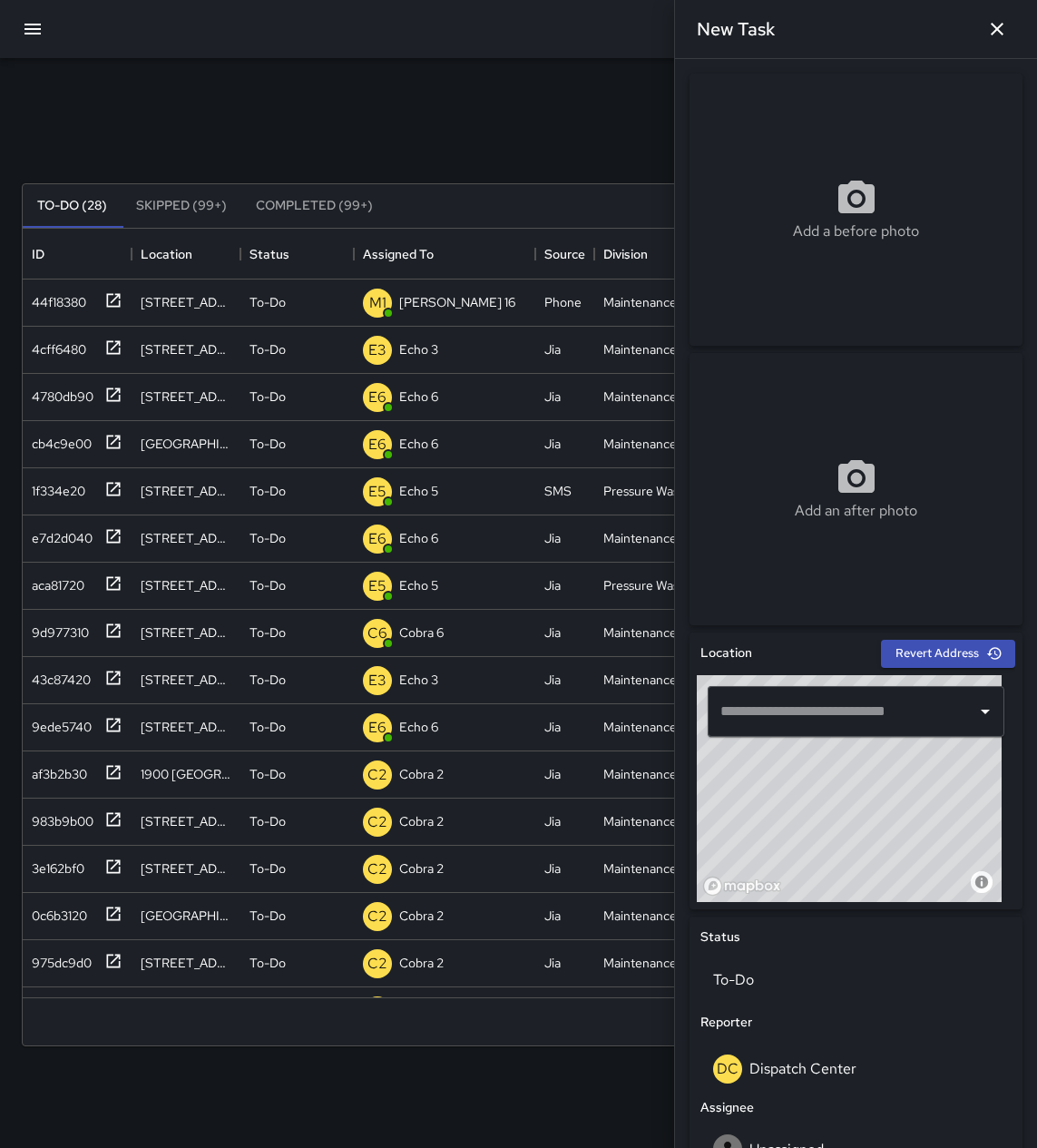 click on "© Mapbox   © OpenStreetMap   Improve this map ​" at bounding box center (856, 789) 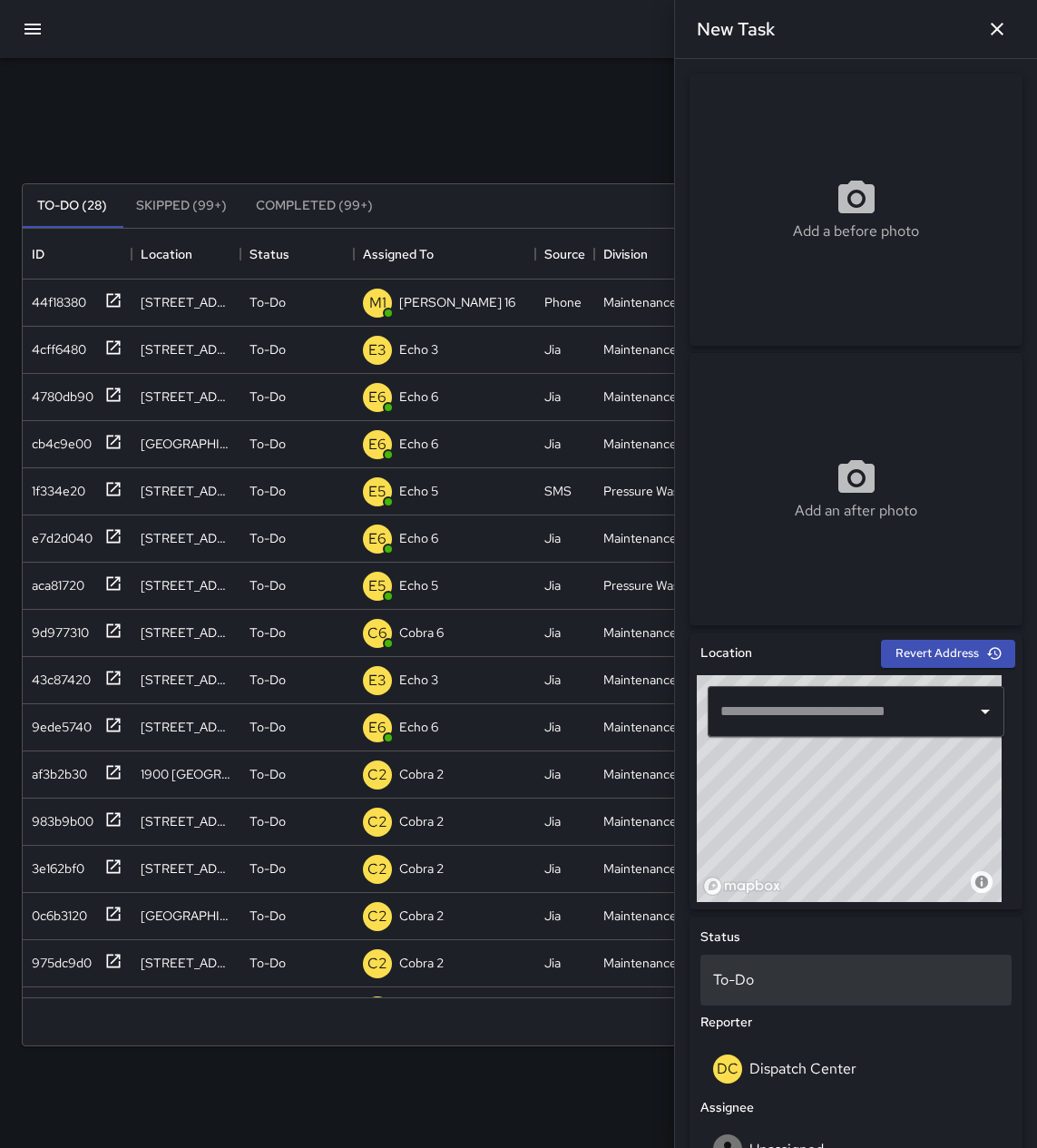 type on "**********" 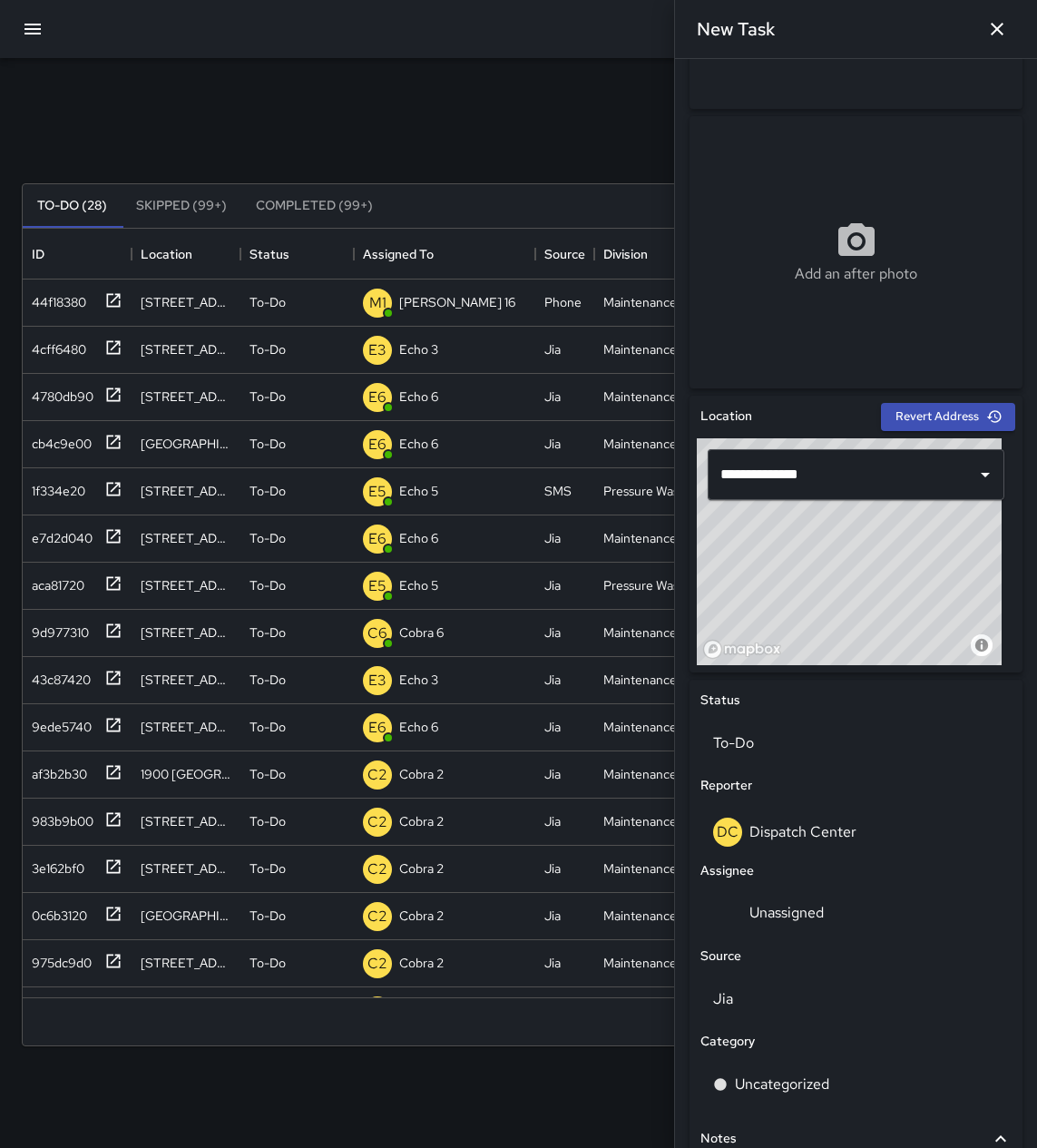 scroll, scrollTop: 272, scrollLeft: 0, axis: vertical 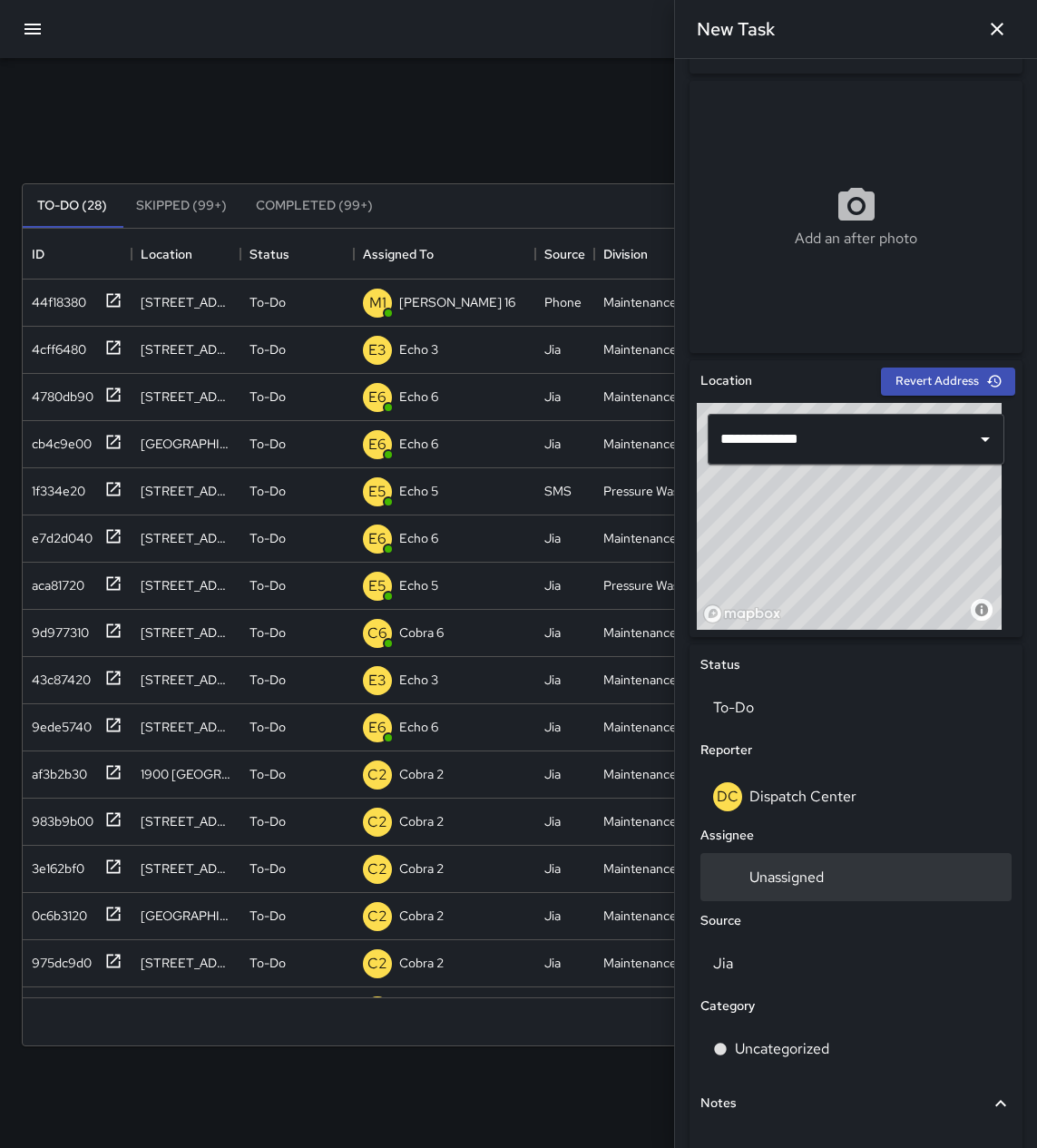 click on "Unassigned" at bounding box center (856, 877) 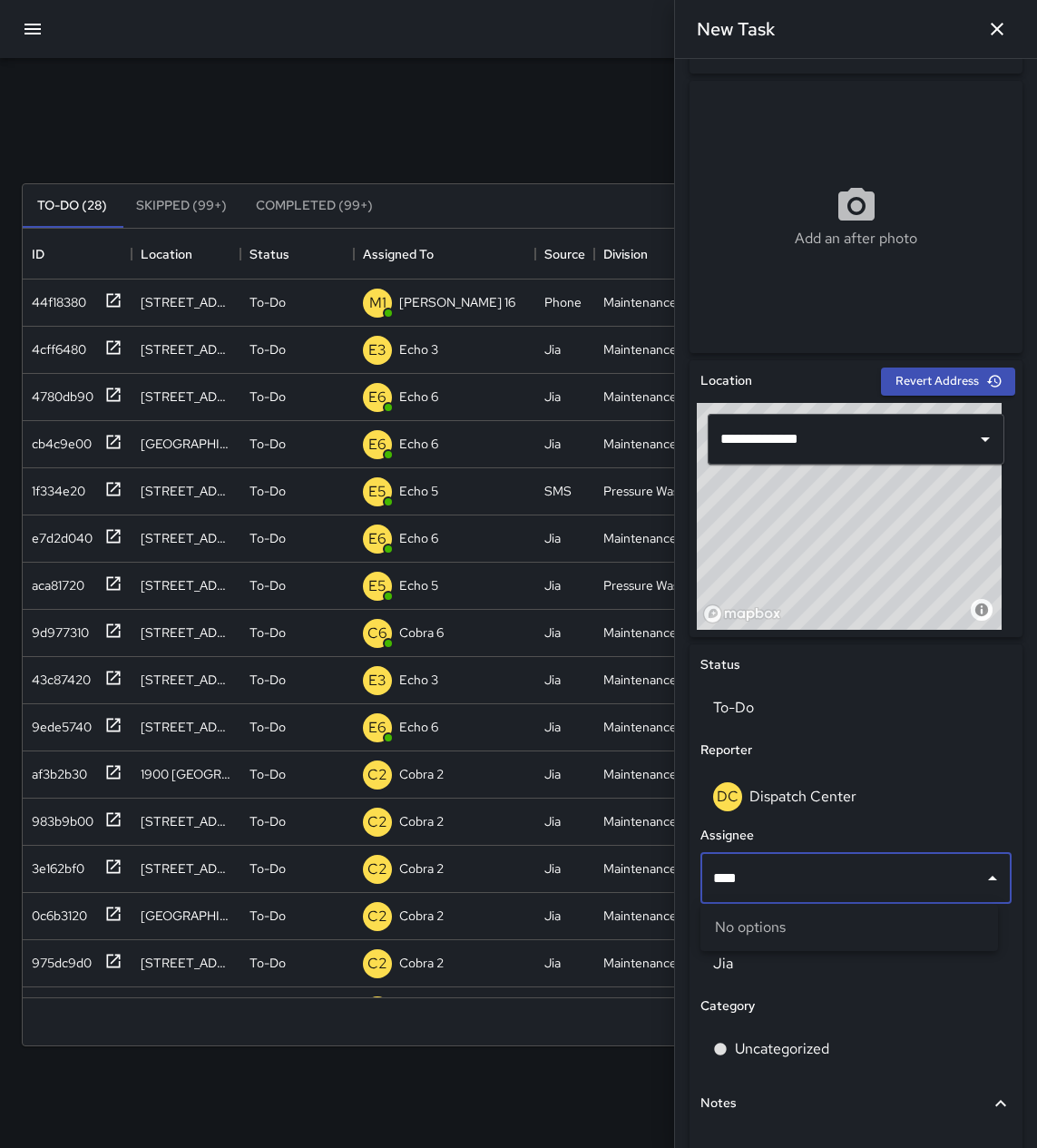 type on "***" 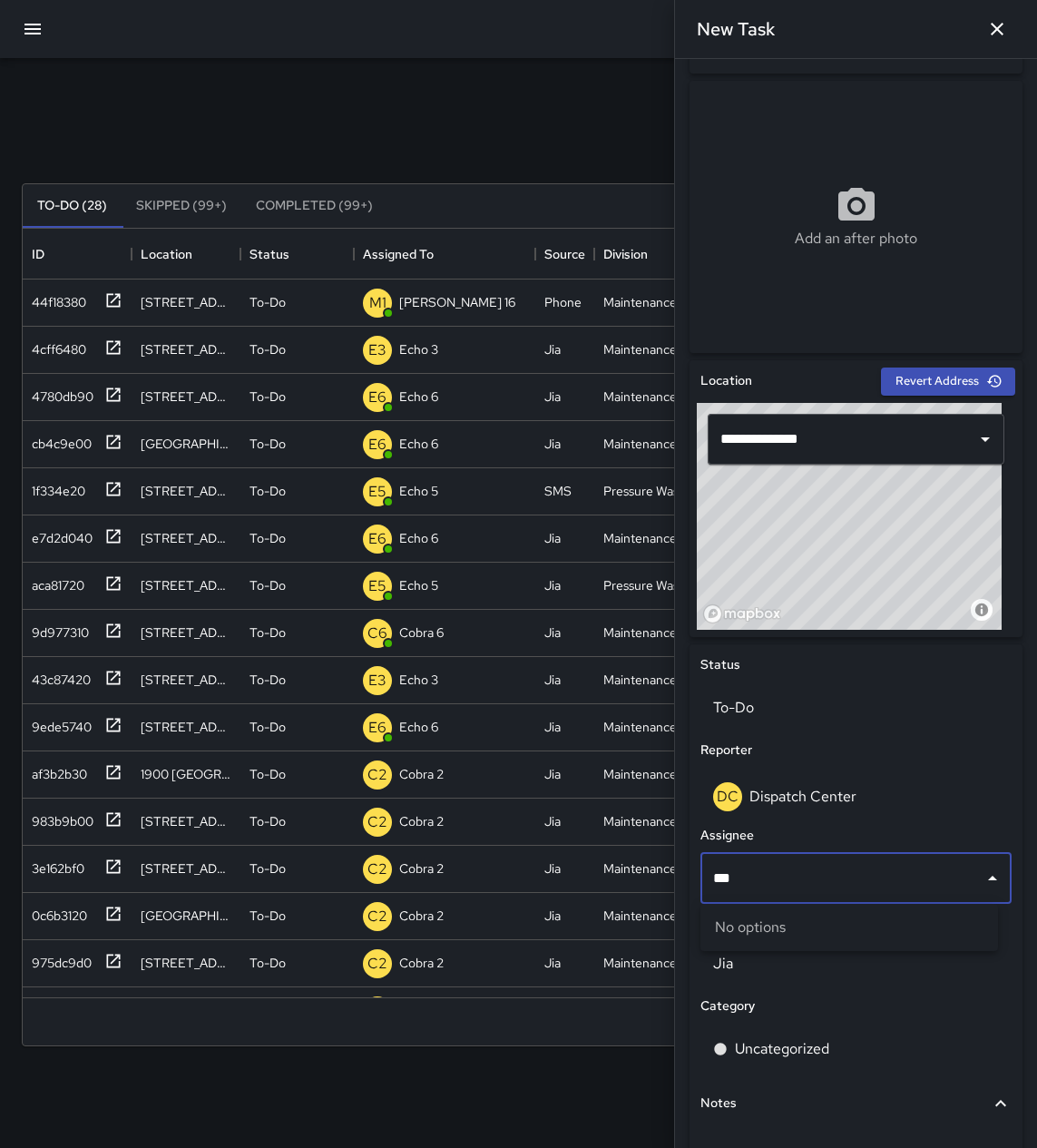 scroll, scrollTop: 755, scrollLeft: 978, axis: both 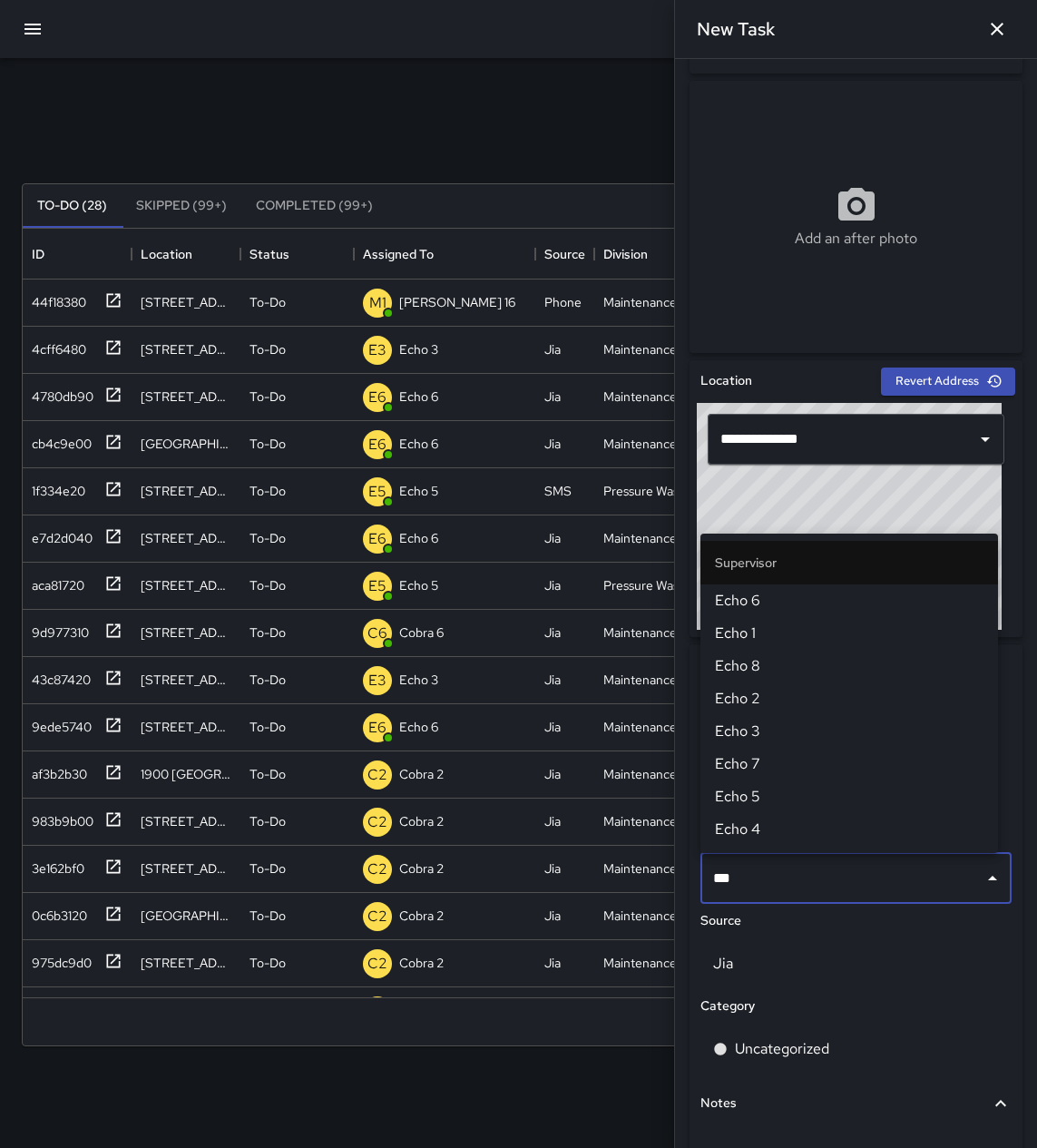 click on "Echo 3" at bounding box center (849, 731) 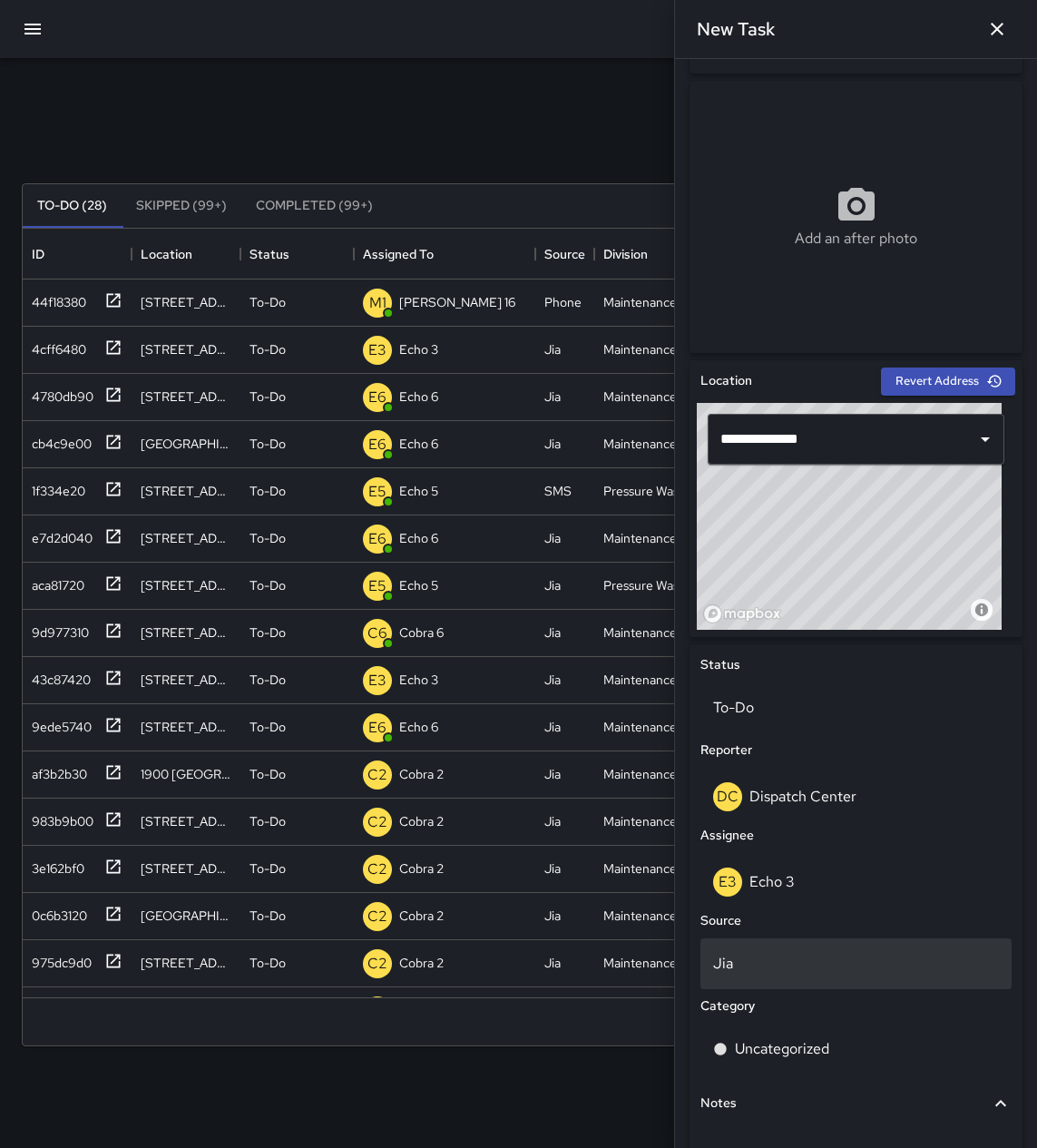 click on "Jia" at bounding box center [856, 964] 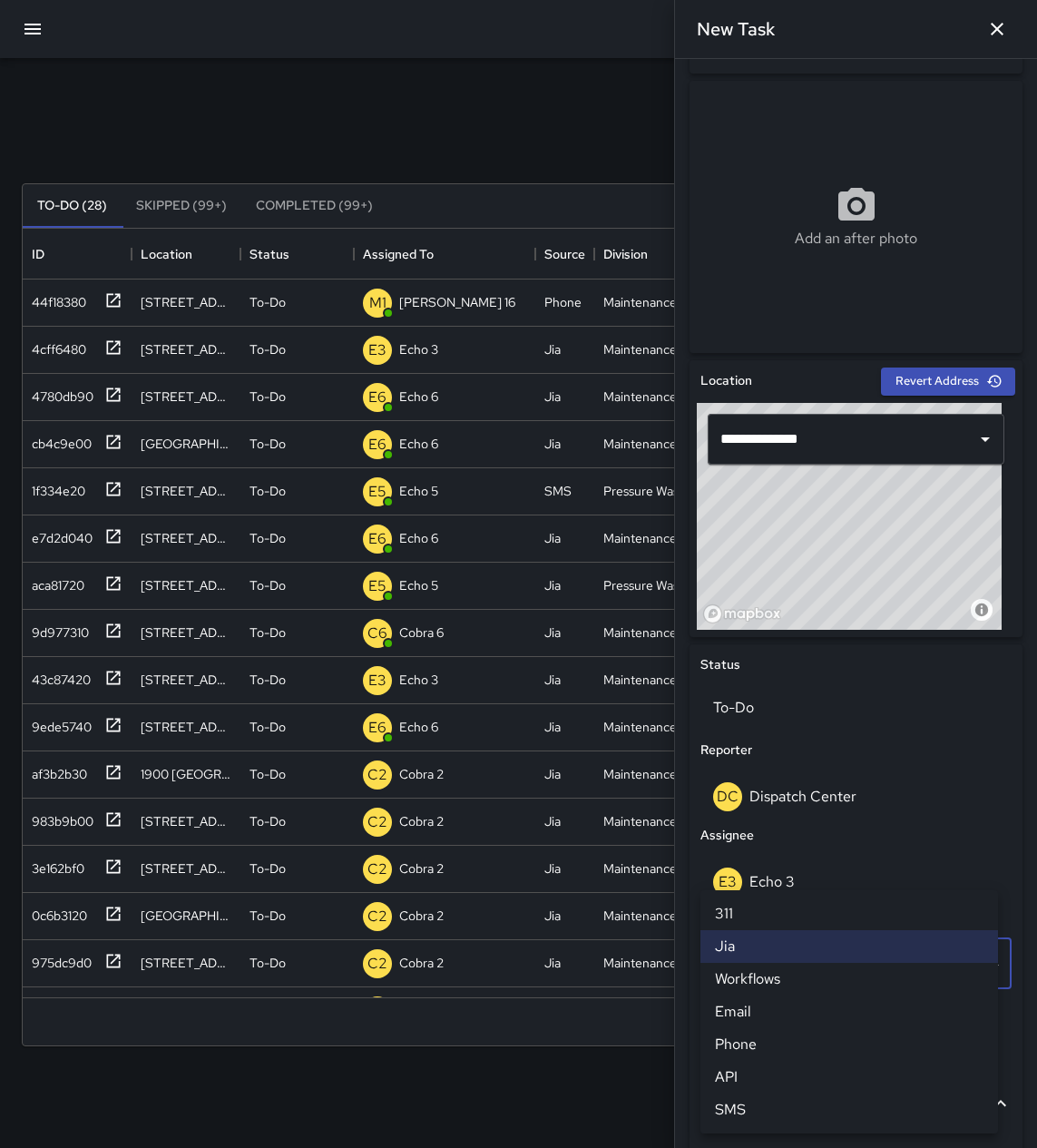 click on "Workflows" at bounding box center [849, 979] 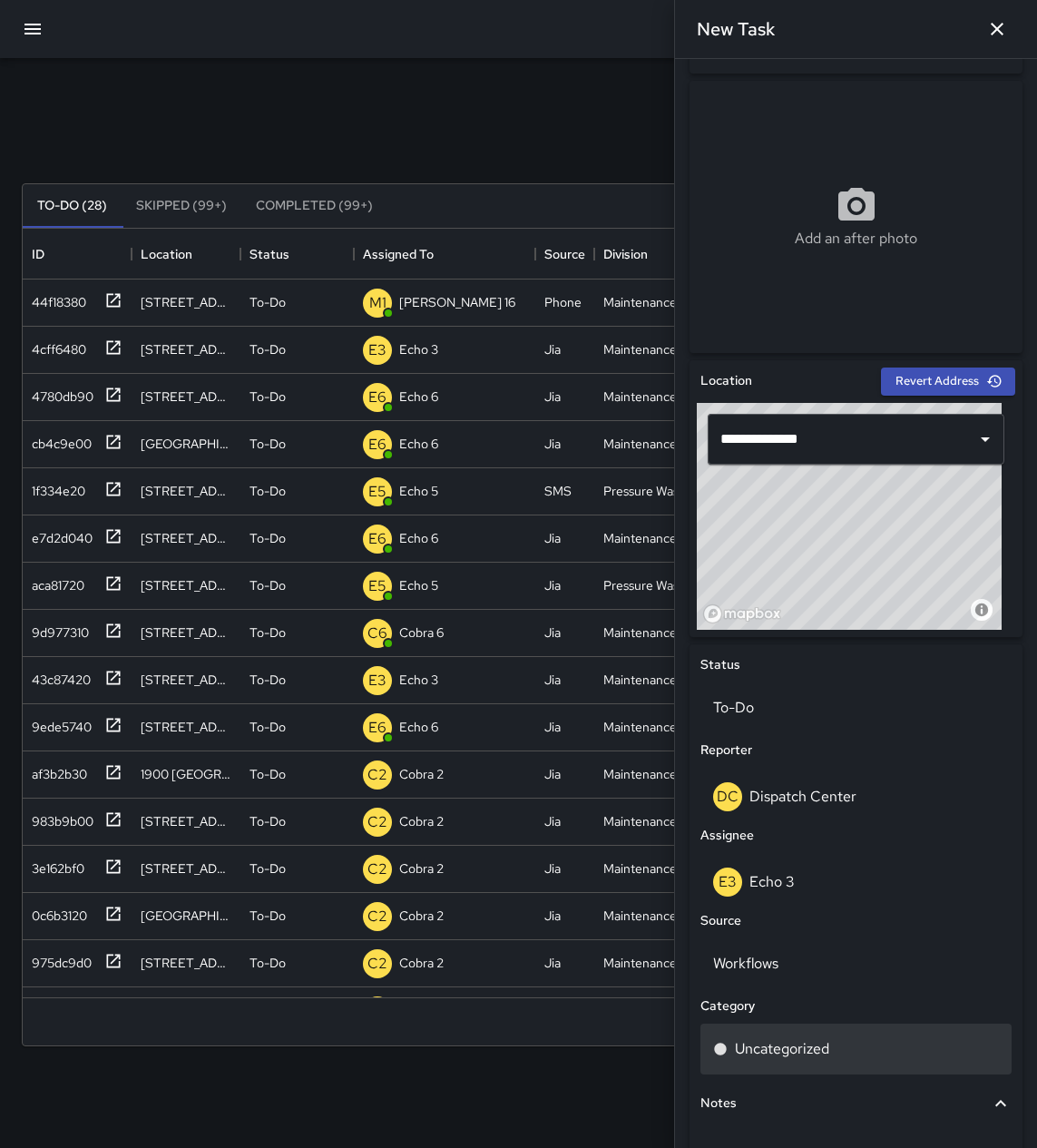 click on "Uncategorized" at bounding box center (782, 1049) 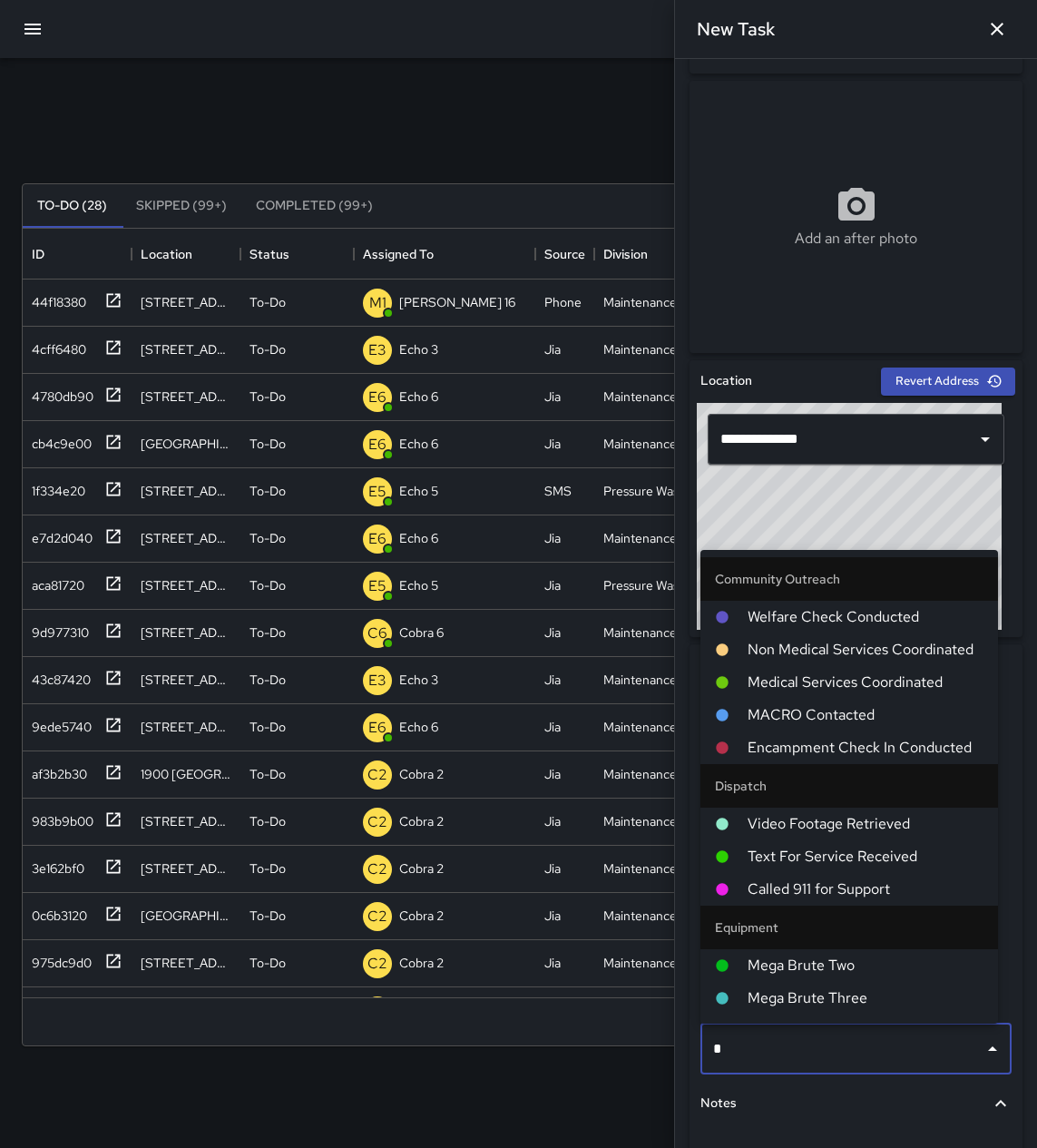 type on "**" 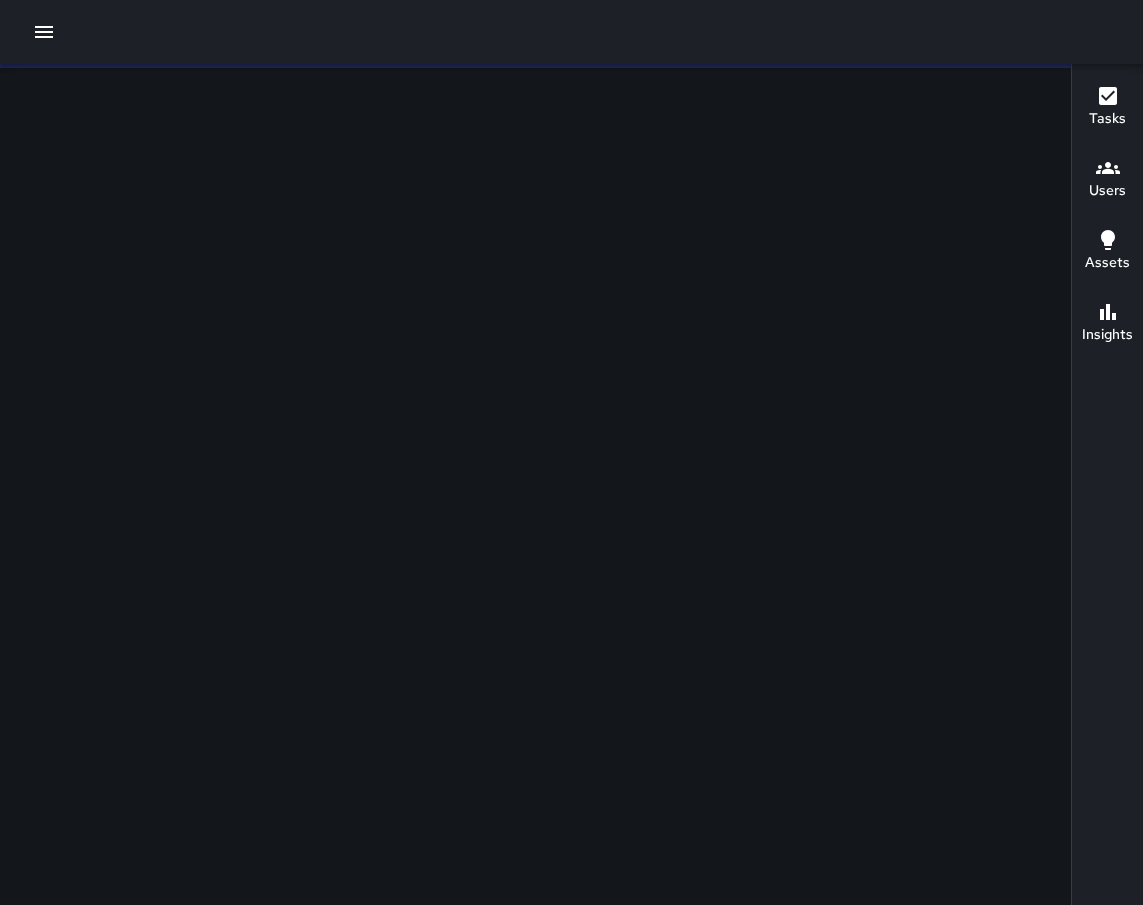 scroll, scrollTop: 0, scrollLeft: 0, axis: both 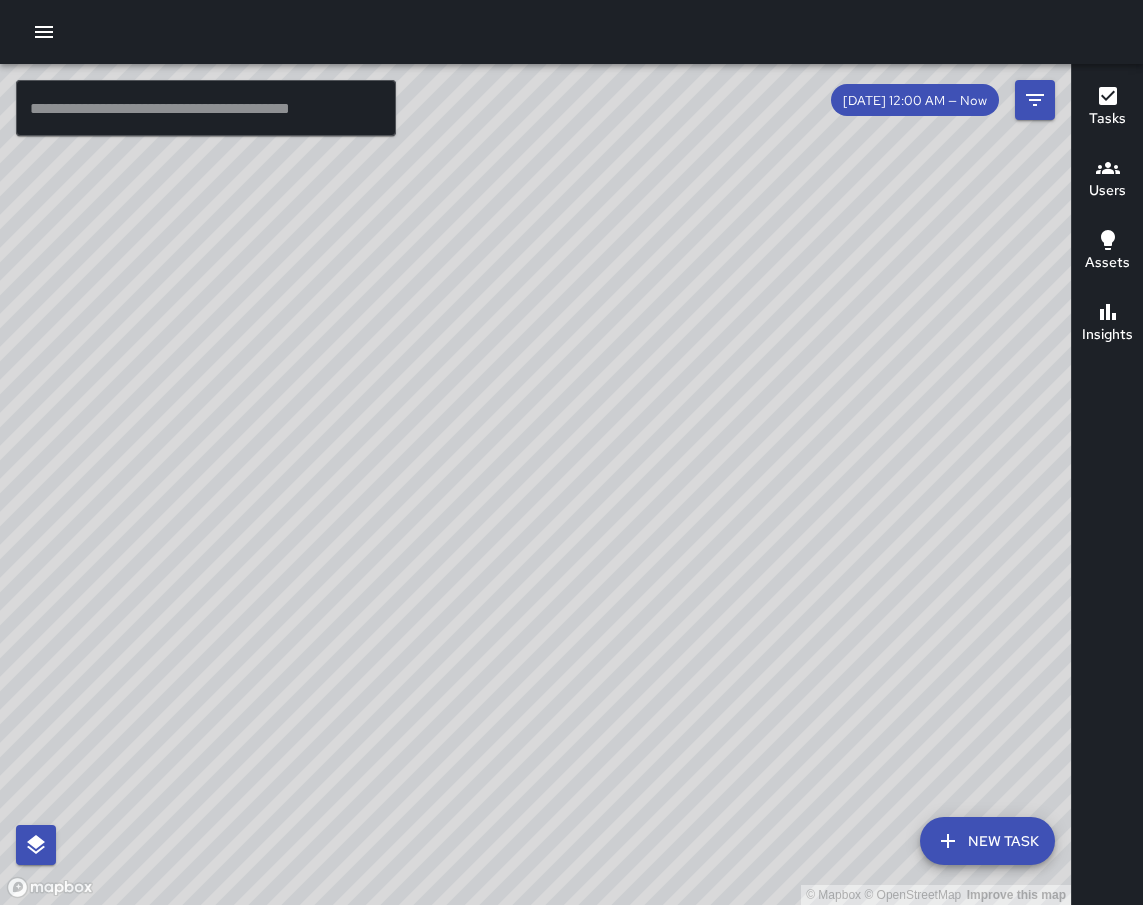 drag, startPoint x: 686, startPoint y: 303, endPoint x: 300, endPoint y: 729, distance: 574.86694 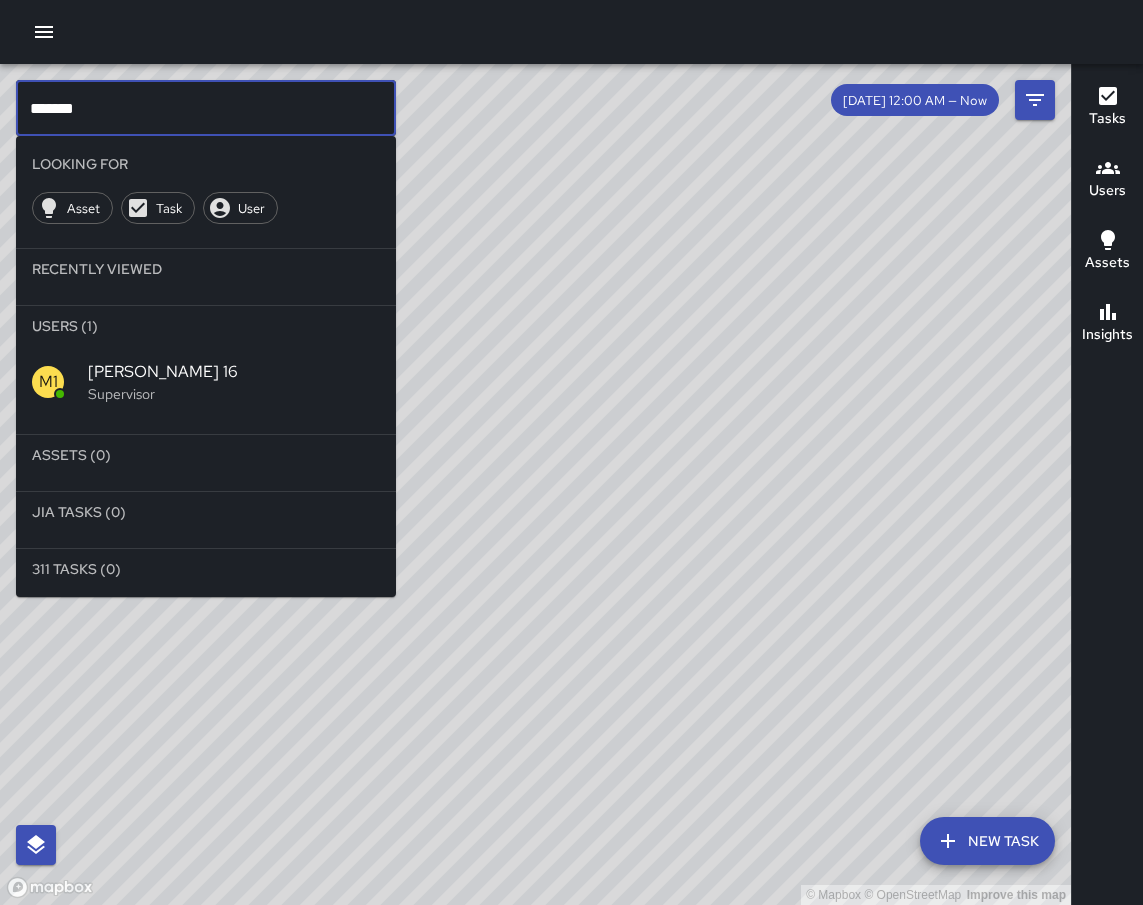 type on "*******" 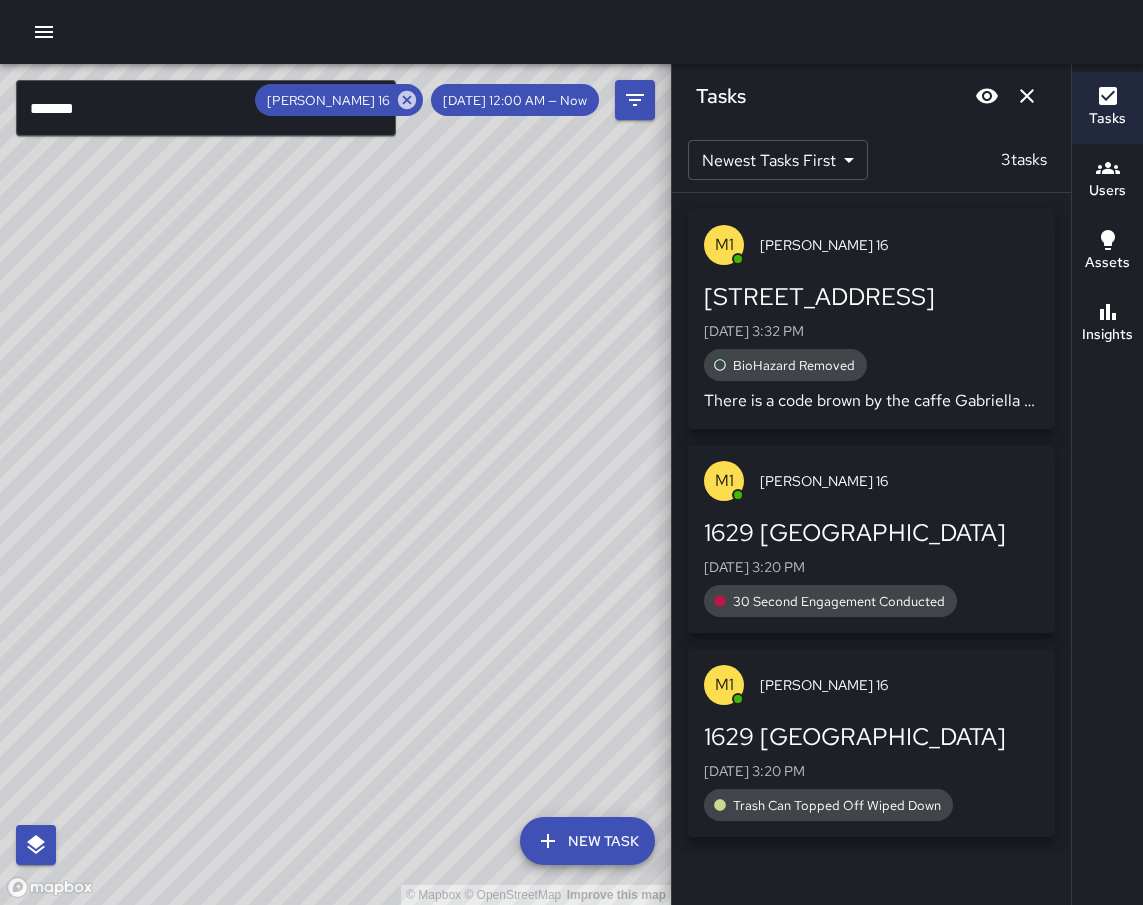 drag, startPoint x: 211, startPoint y: 483, endPoint x: 446, endPoint y: 422, distance: 242.78798 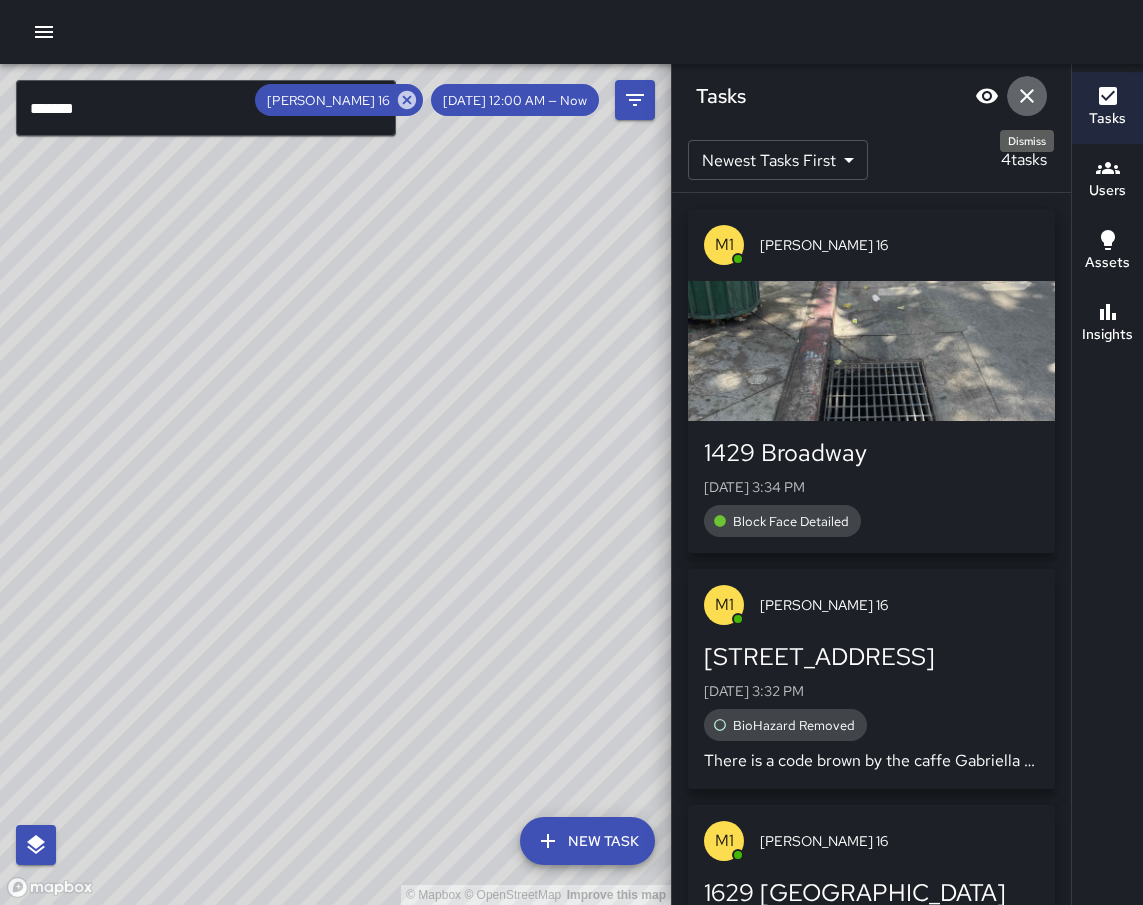 click 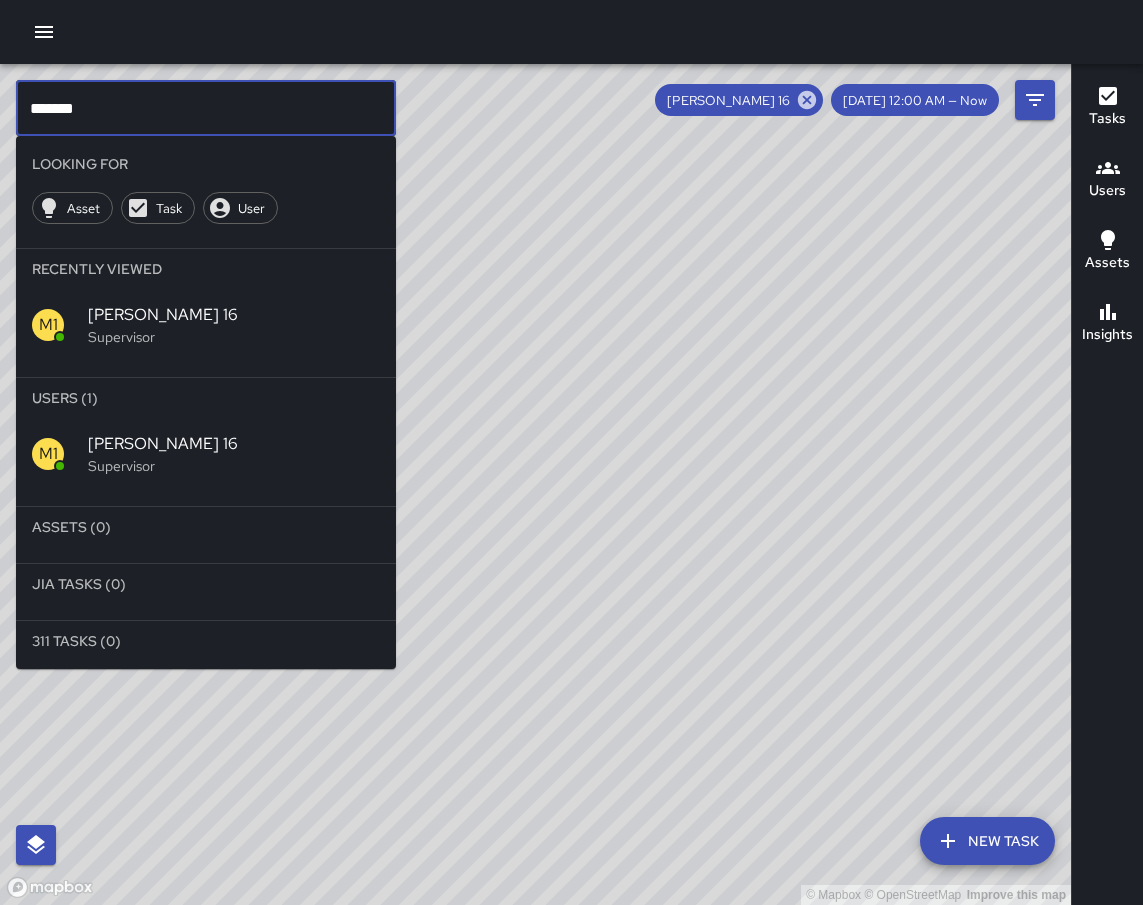 drag, startPoint x: 7, startPoint y: 119, endPoint x: -15, endPoint y: 119, distance: 22 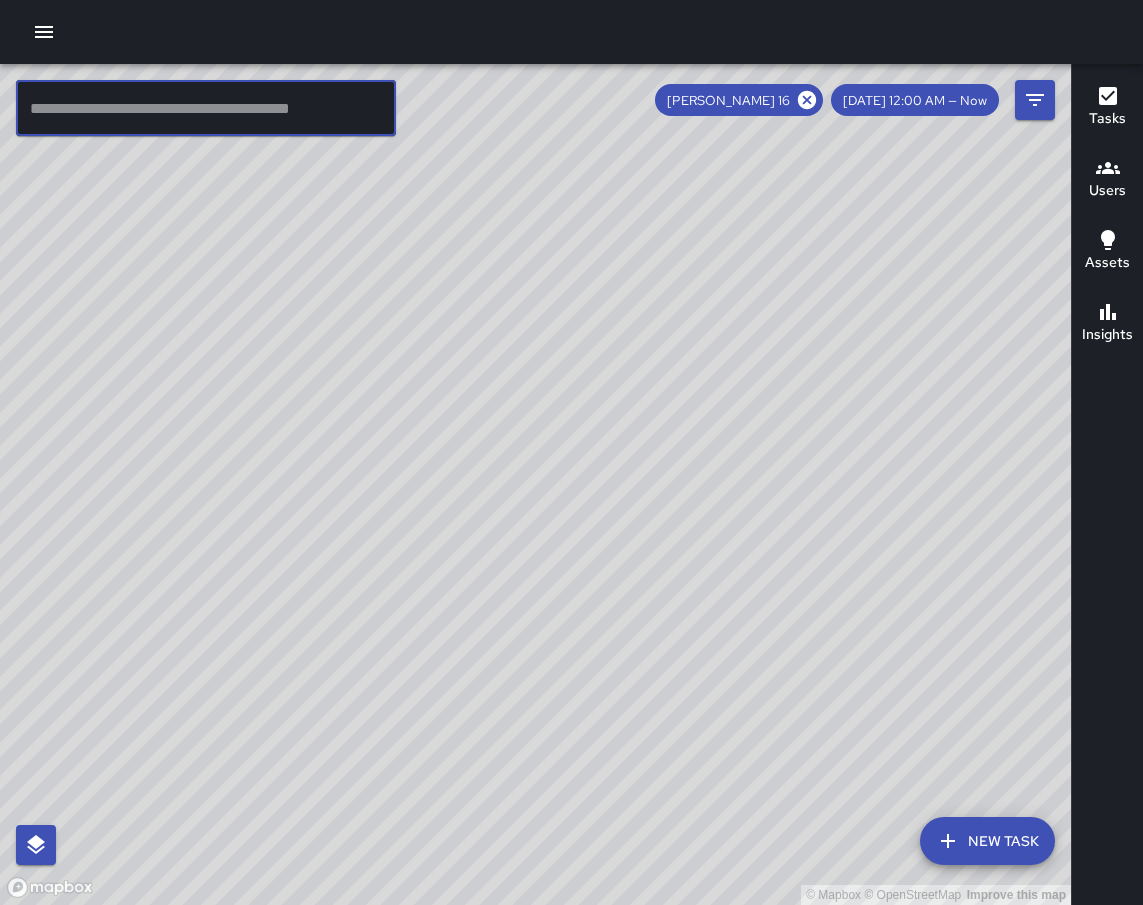 click 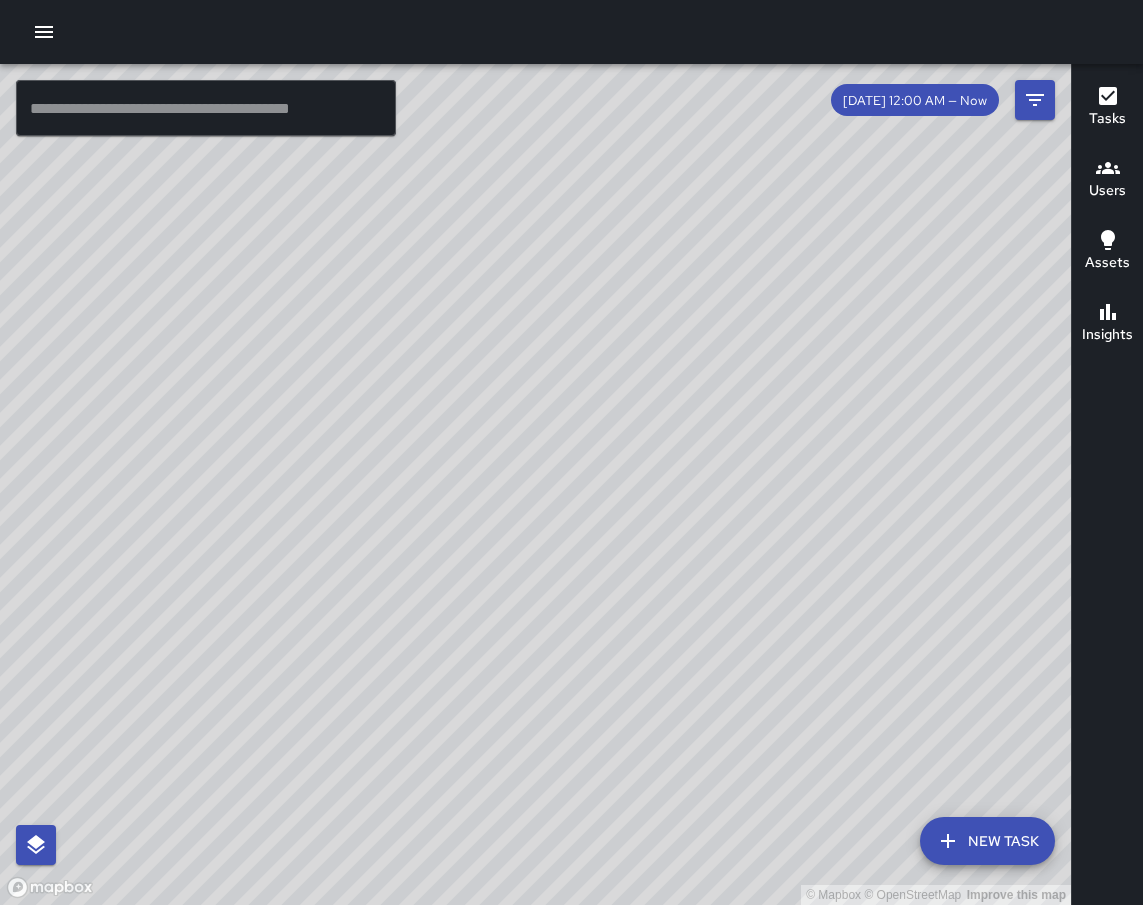 click at bounding box center (206, 108) 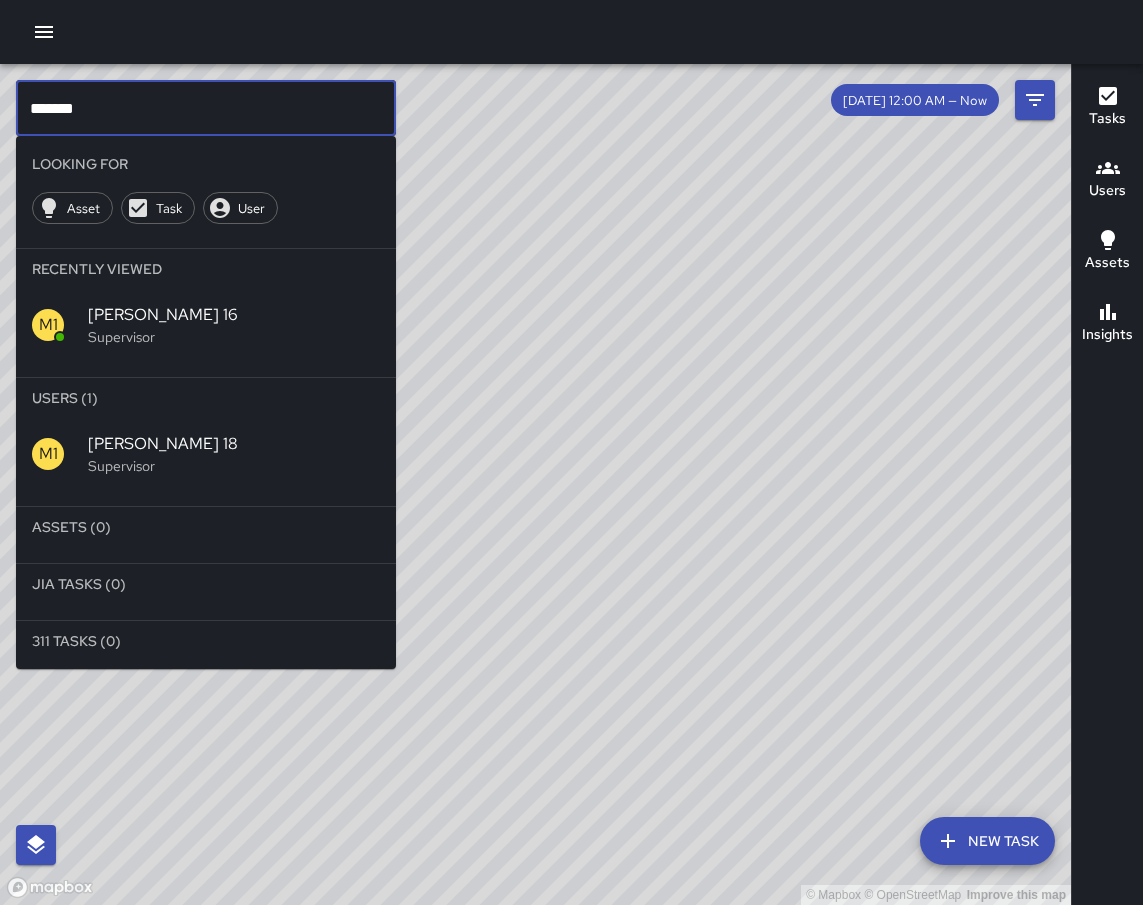 type on "*******" 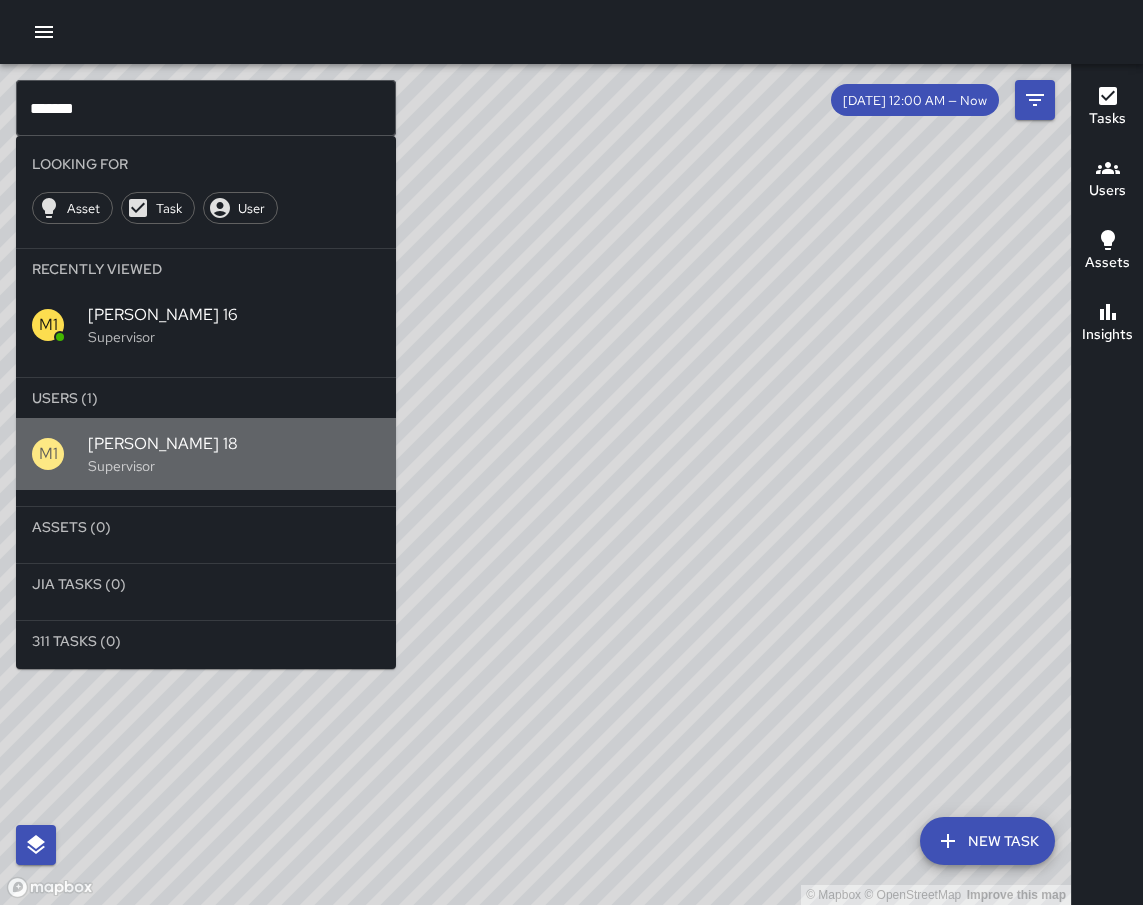 click on "[PERSON_NAME] 18" at bounding box center [234, 444] 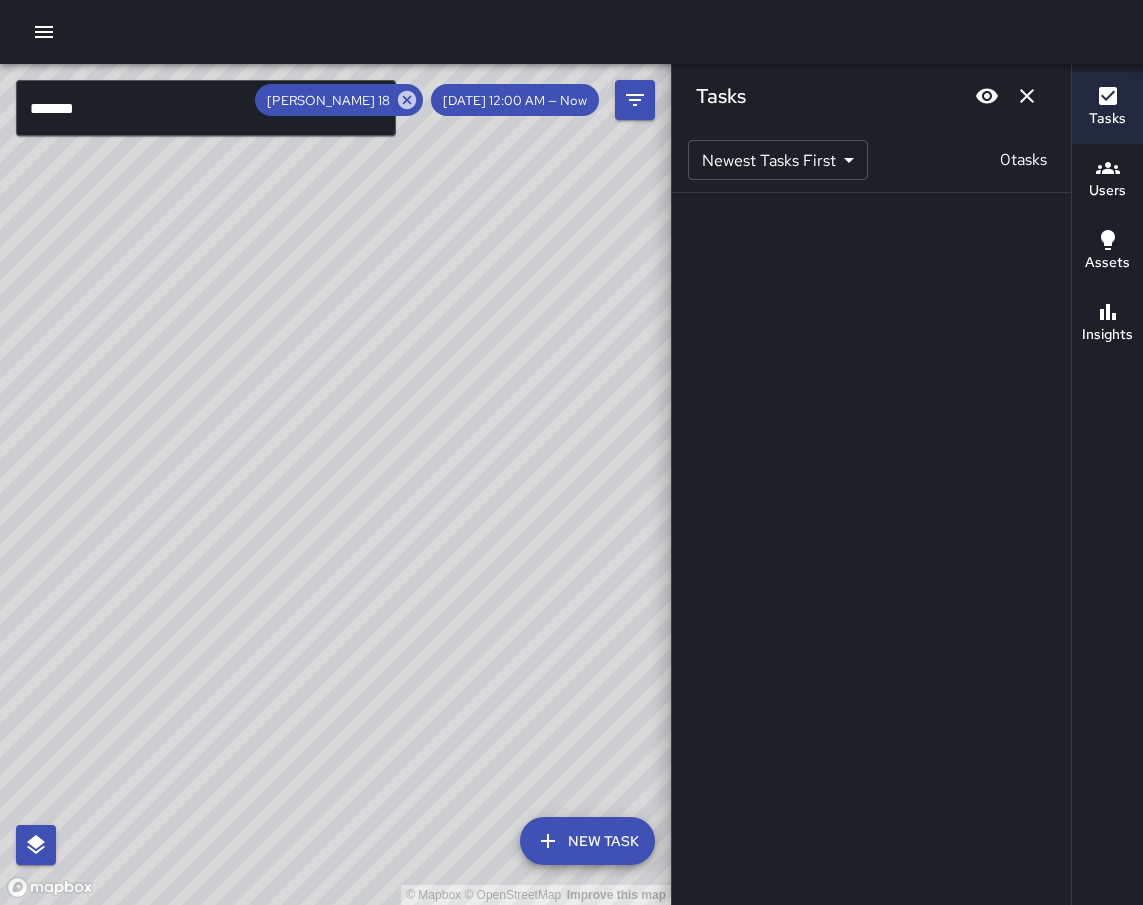 drag, startPoint x: 520, startPoint y: 341, endPoint x: 386, endPoint y: 591, distance: 283.64767 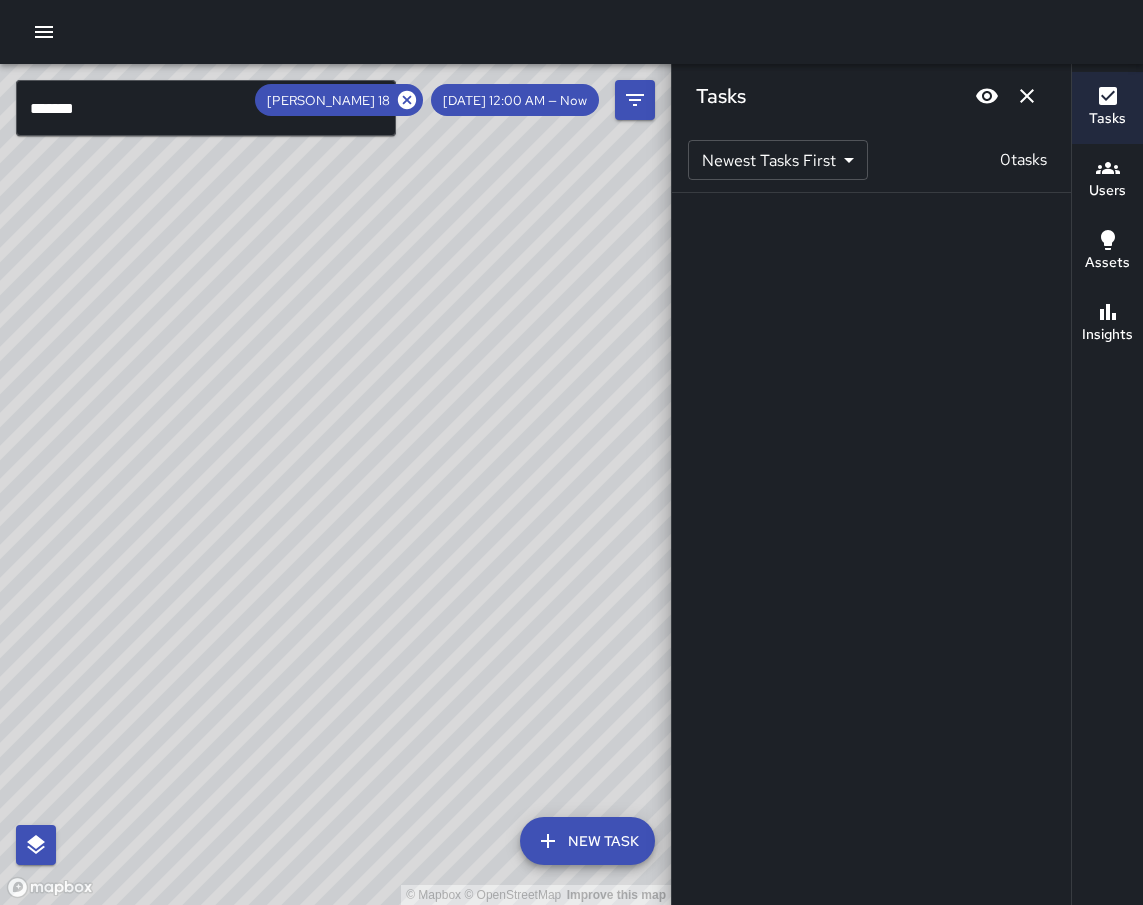 click 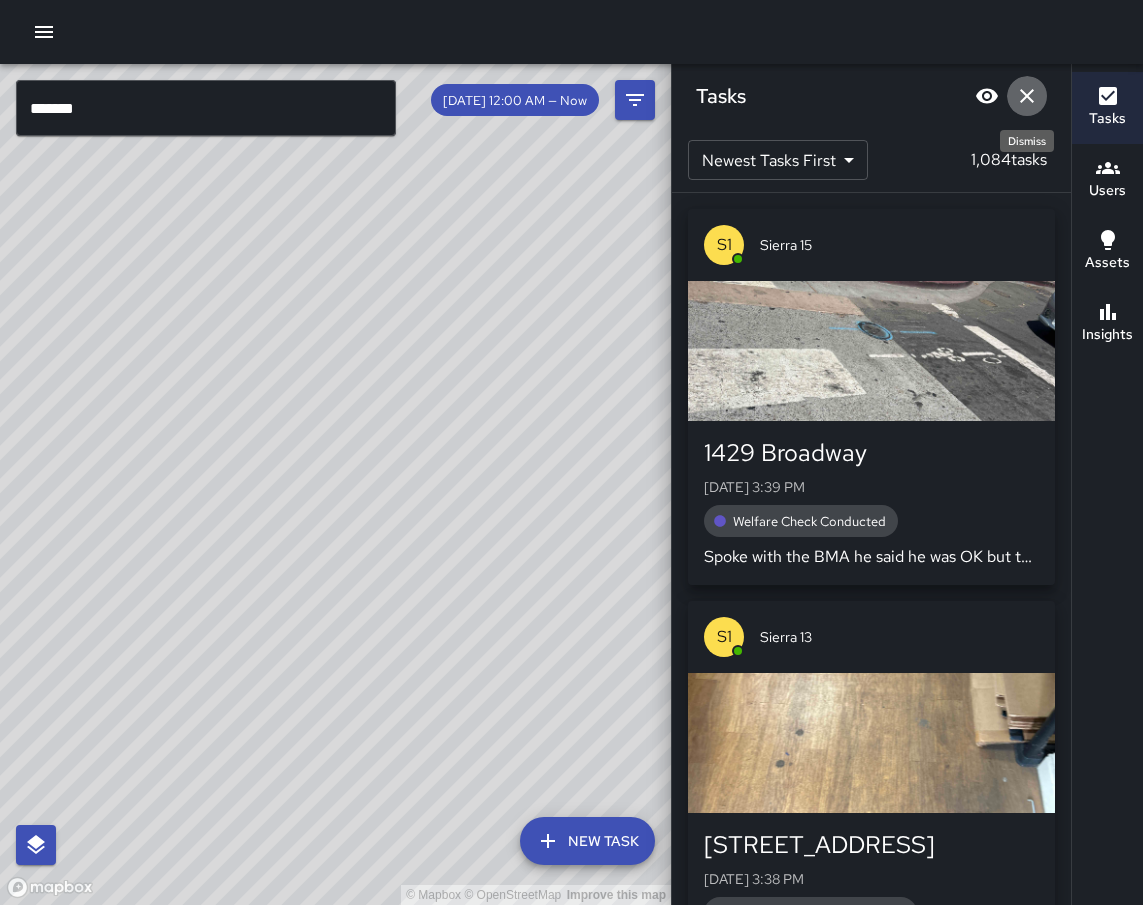 click 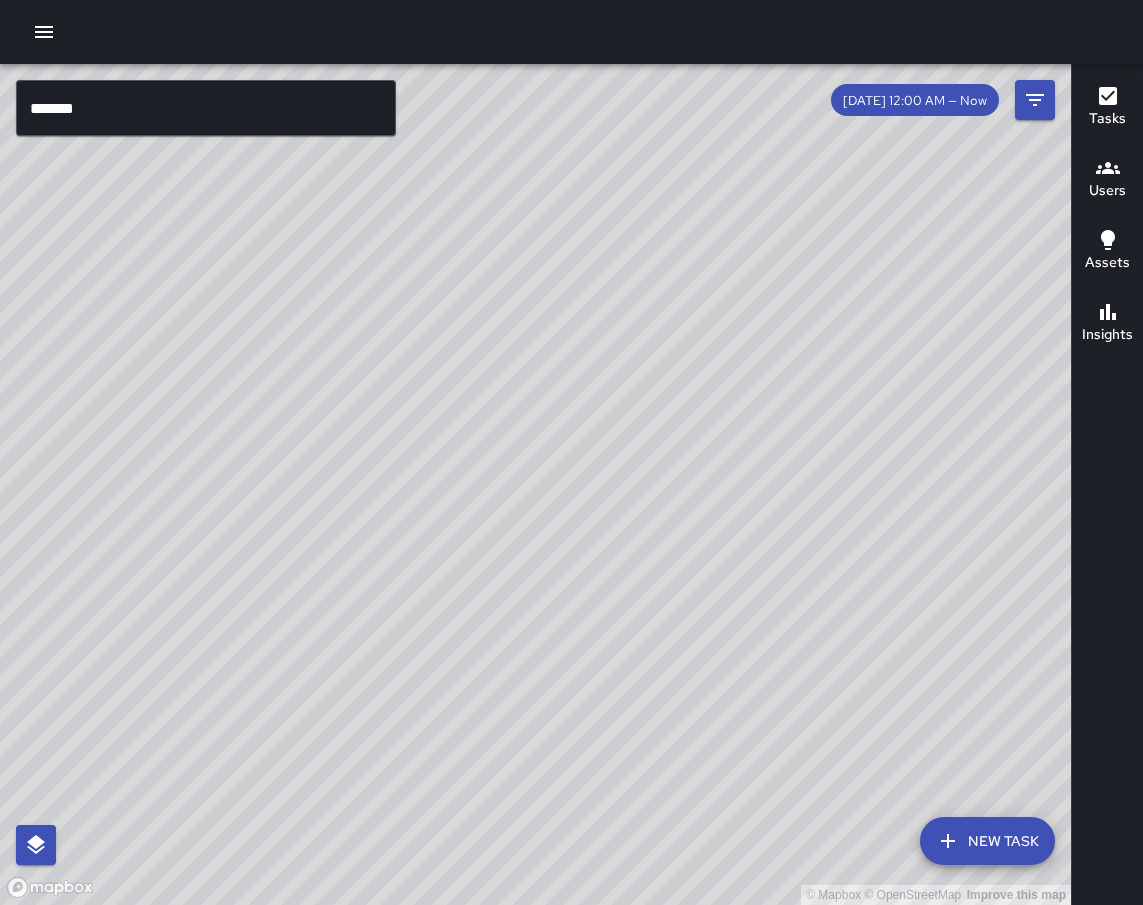 drag, startPoint x: 531, startPoint y: 656, endPoint x: 616, endPoint y: 570, distance: 120.91733 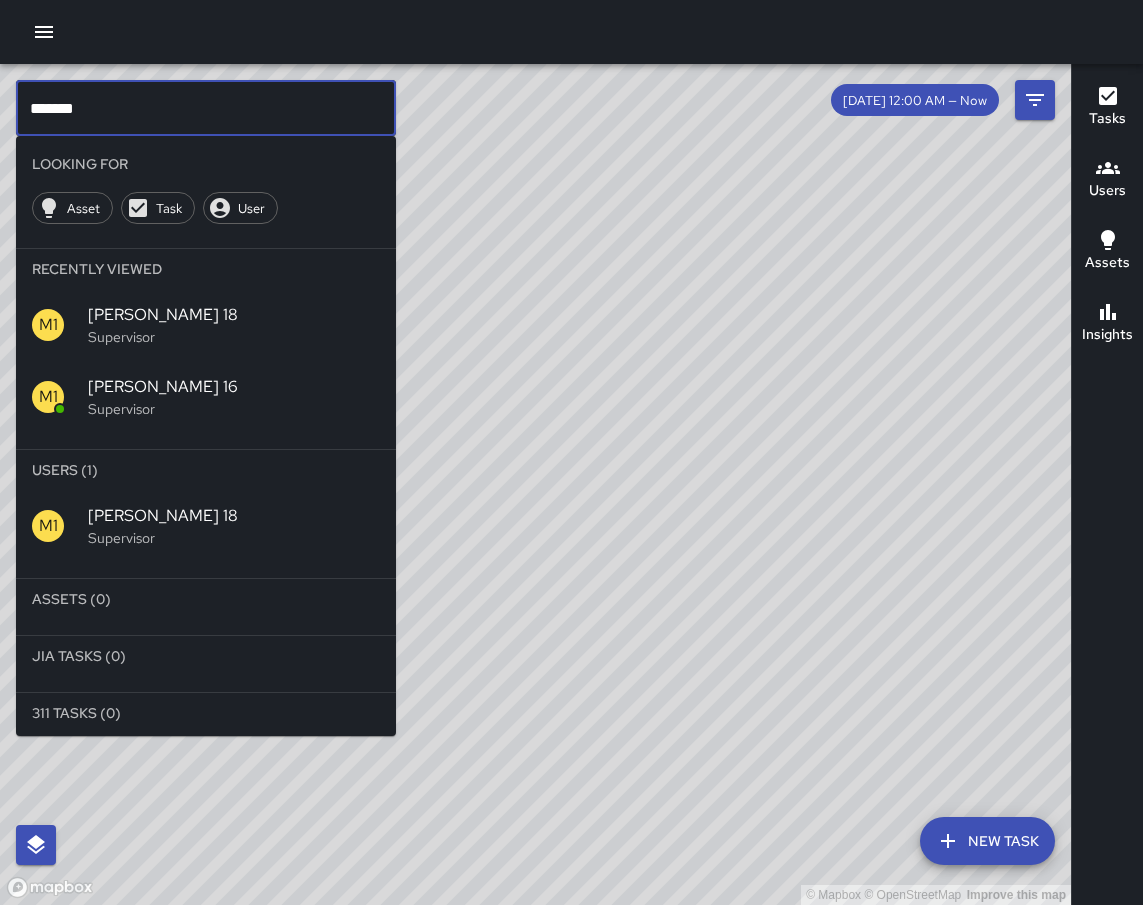 drag, startPoint x: 137, startPoint y: 121, endPoint x: -15, endPoint y: 119, distance: 152.01315 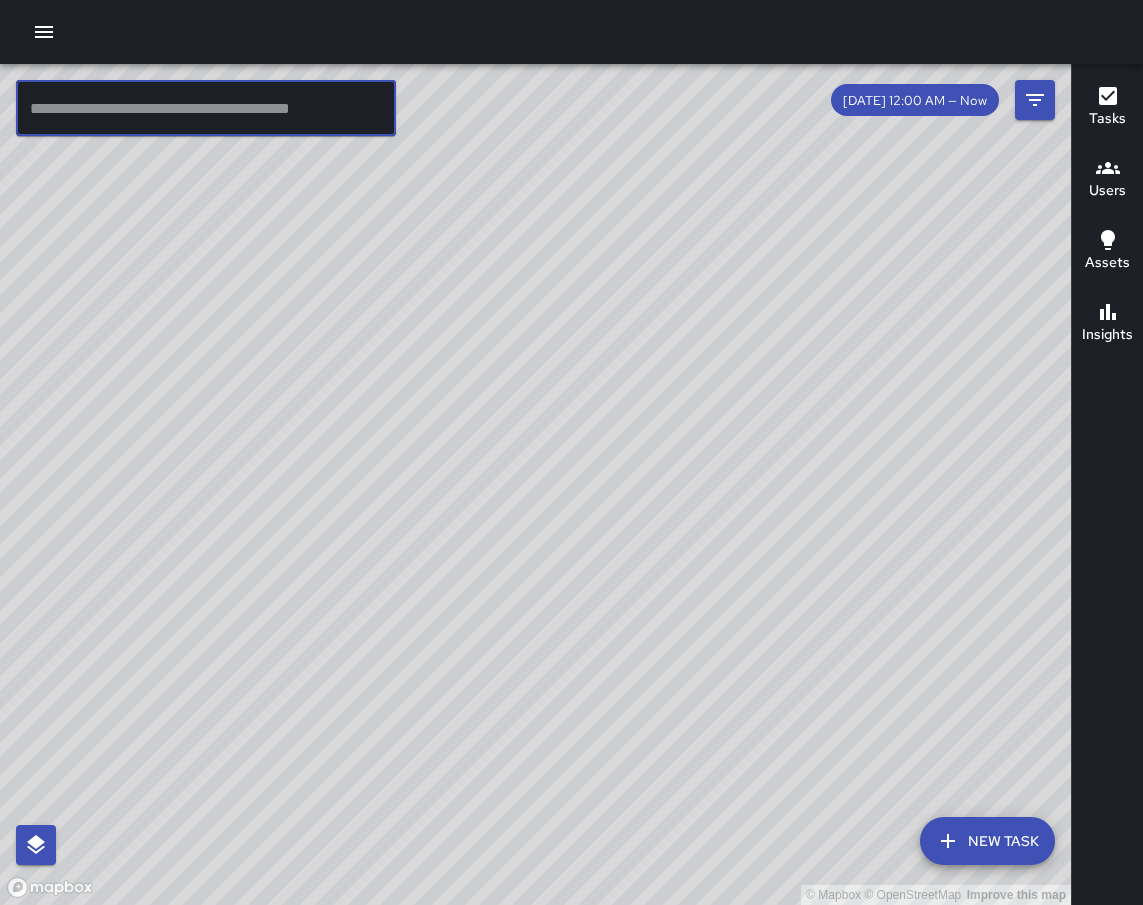 type 